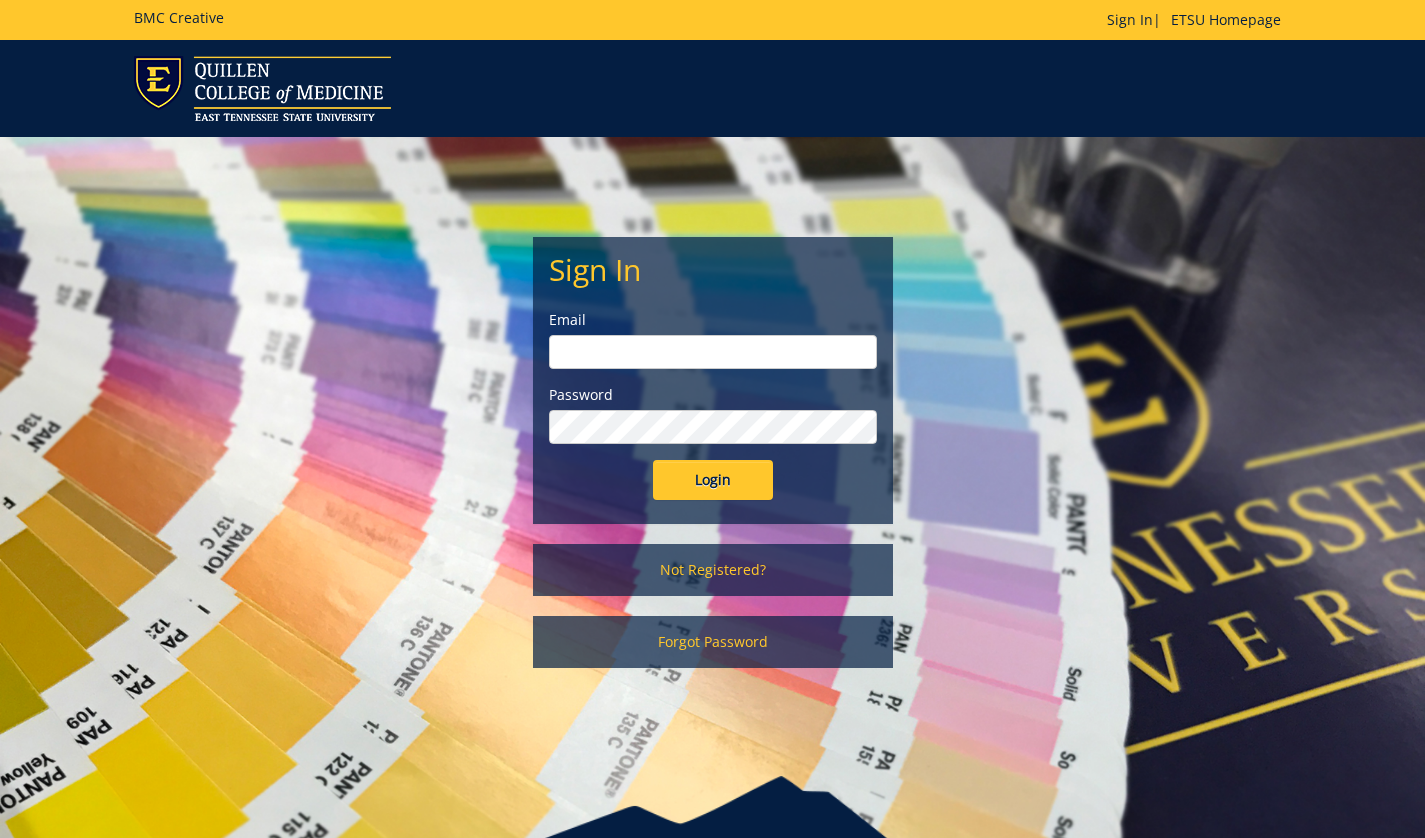 scroll, scrollTop: 0, scrollLeft: 0, axis: both 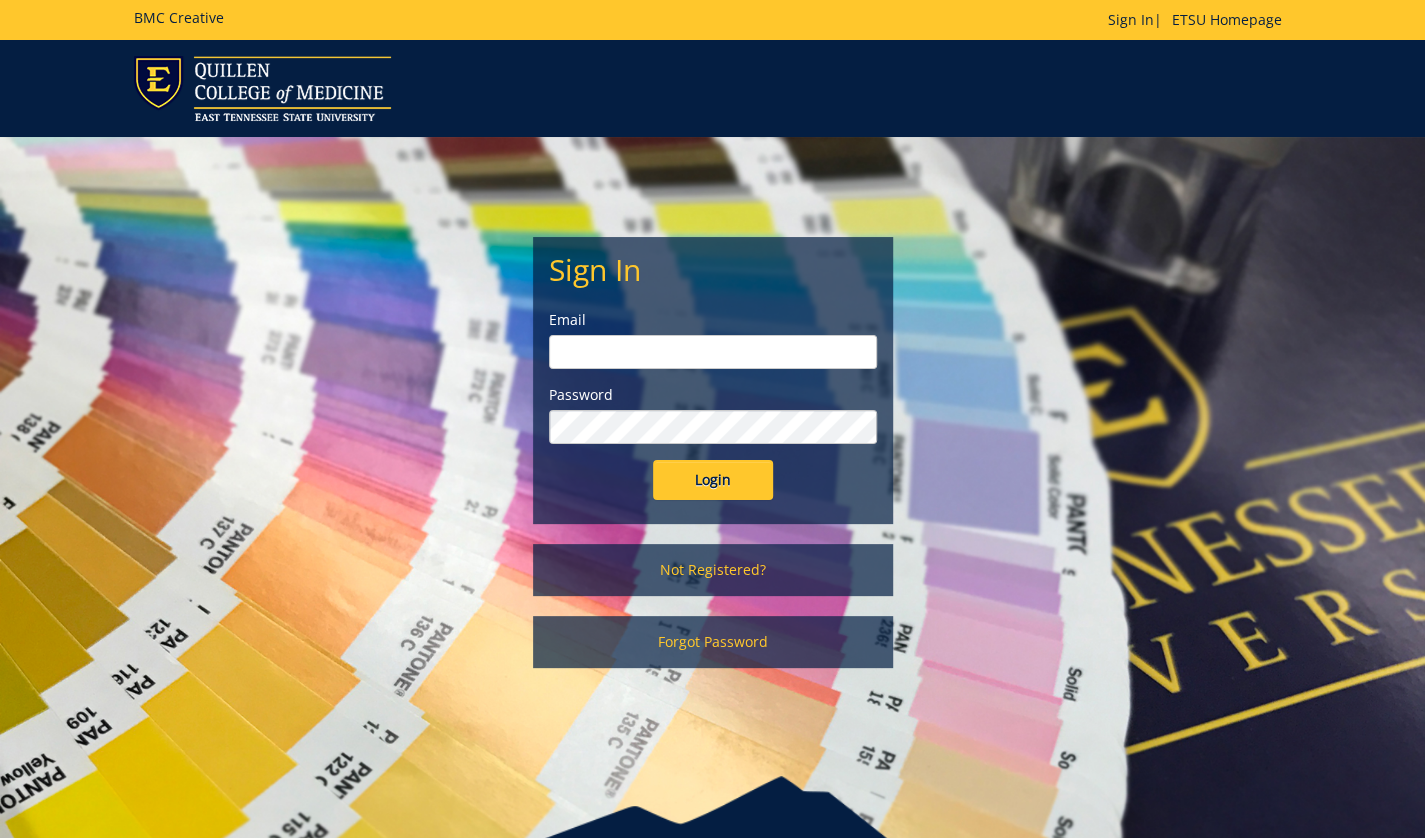 click at bounding box center [713, 352] 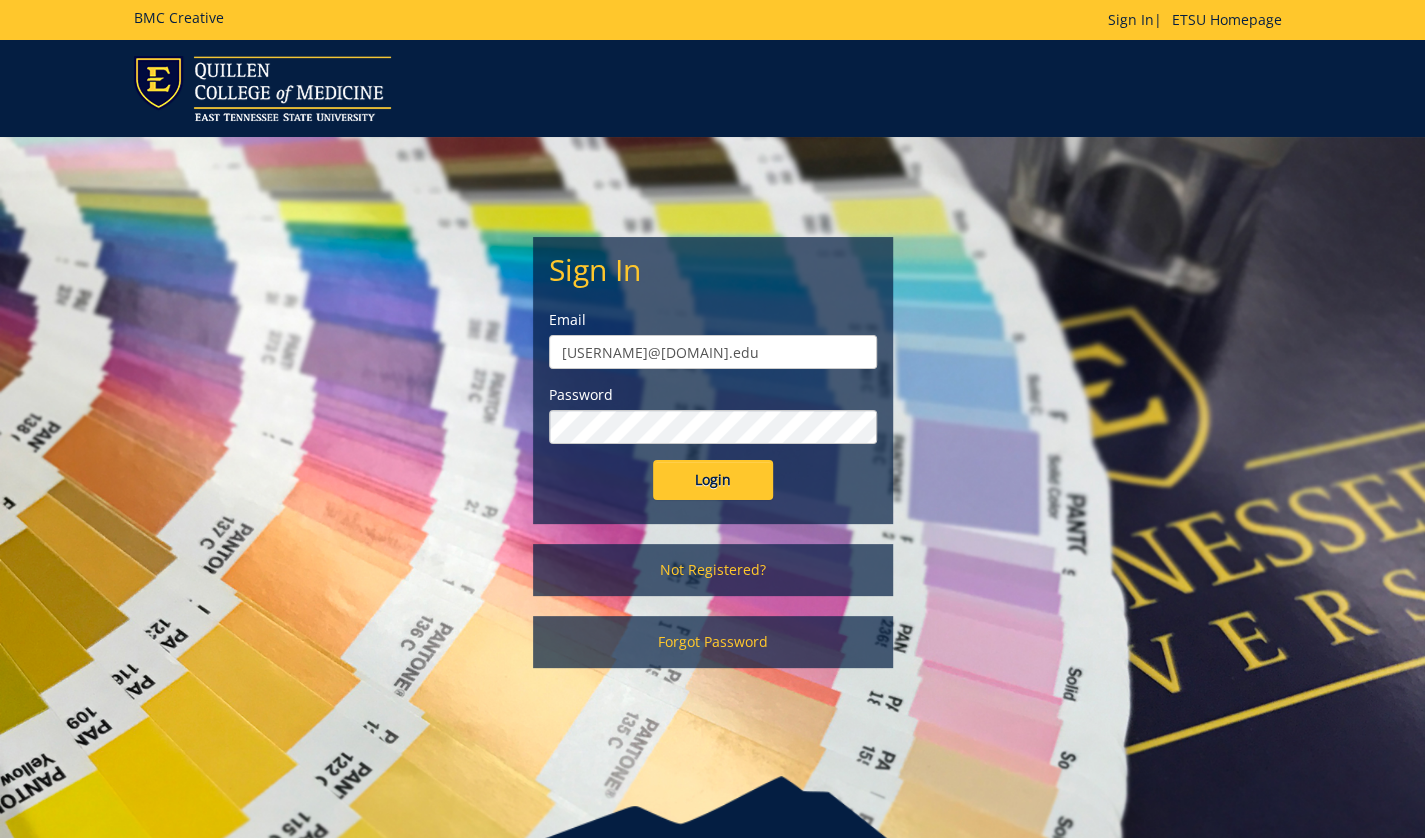 type on "altalh@etsu.edu" 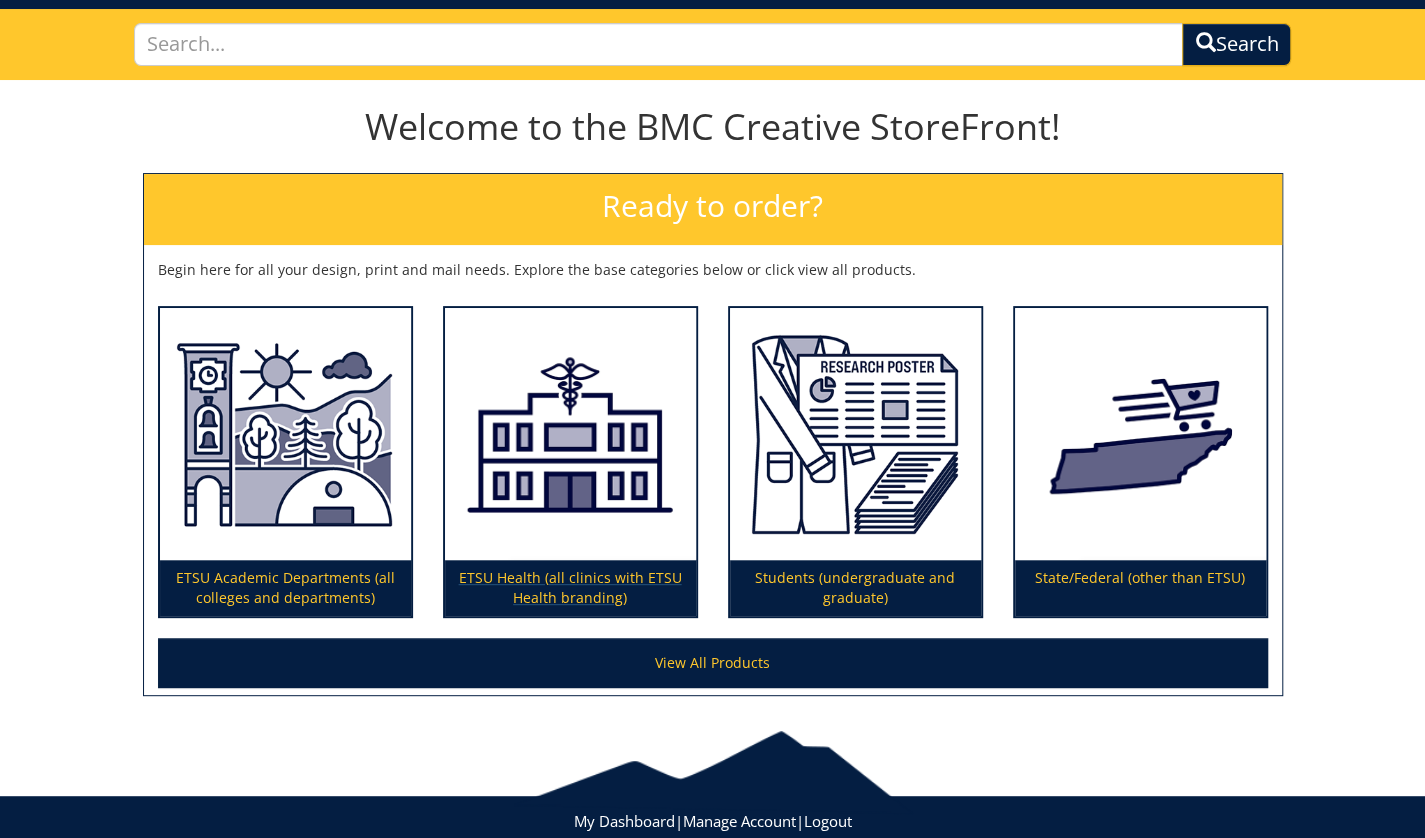 scroll, scrollTop: 0, scrollLeft: 0, axis: both 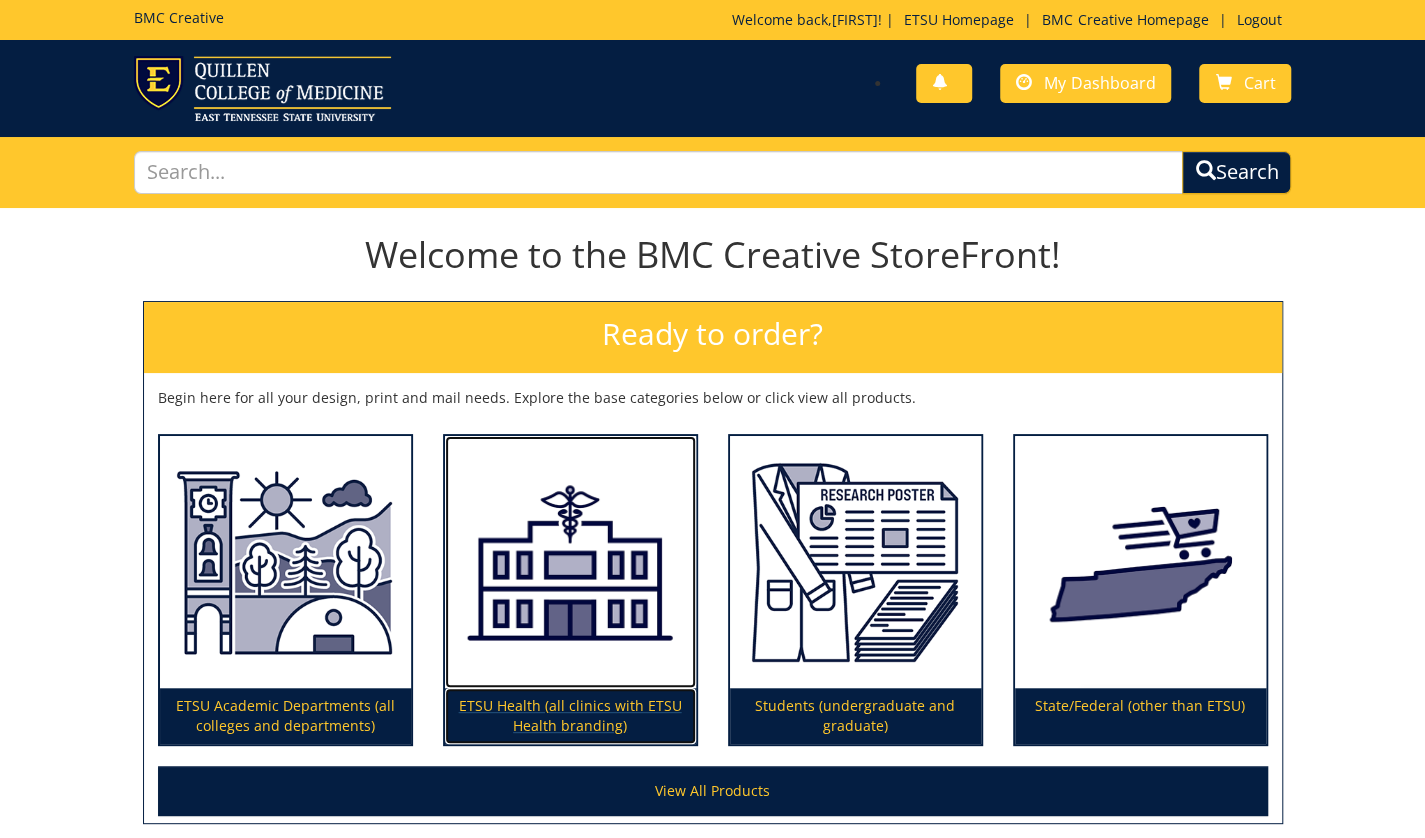 click at bounding box center [570, 562] 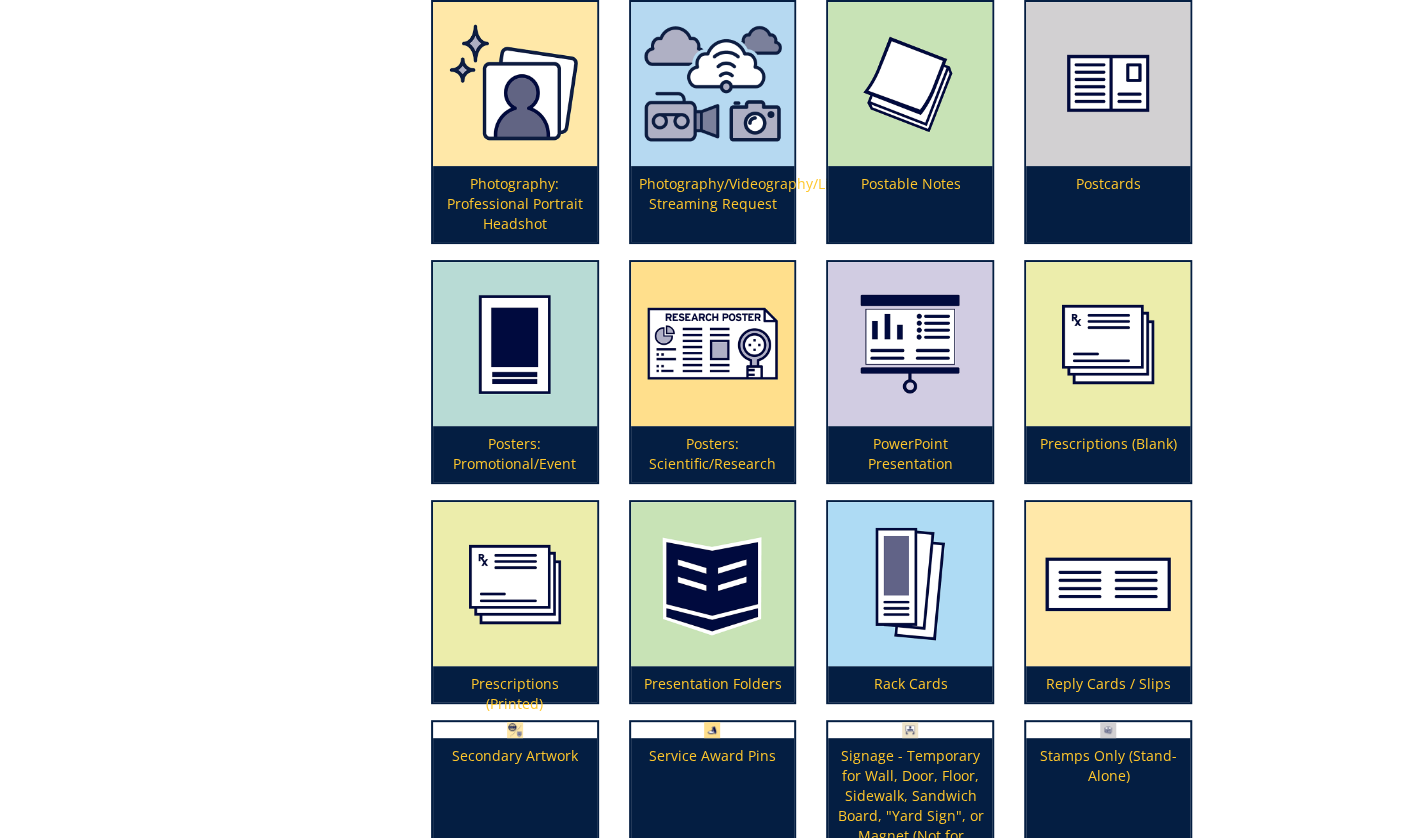 scroll, scrollTop: 4352, scrollLeft: 0, axis: vertical 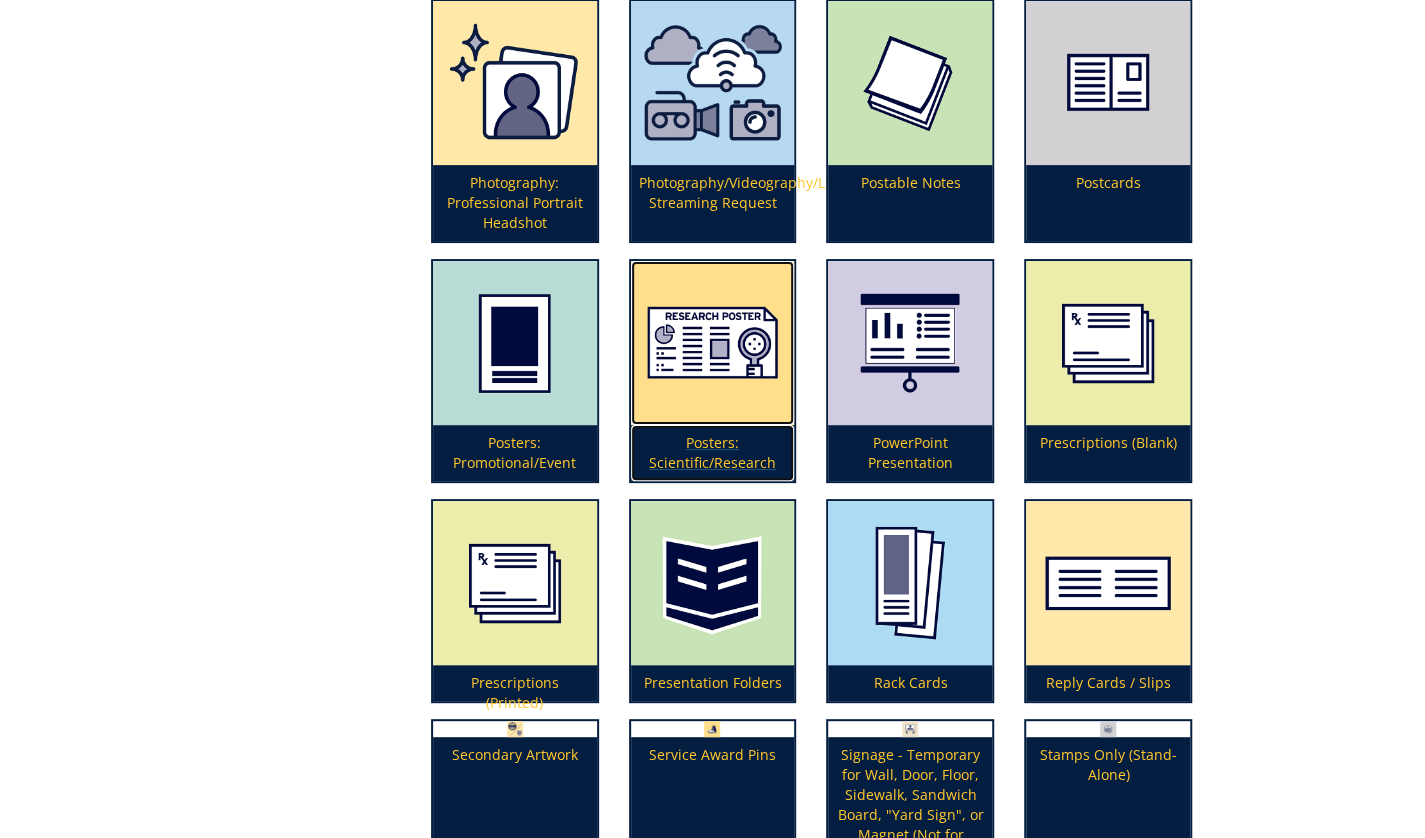 click at bounding box center (713, 343) 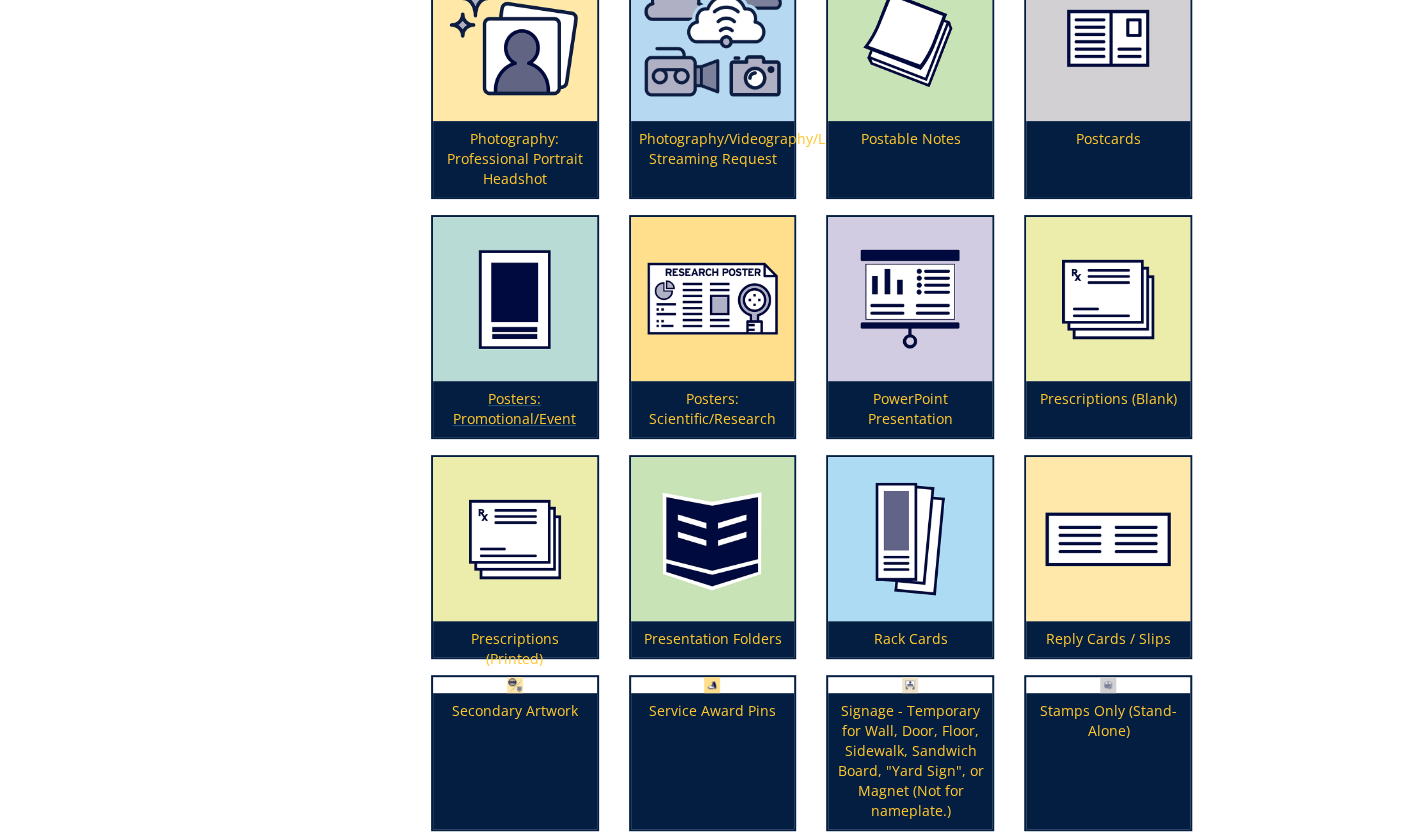 scroll, scrollTop: 4406, scrollLeft: 0, axis: vertical 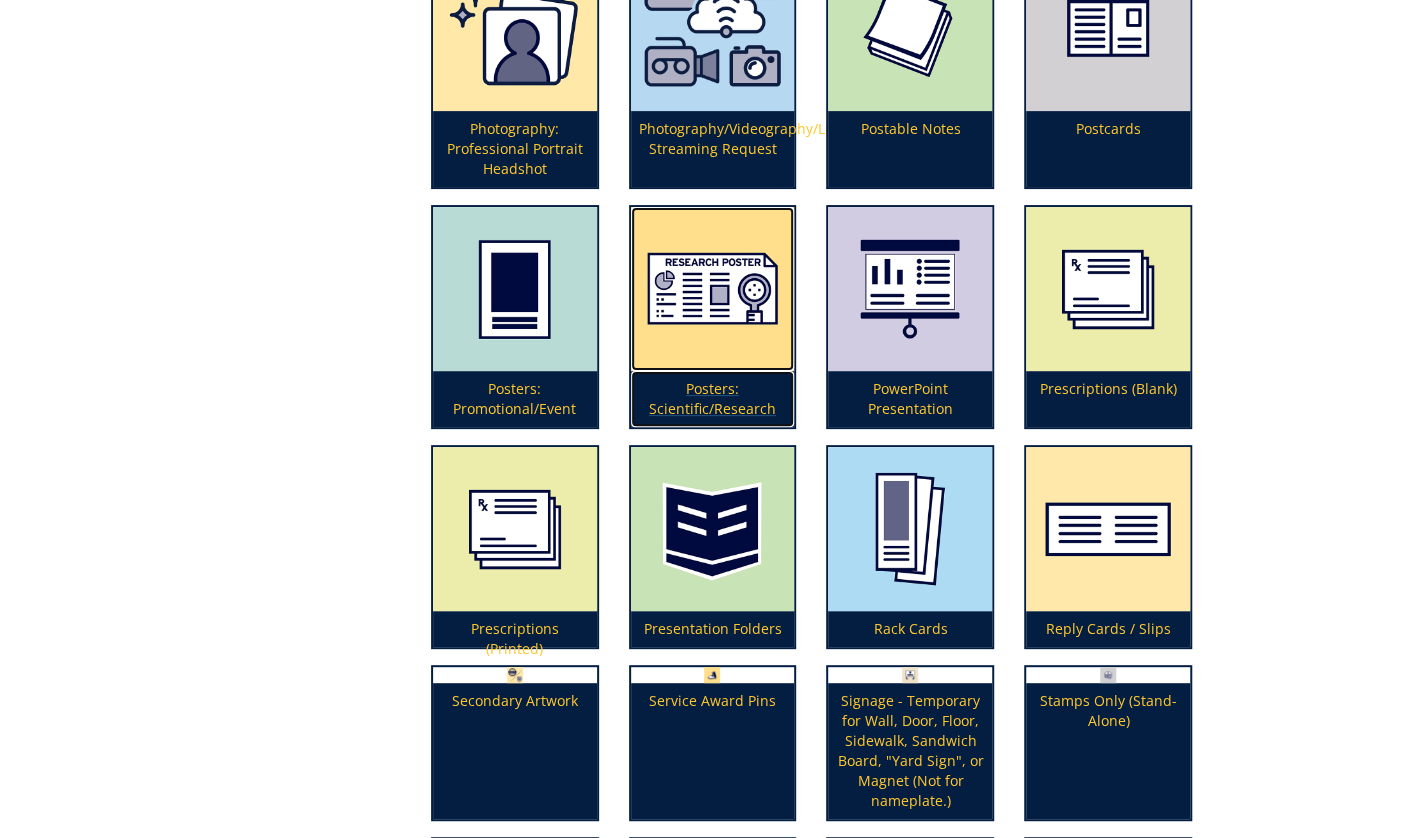 click at bounding box center (713, 289) 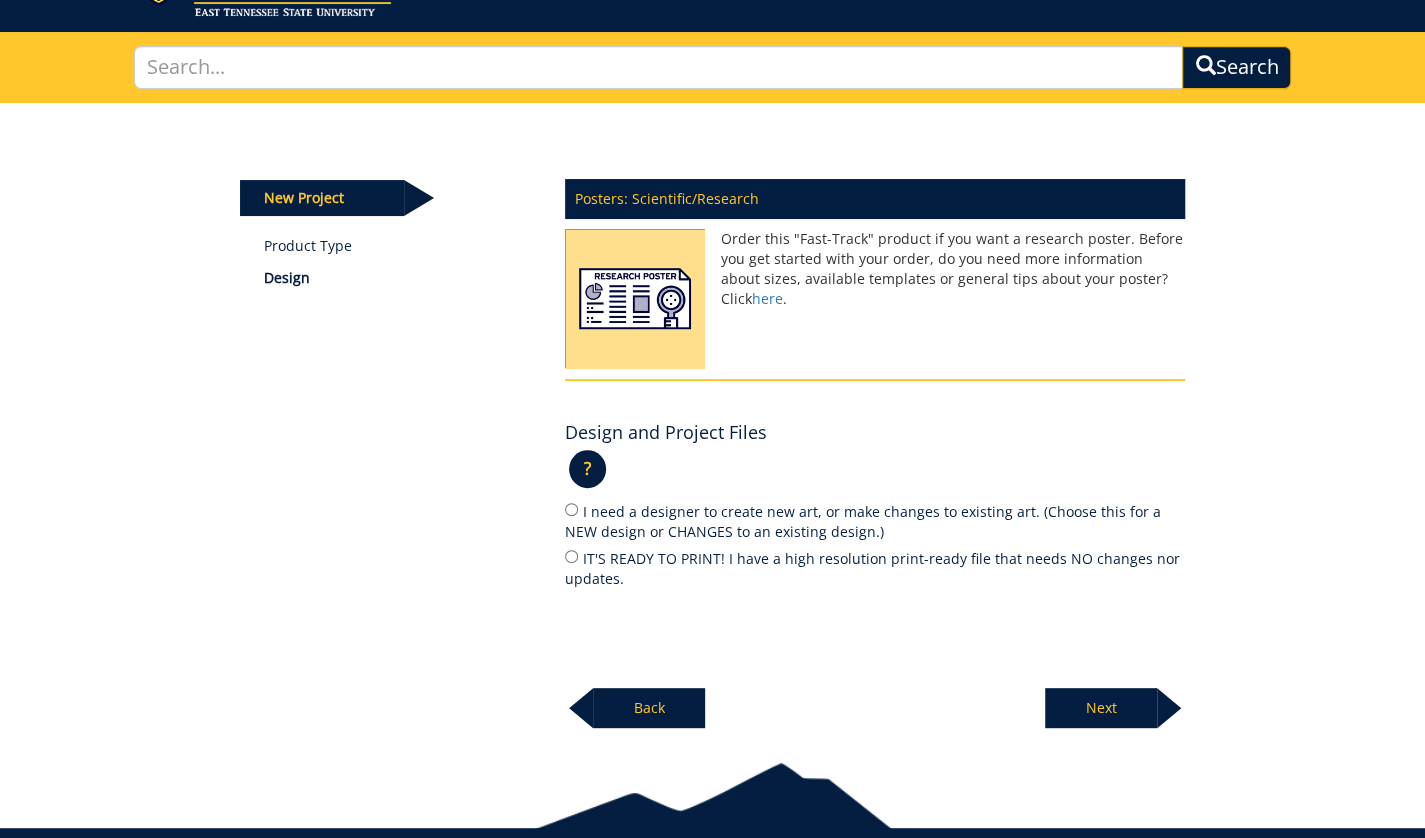 scroll, scrollTop: 111, scrollLeft: 0, axis: vertical 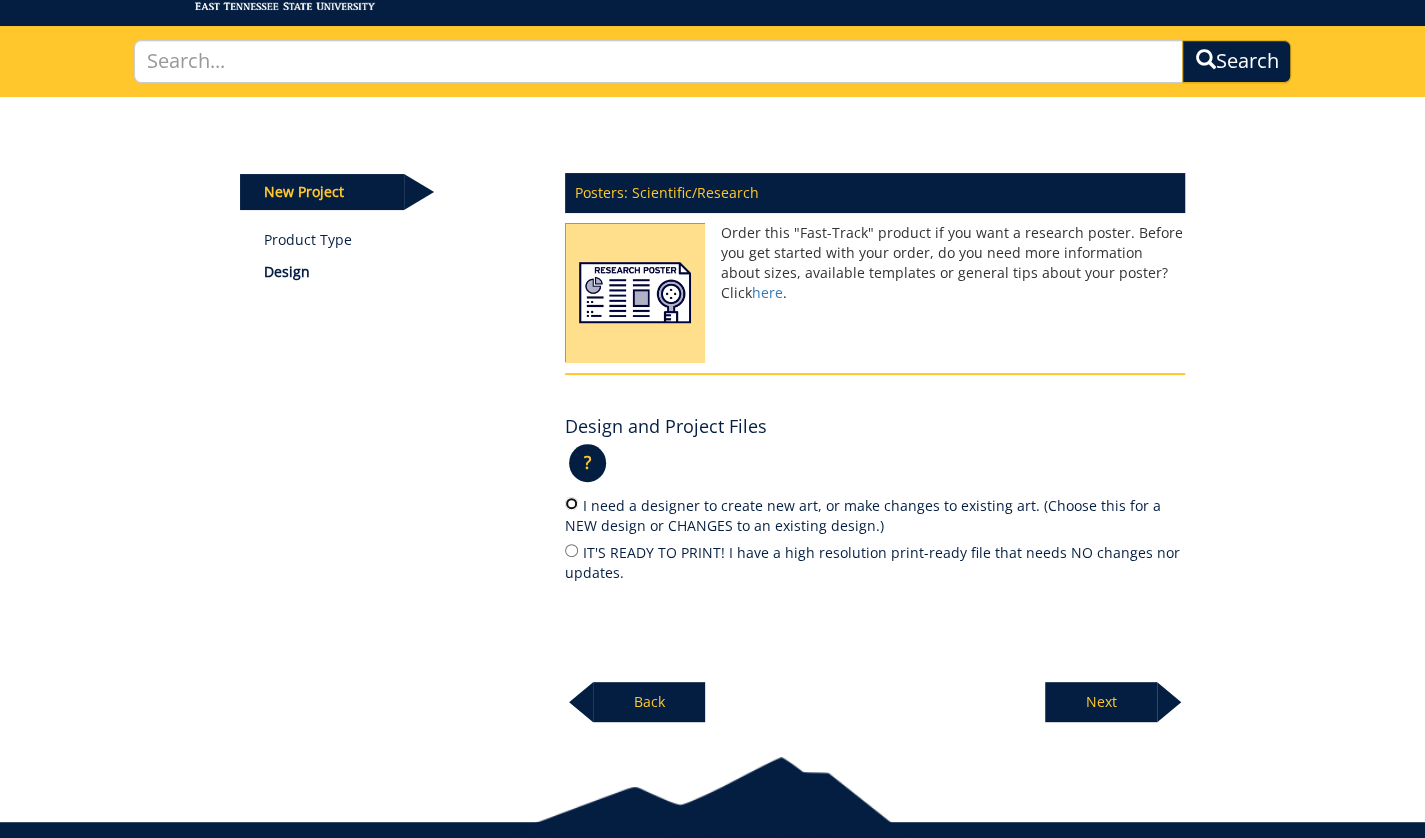click on "I need a designer to create new art, or make changes to existing art. (Choose this for a NEW design or CHANGES to an existing design.)" at bounding box center (571, 503) 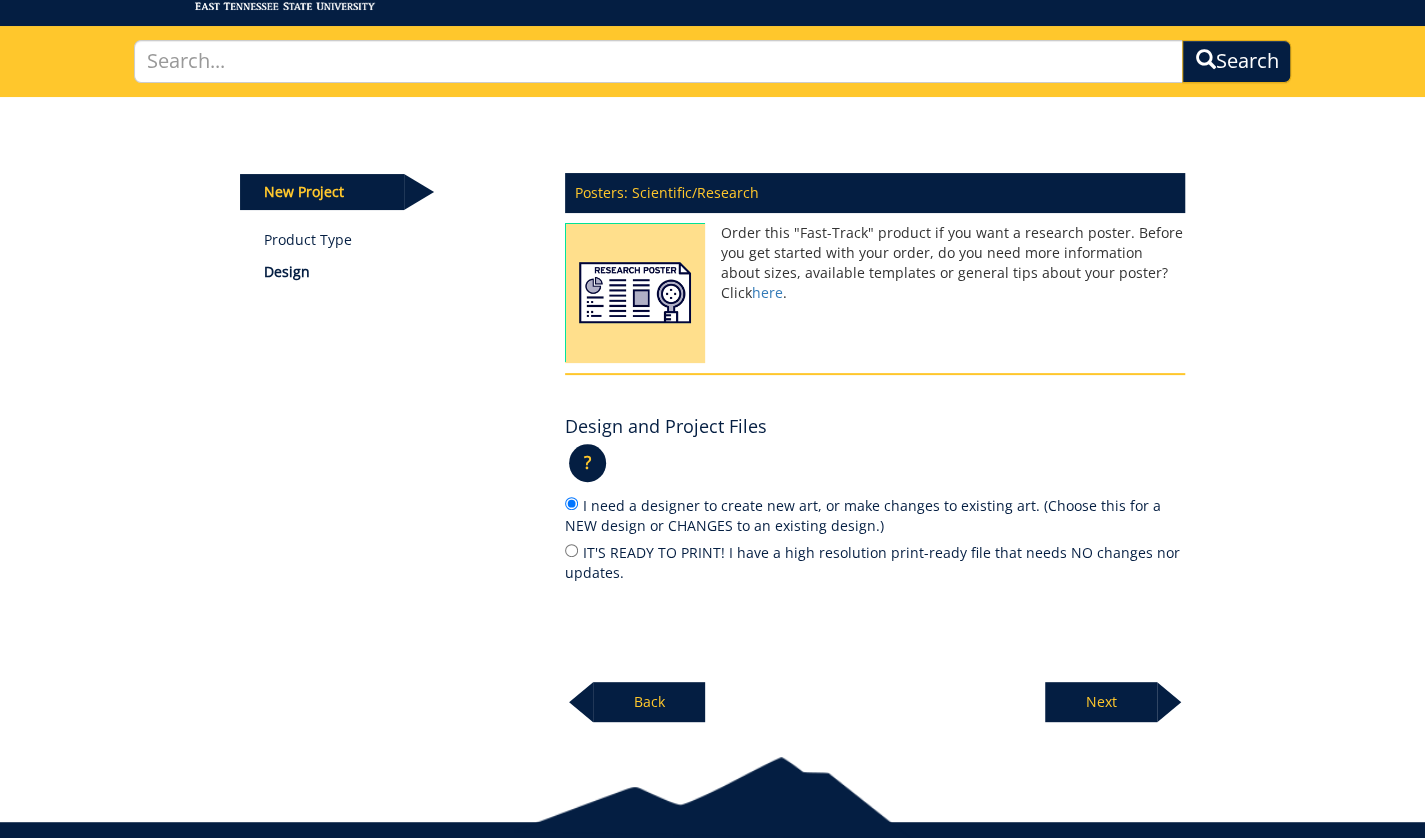 click on "Next" at bounding box center (1101, 702) 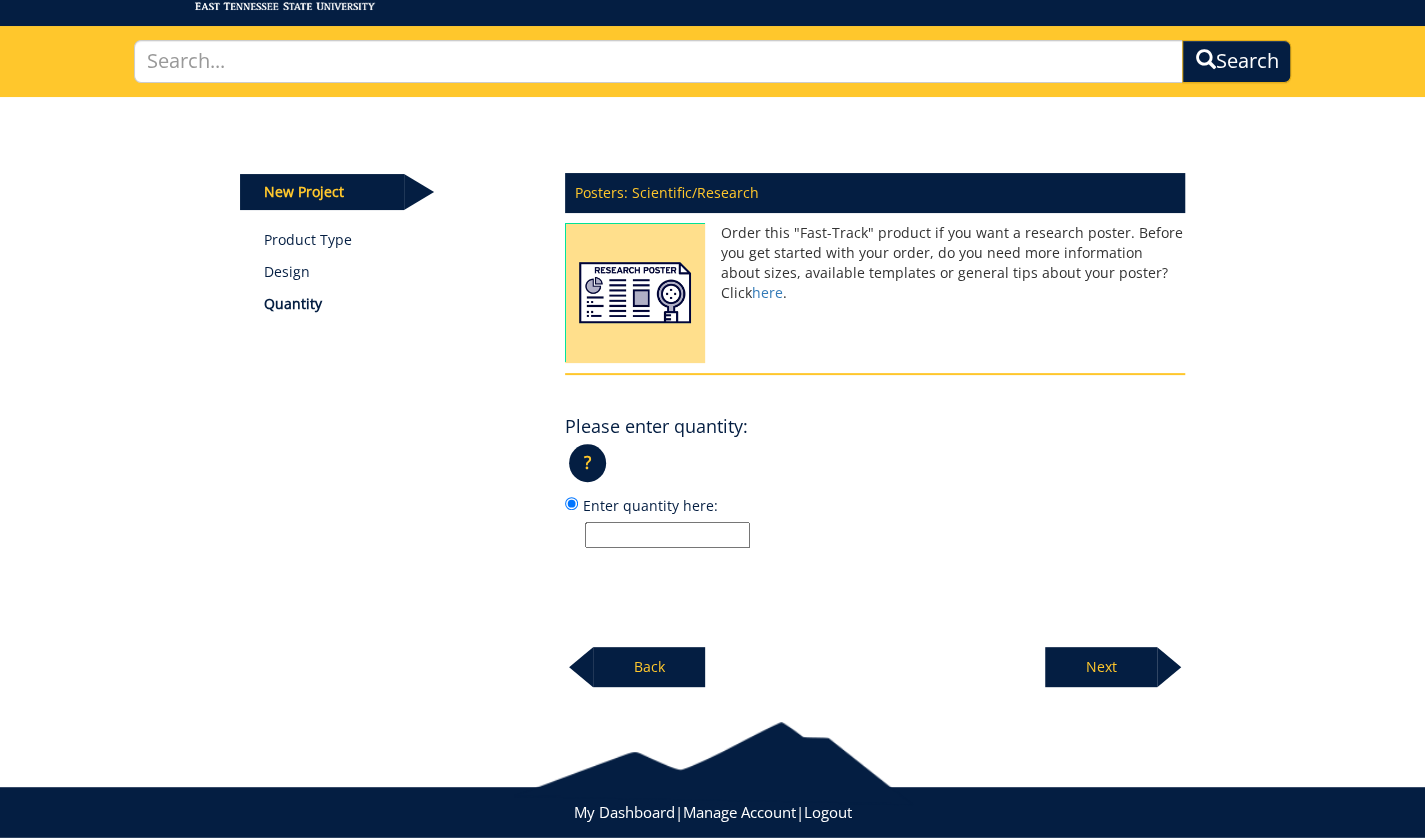 click on "Enter quantity here:" at bounding box center (667, 535) 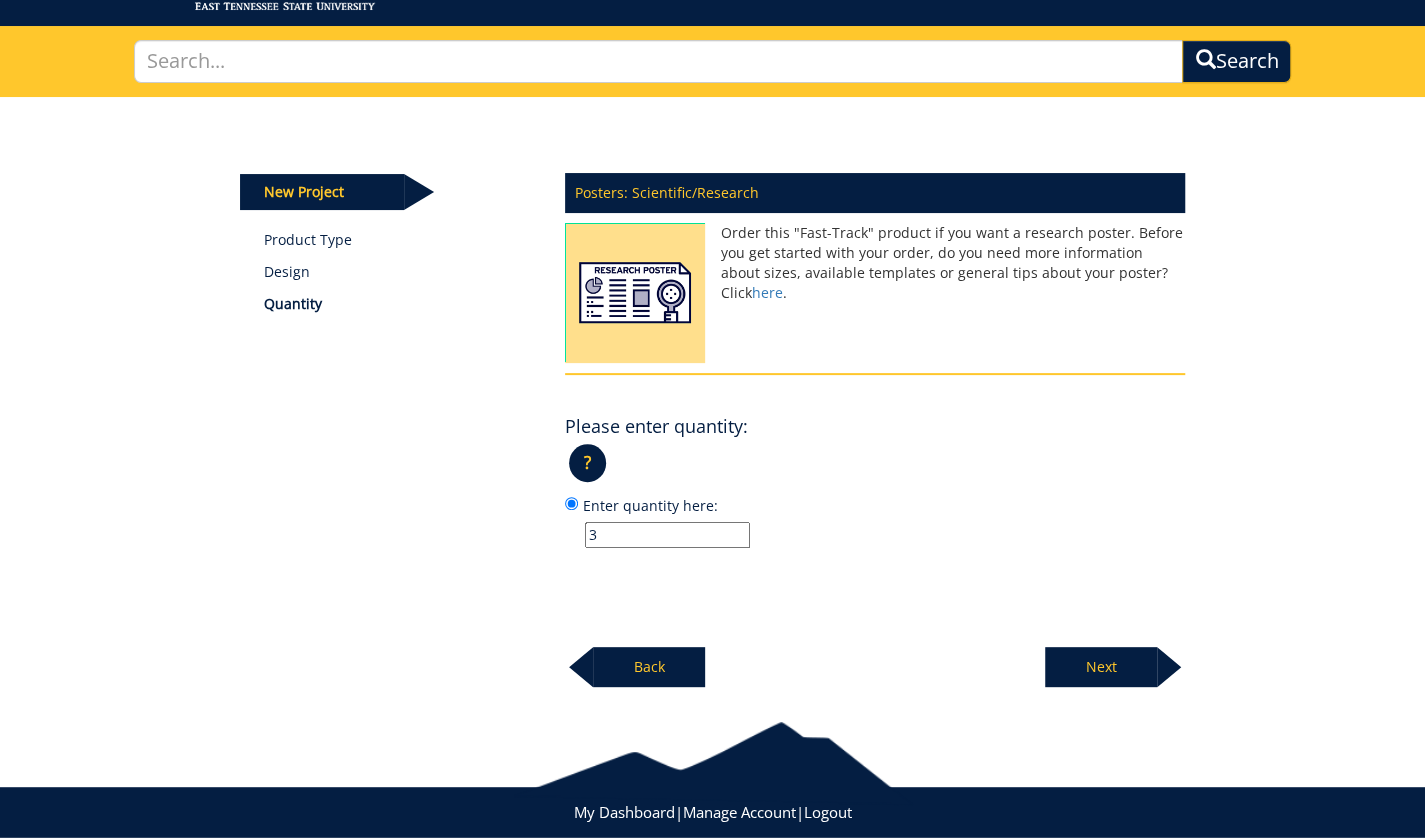 type on "3" 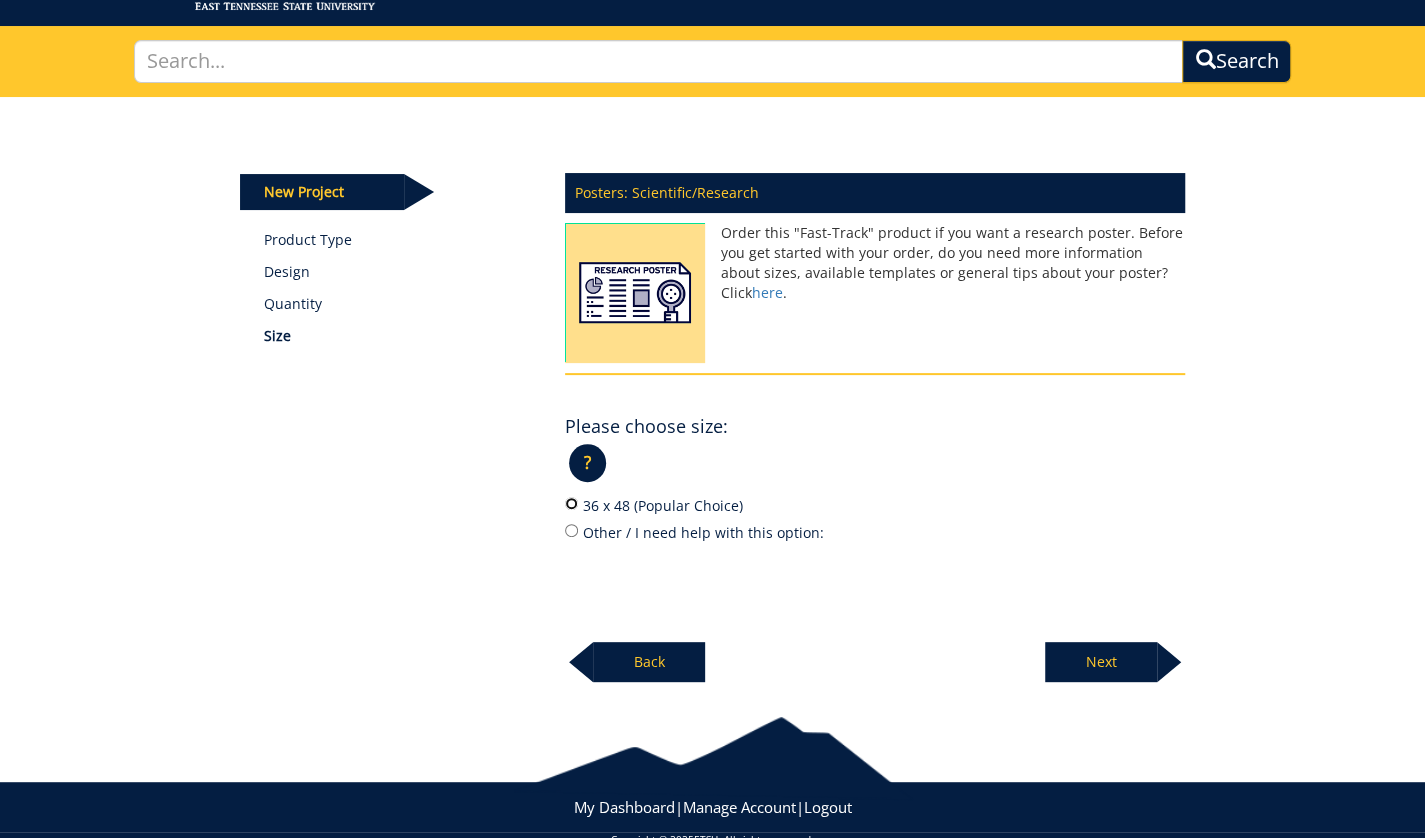 click on "36 x 48 (Popular Choice)" at bounding box center (571, 503) 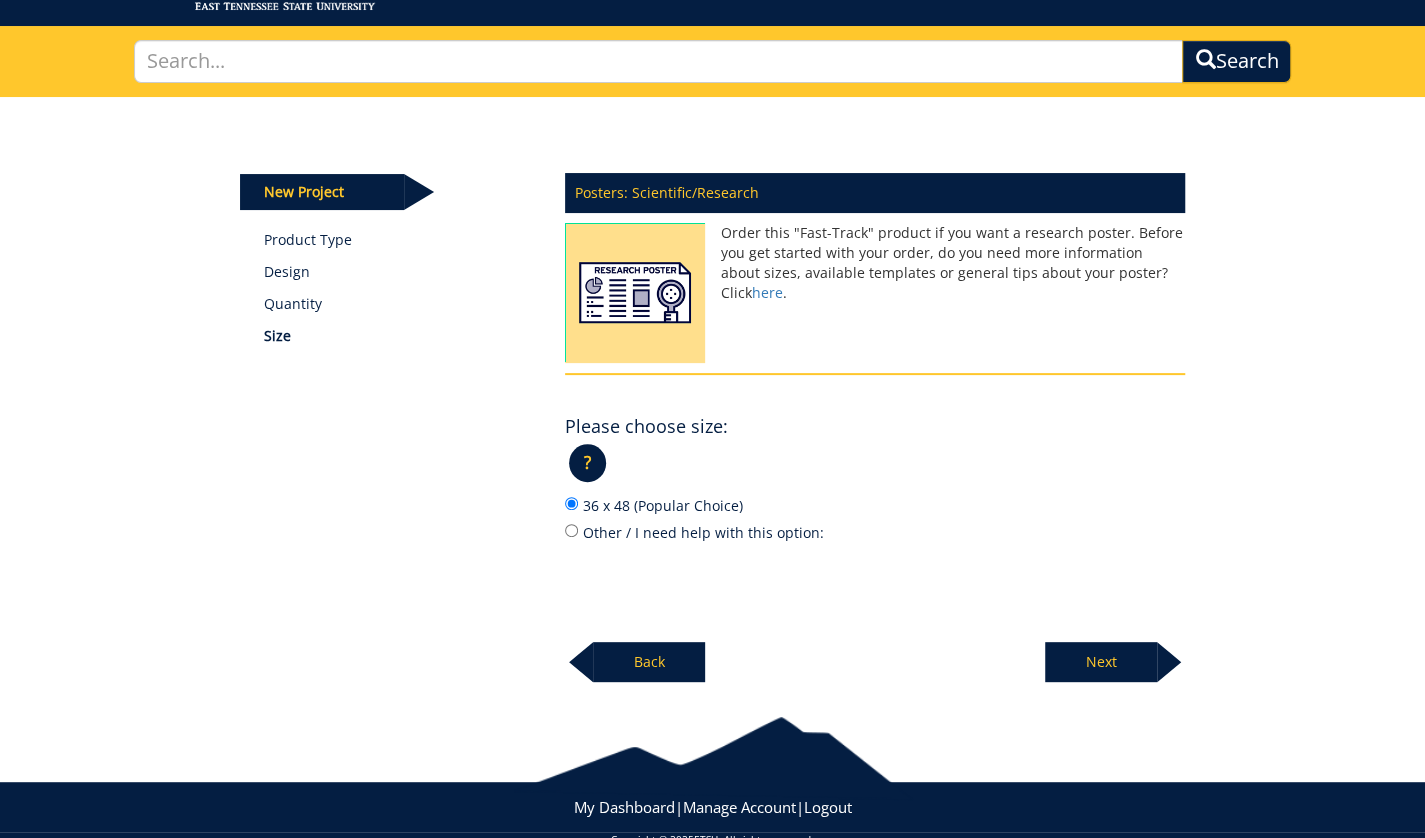 click on "Next" at bounding box center (1101, 662) 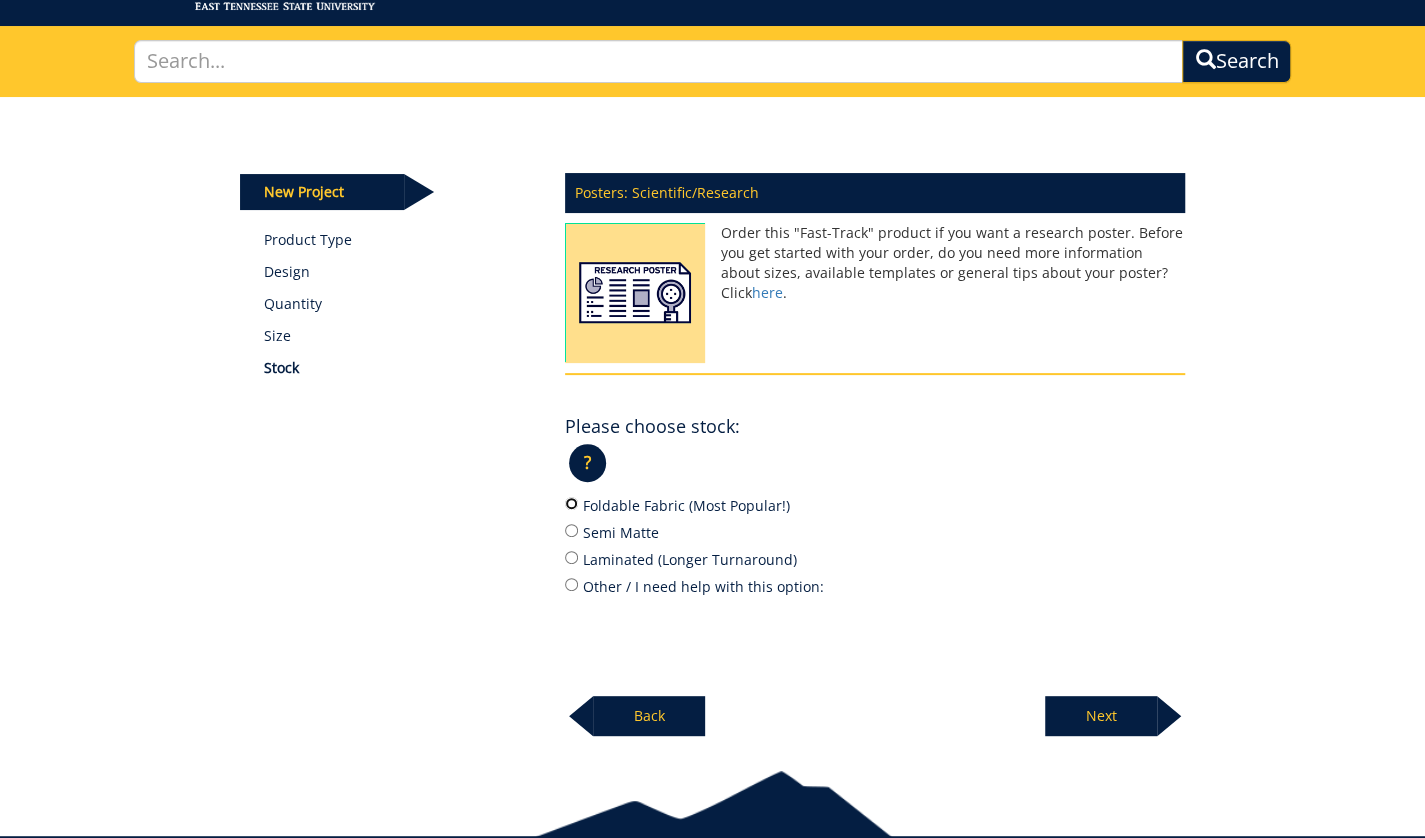 click on "Foldable Fabric (Most Popular!)" at bounding box center (571, 503) 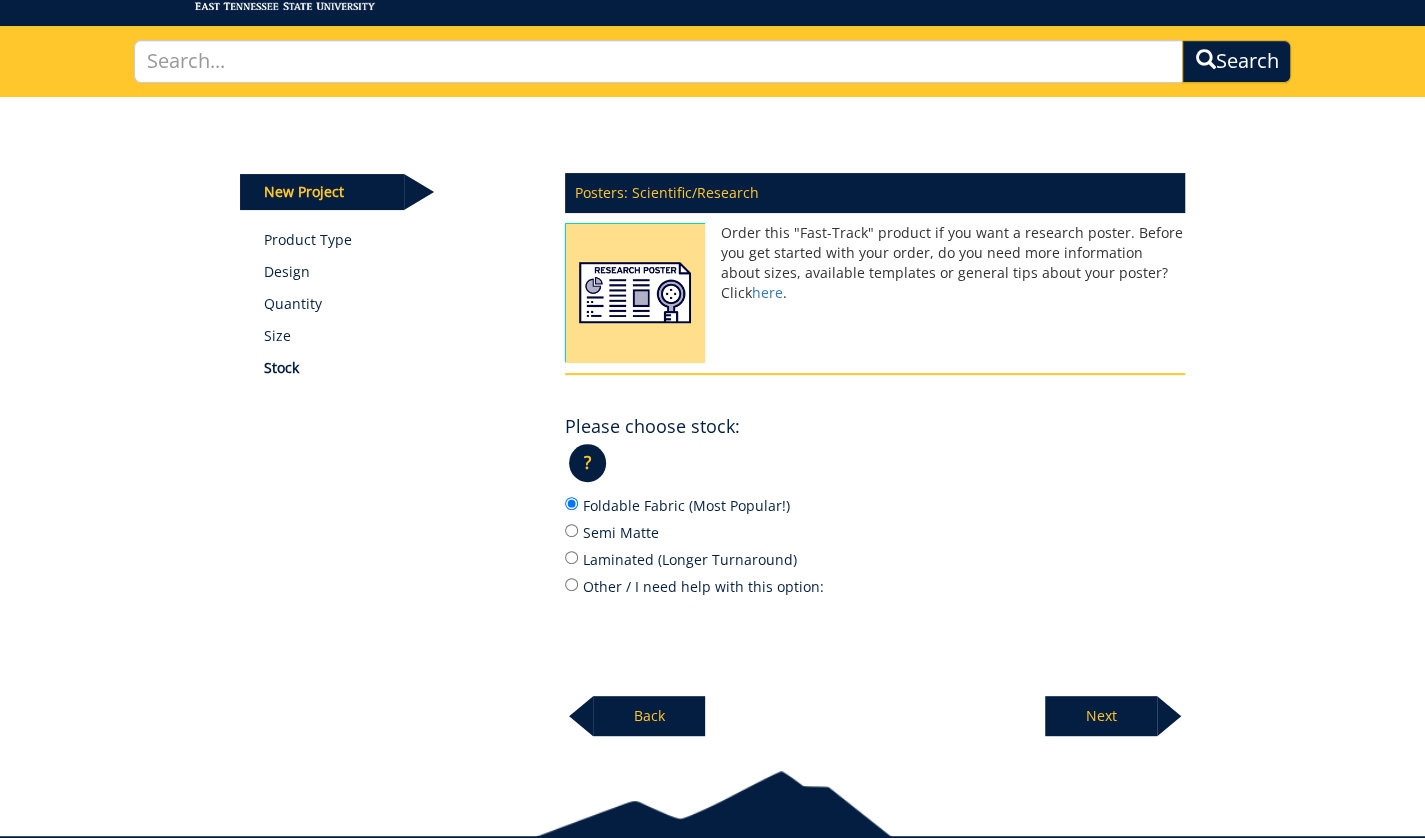 click on "Next" at bounding box center [1101, 716] 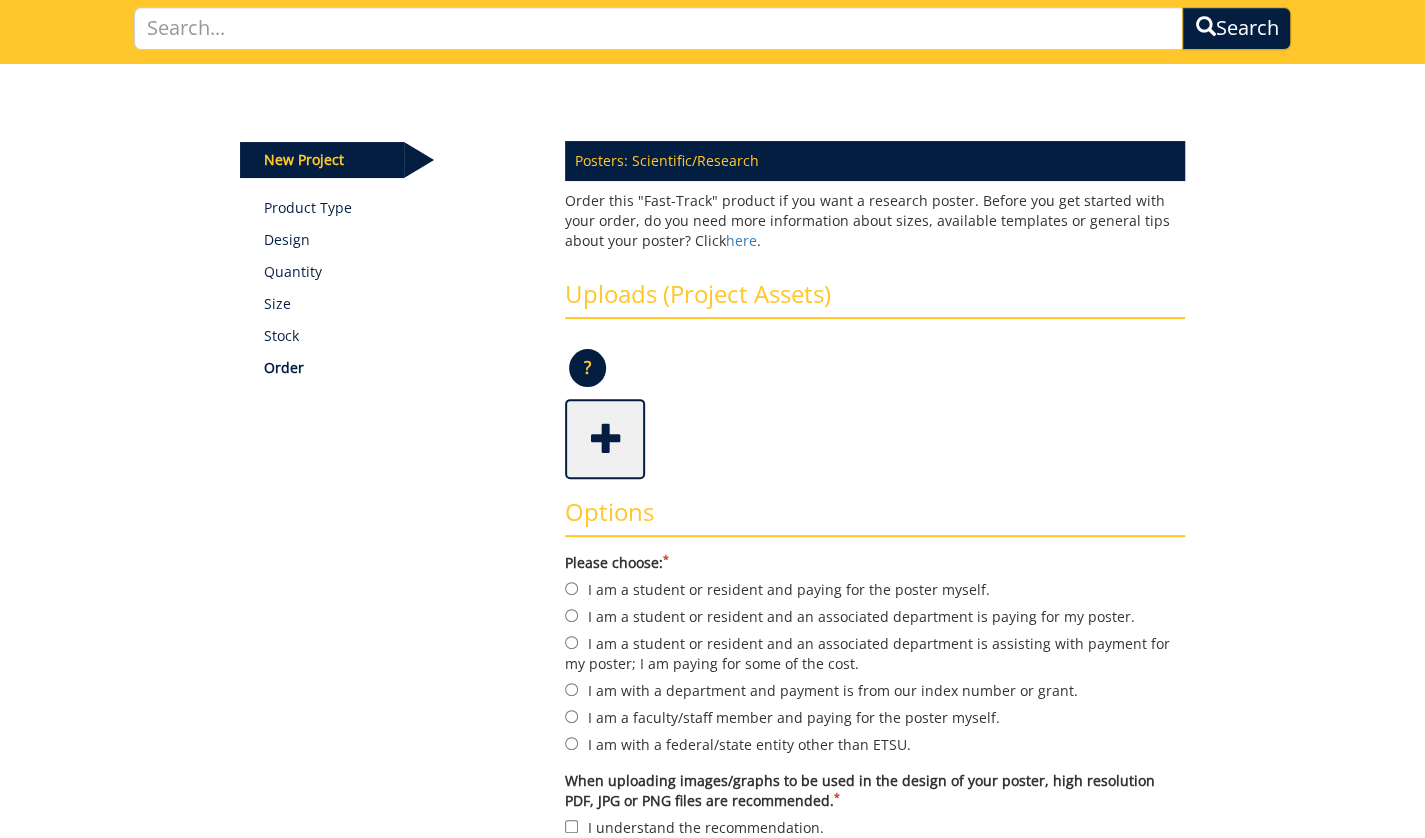 scroll, scrollTop: 106, scrollLeft: 0, axis: vertical 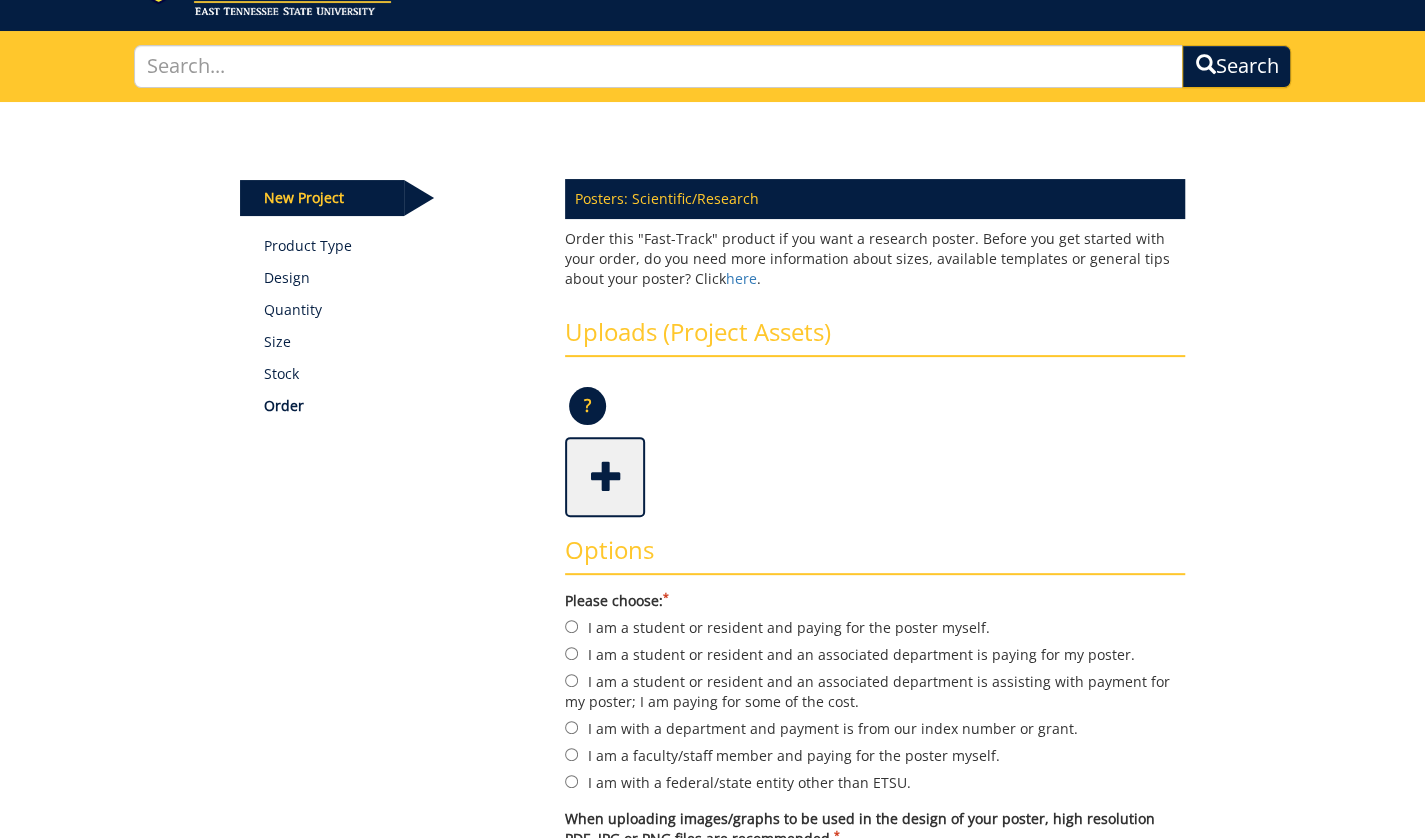 click on "Size" at bounding box center [399, 342] 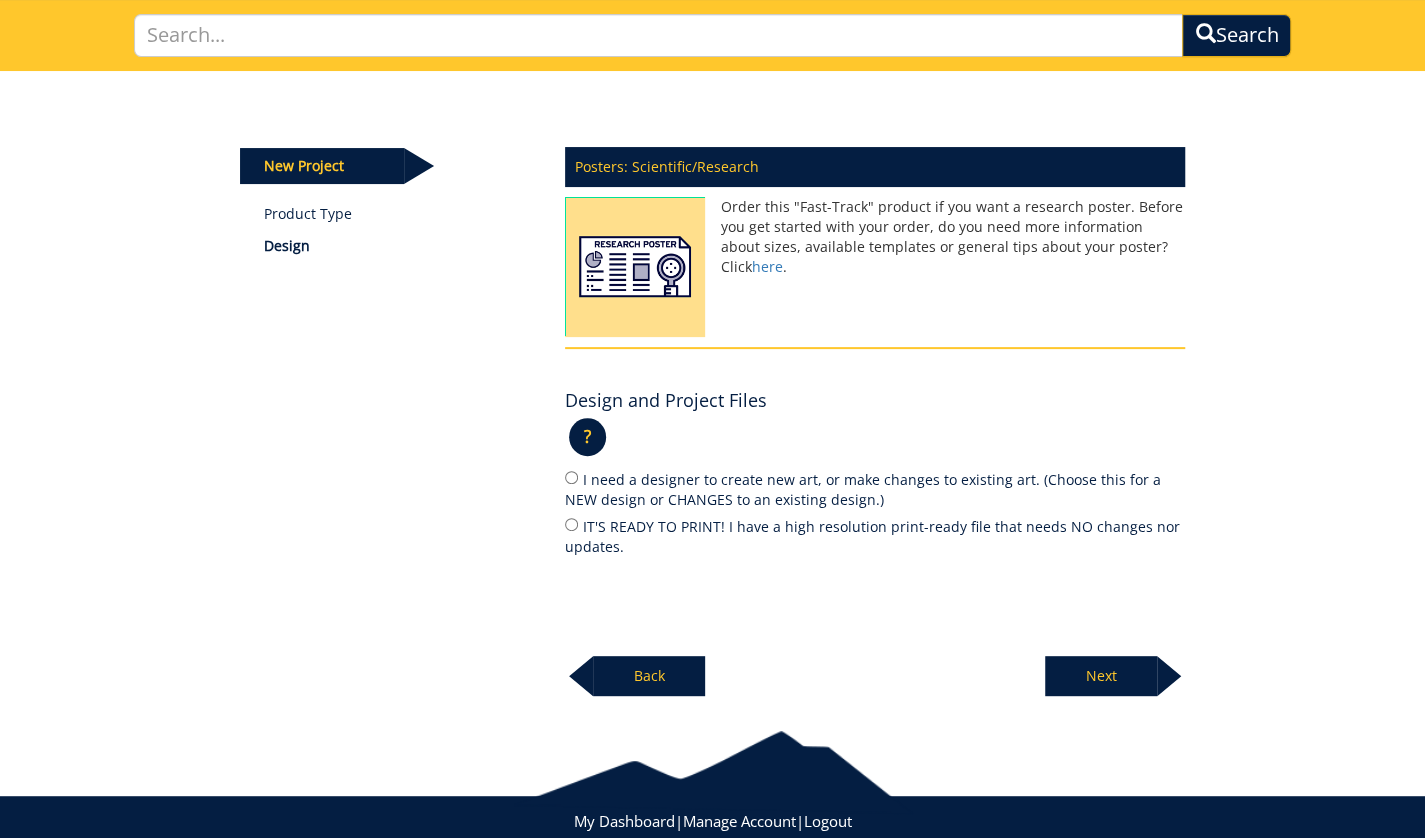 scroll, scrollTop: 172, scrollLeft: 0, axis: vertical 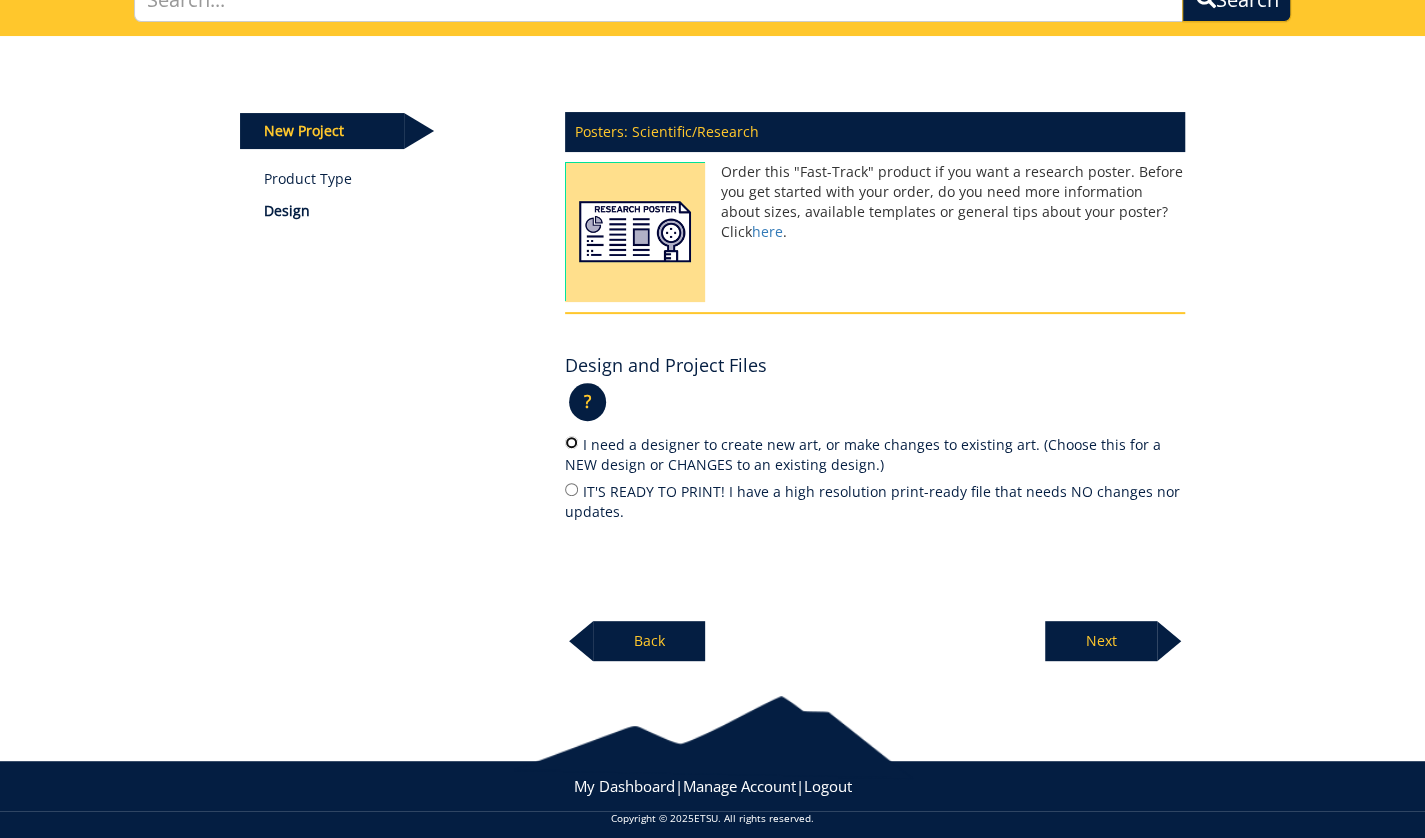 click on "I need a designer to create new art, or make changes to existing art. (Choose this for a NEW design or CHANGES to an existing design.)" at bounding box center (571, 442) 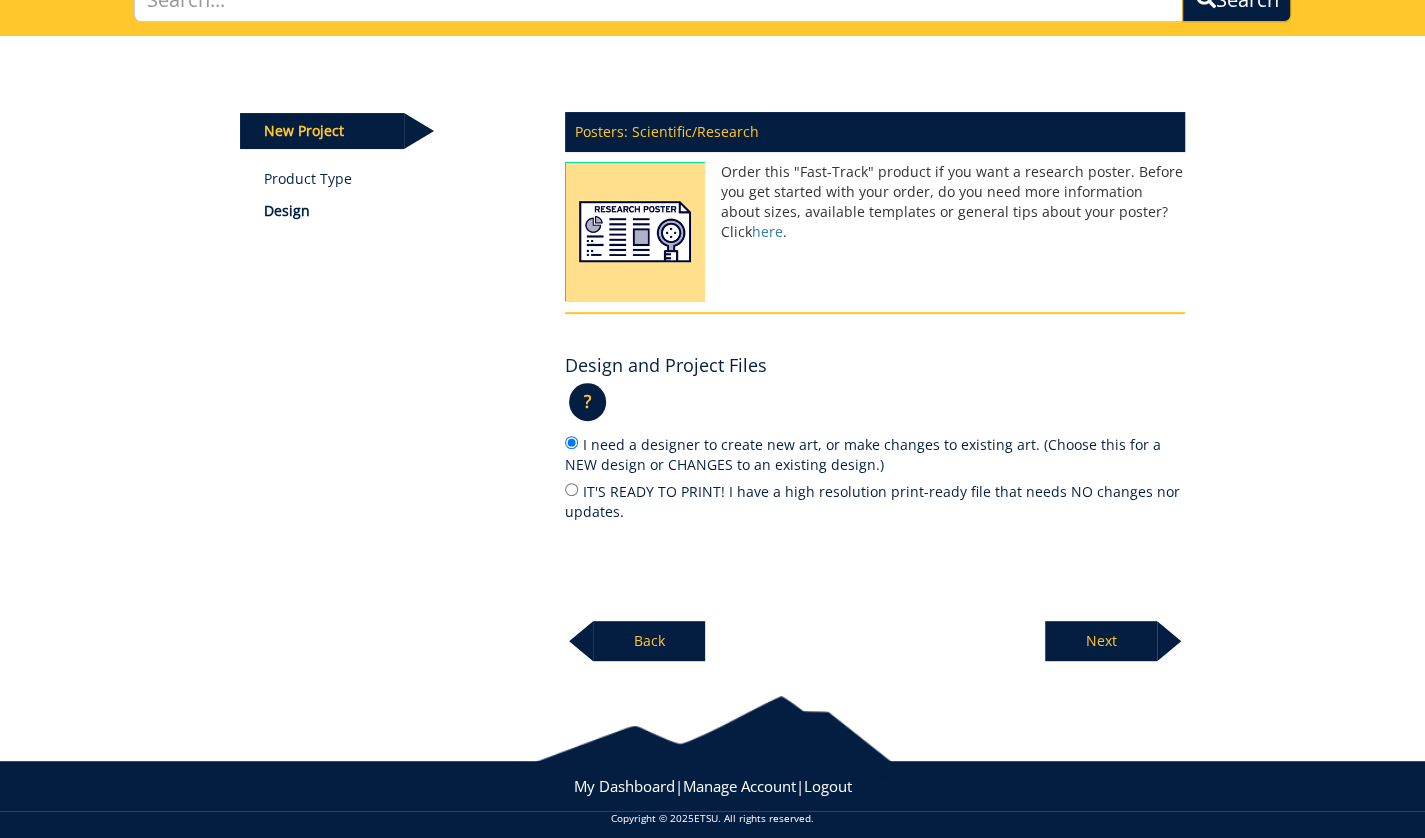 click on "Next" at bounding box center (1101, 641) 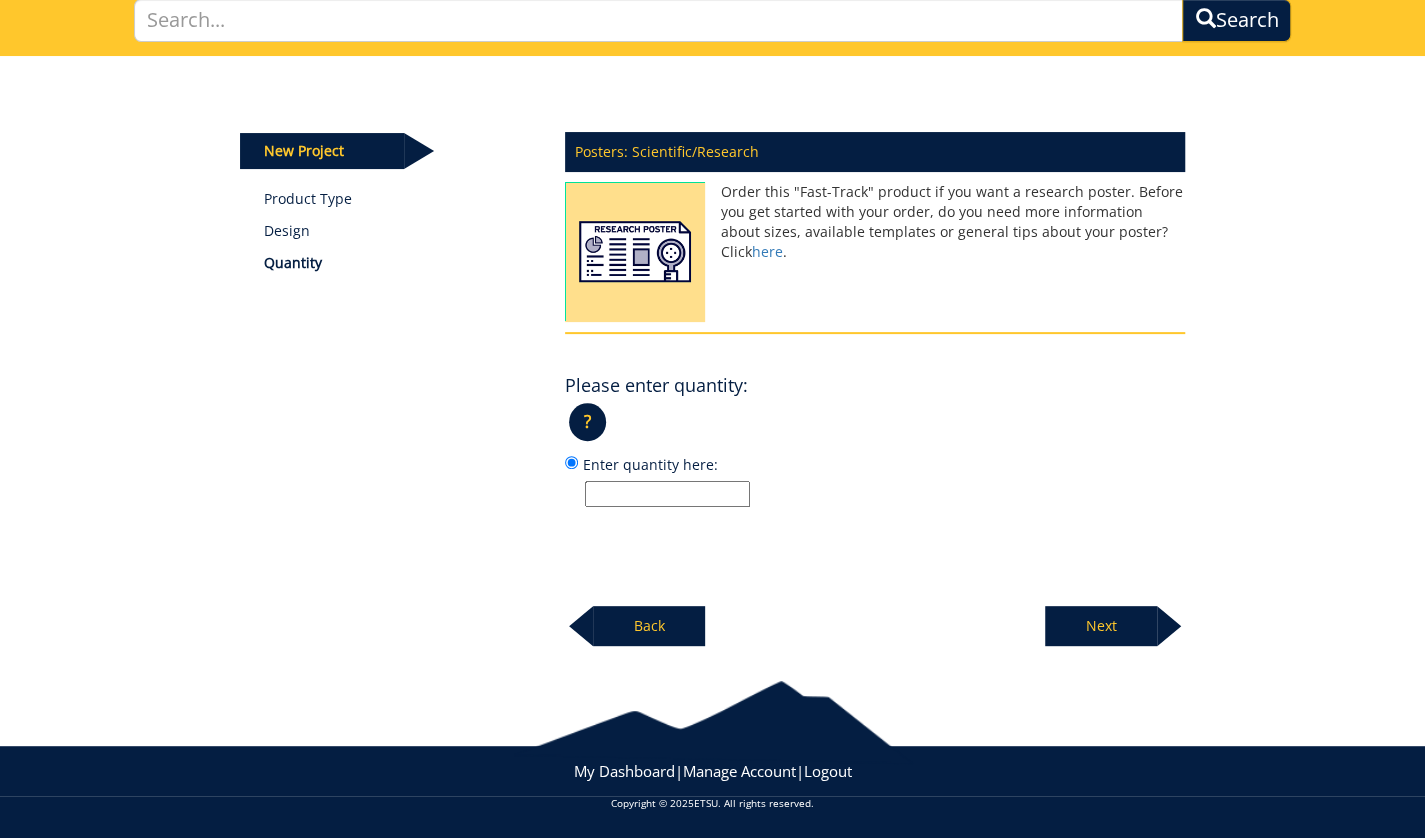 click on "Enter quantity here:" at bounding box center (667, 494) 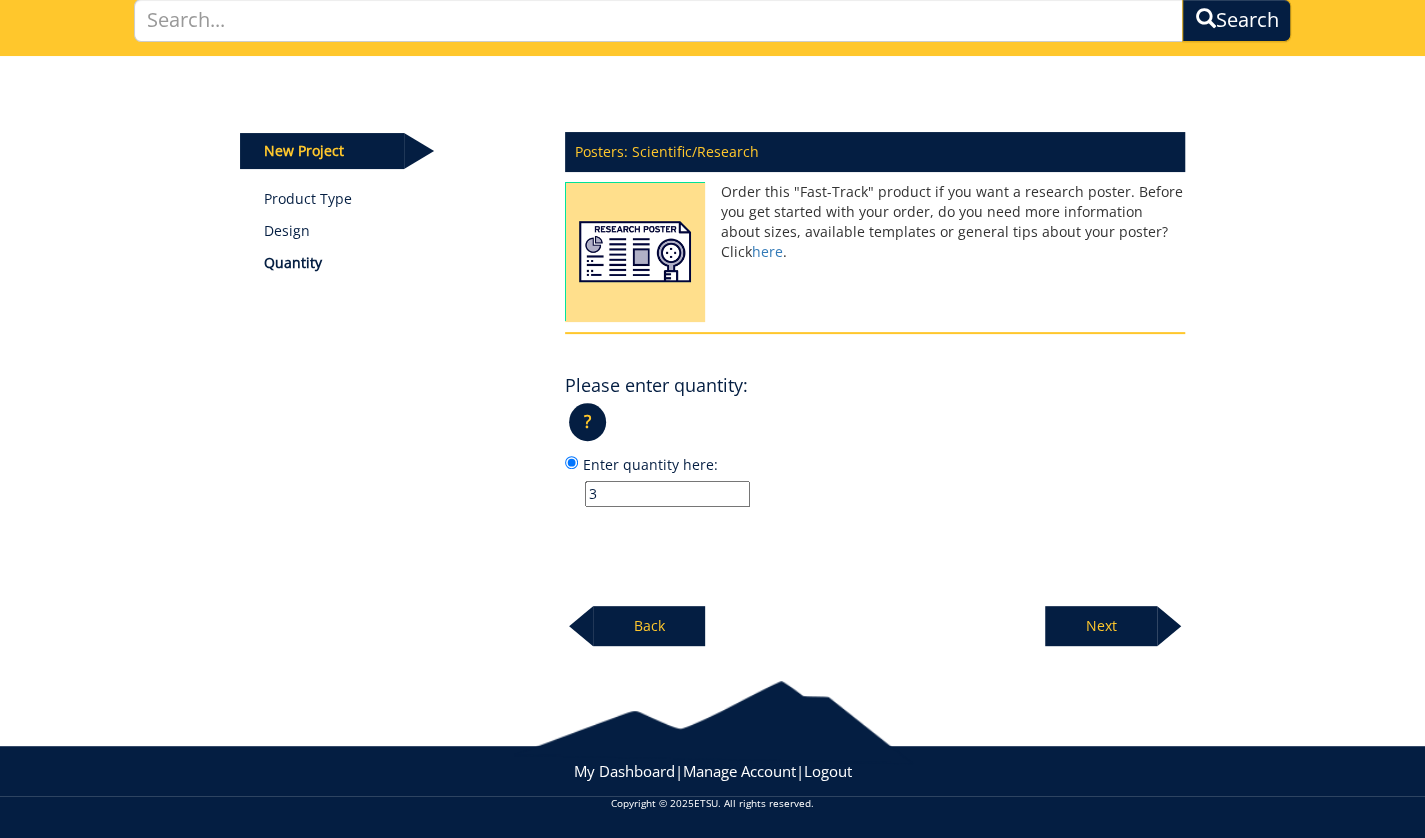 type on "3" 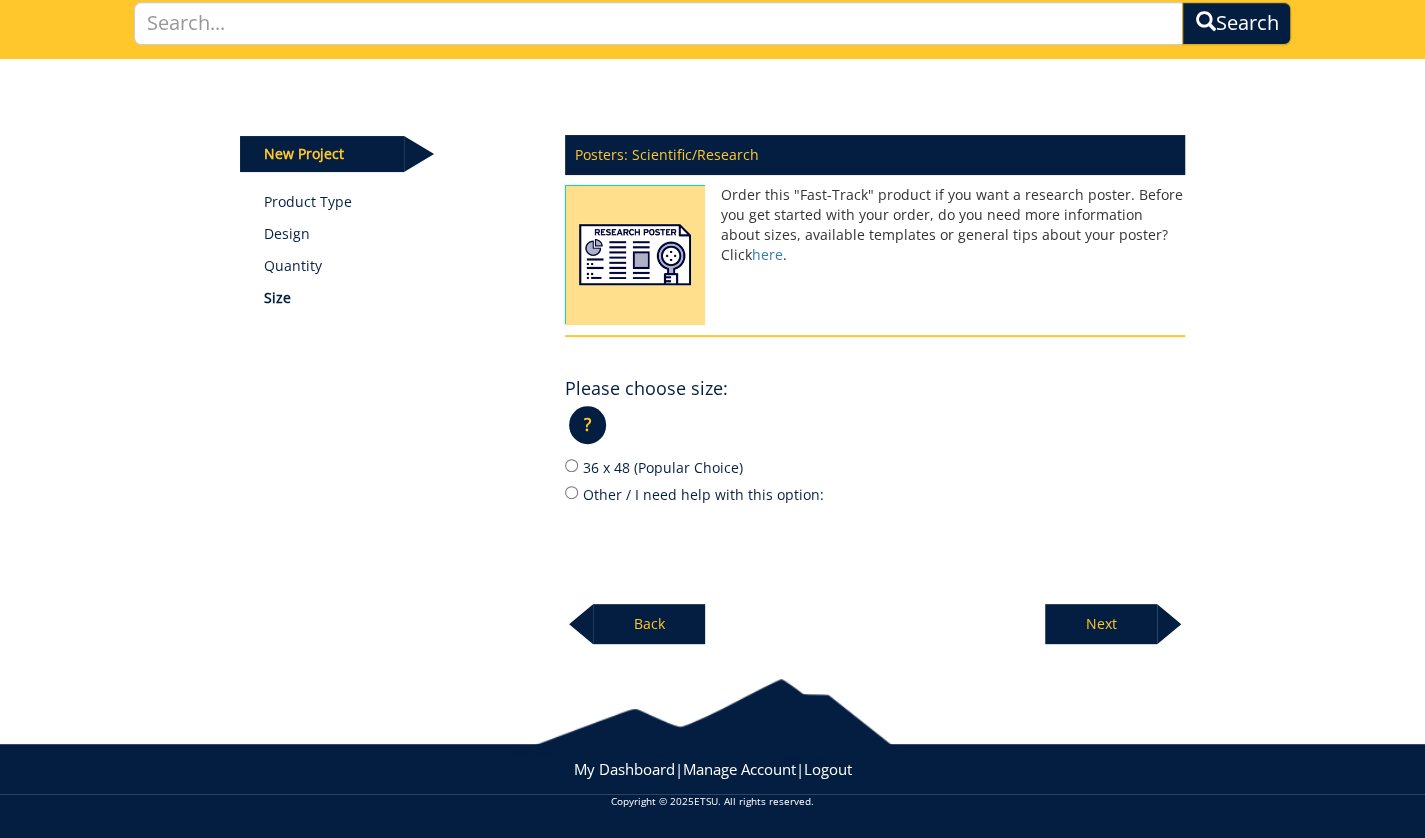 scroll, scrollTop: 147, scrollLeft: 0, axis: vertical 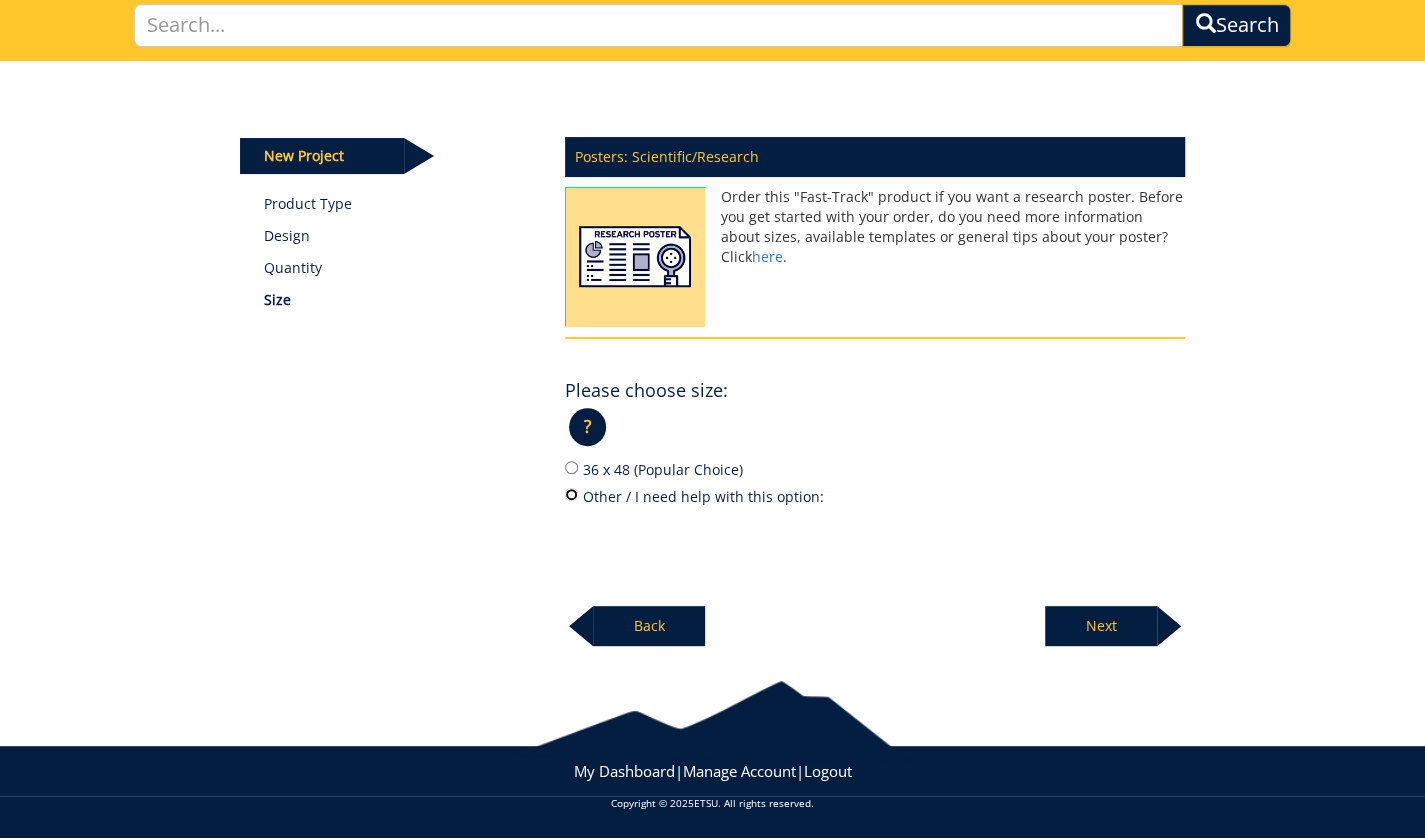 click on "Other / I need help with this option:" at bounding box center (571, 494) 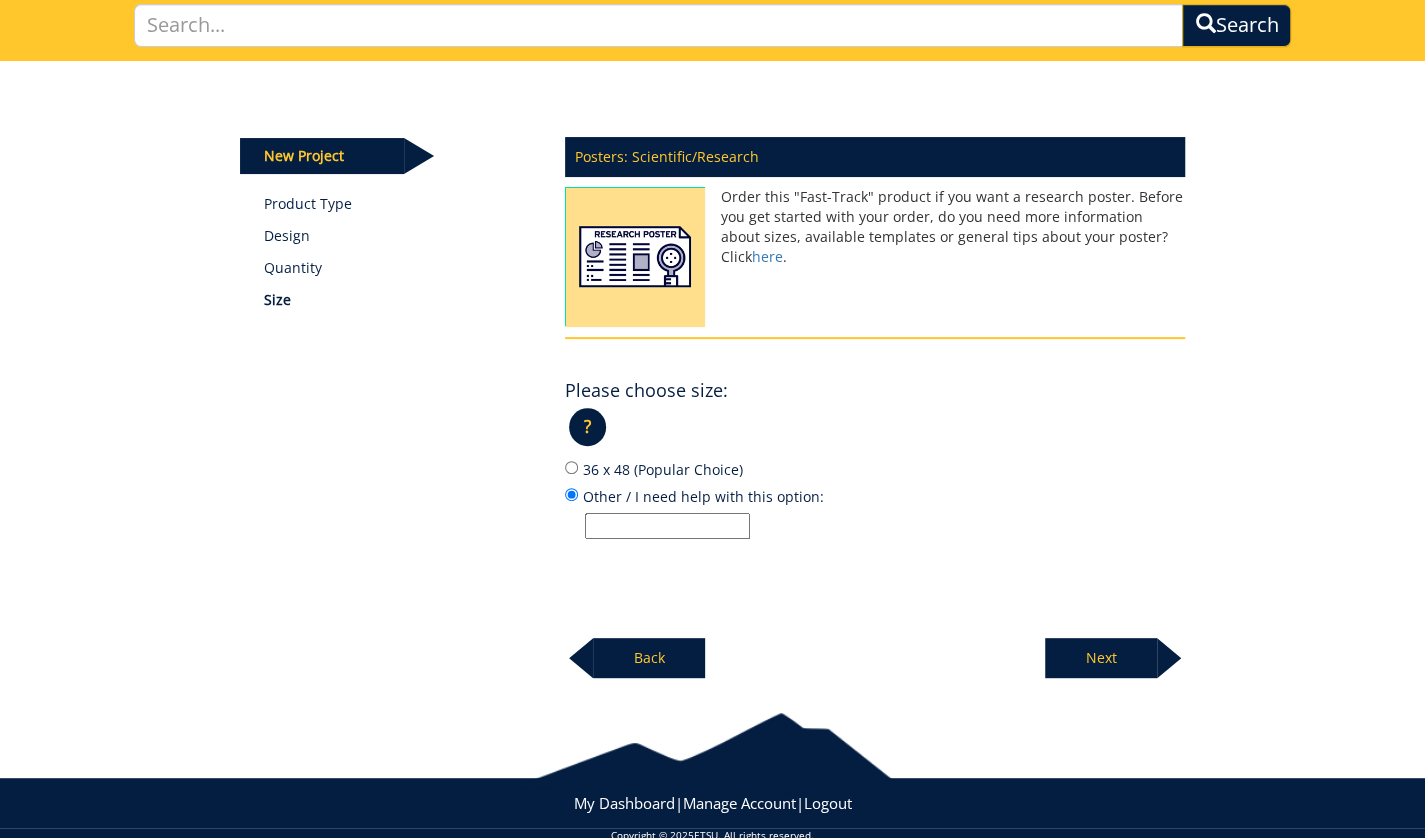 click on "Posters: Scientific/Research
Order this "Fast-Track" product if you want a research poster. Before you get started with your order, do you need more information about sizes, available templates or general tips about your poster? Click  here .
Please choose size:
?
× Which size should I choose?:" at bounding box center [875, 402] 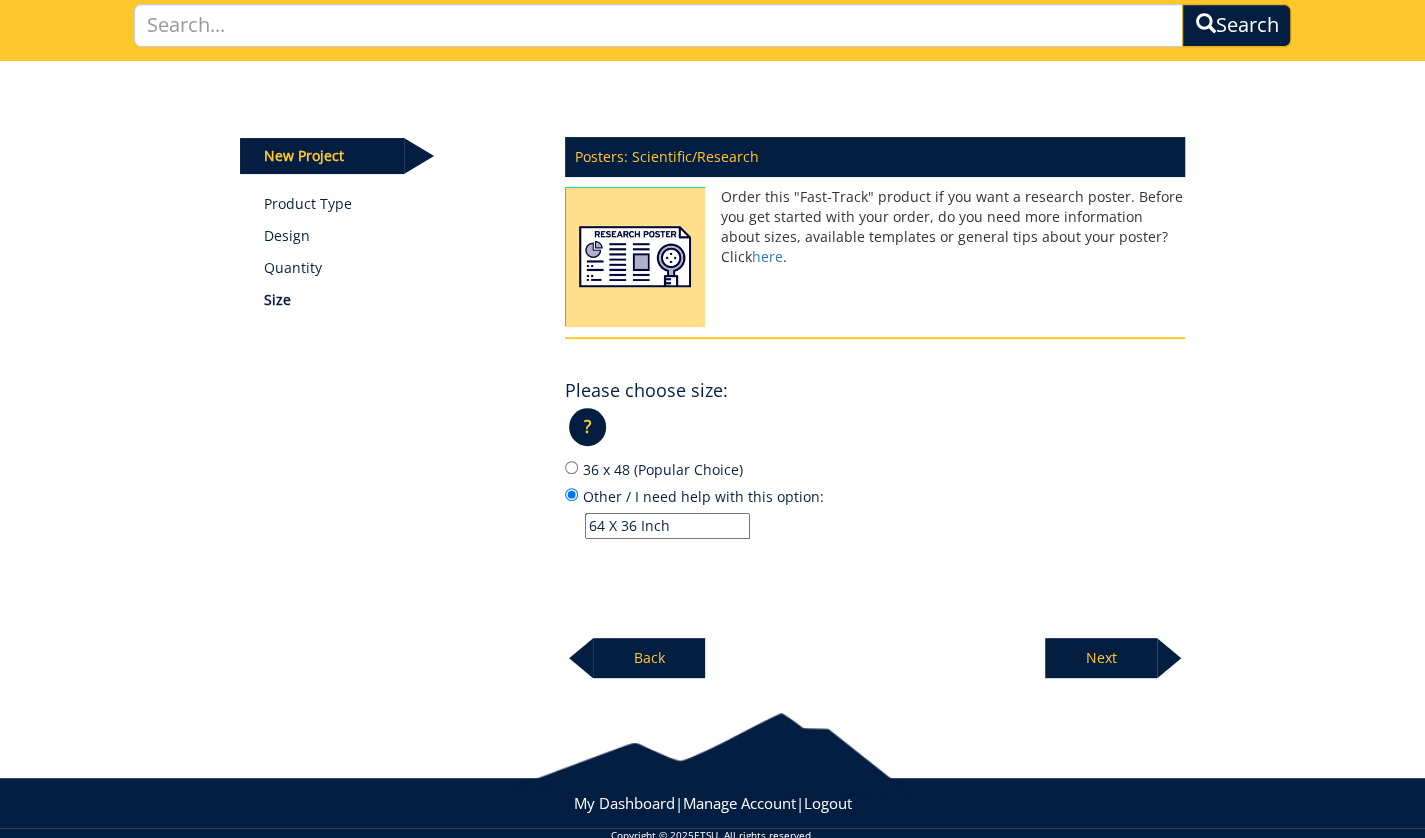 type on "64 X 36 Inch" 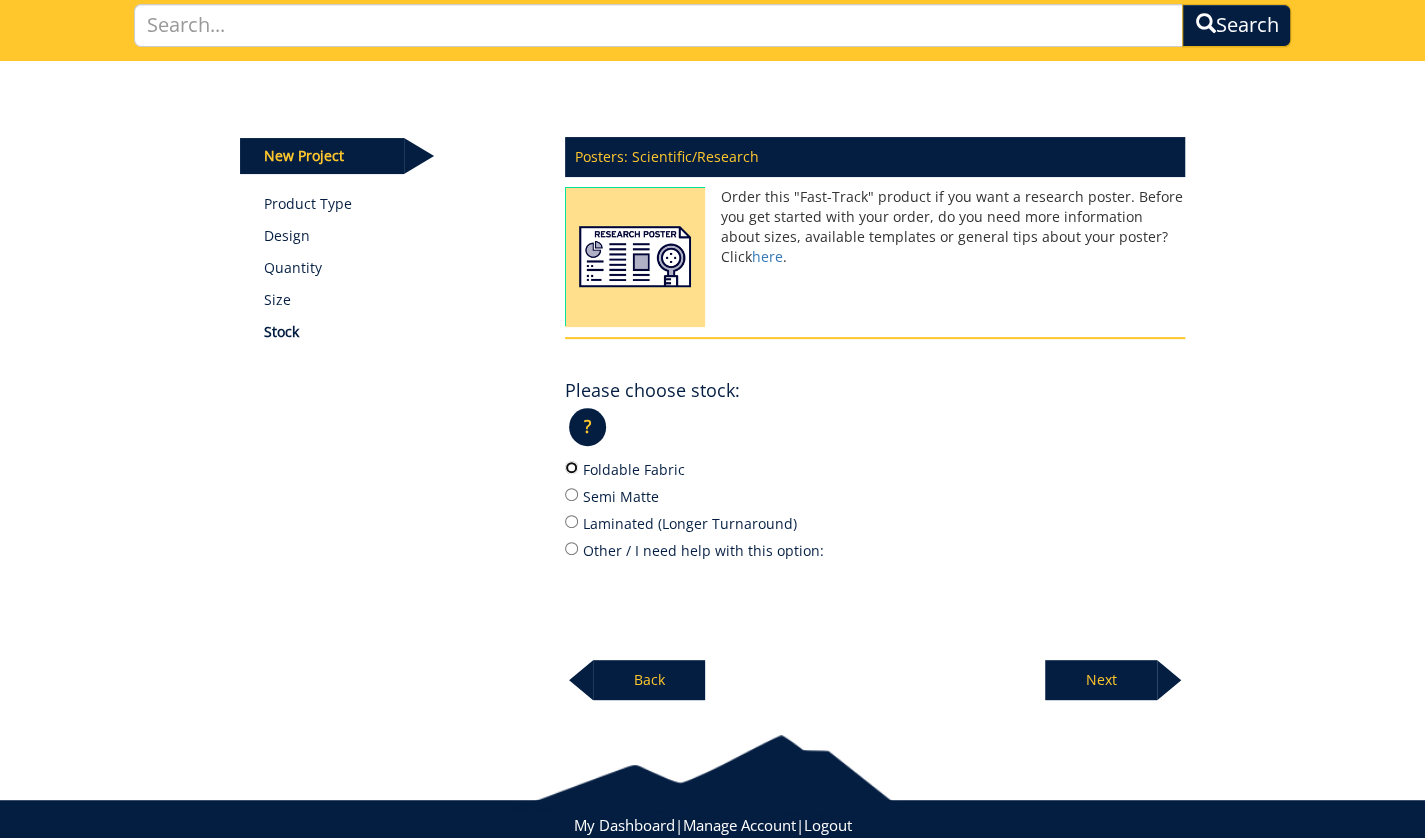 click on "Foldable Fabric" at bounding box center [571, 467] 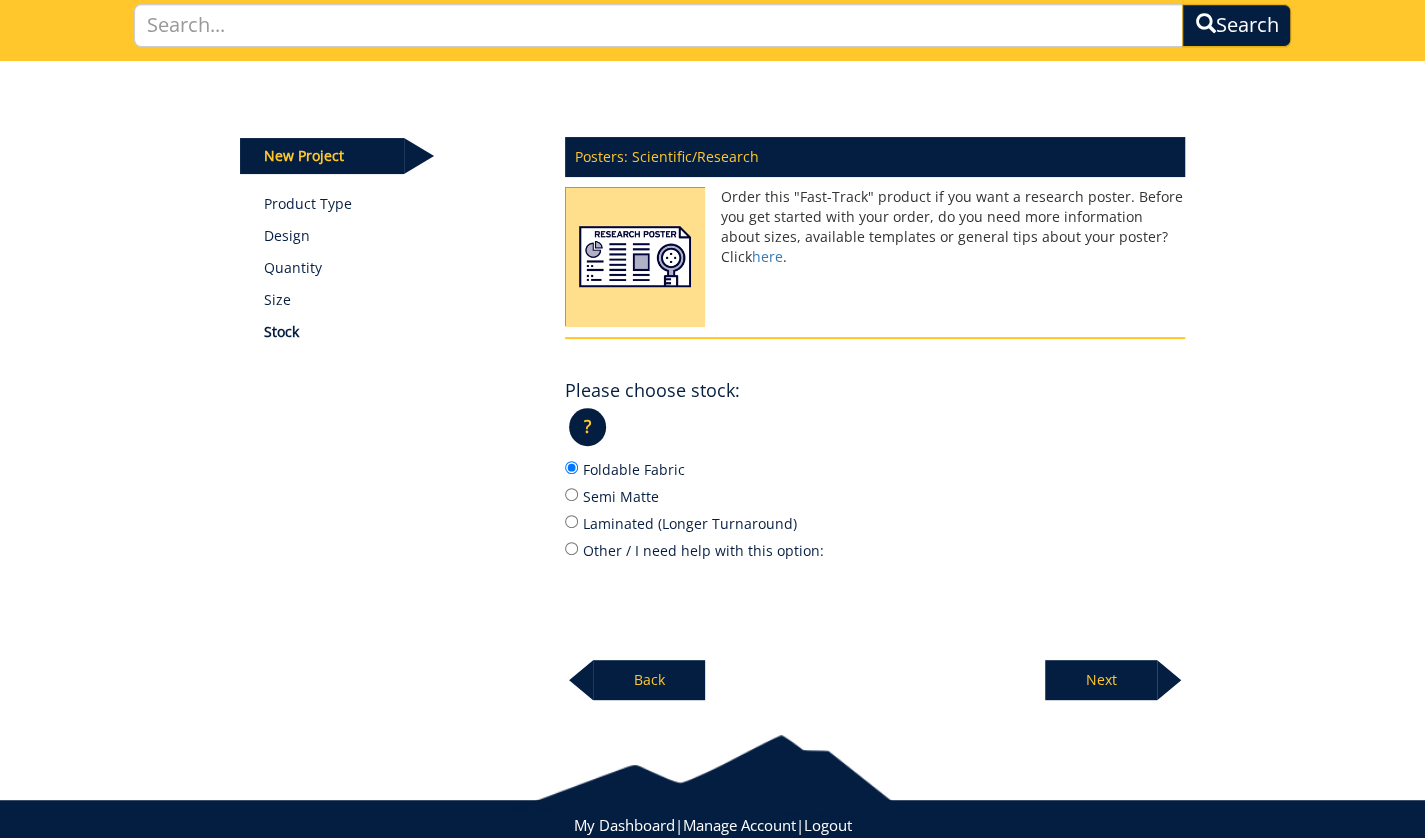 click on "Next" at bounding box center (1101, 680) 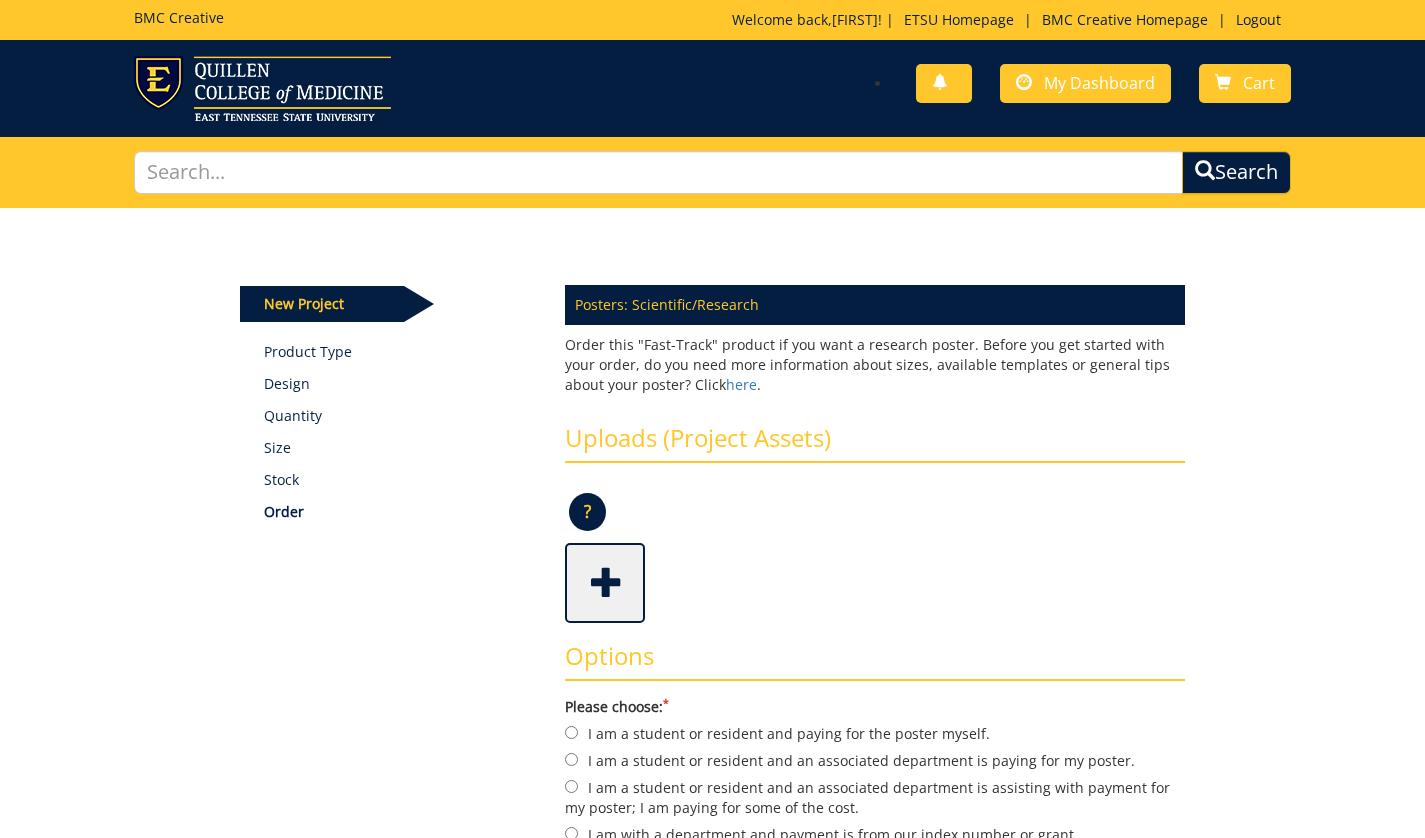 scroll, scrollTop: 0, scrollLeft: 0, axis: both 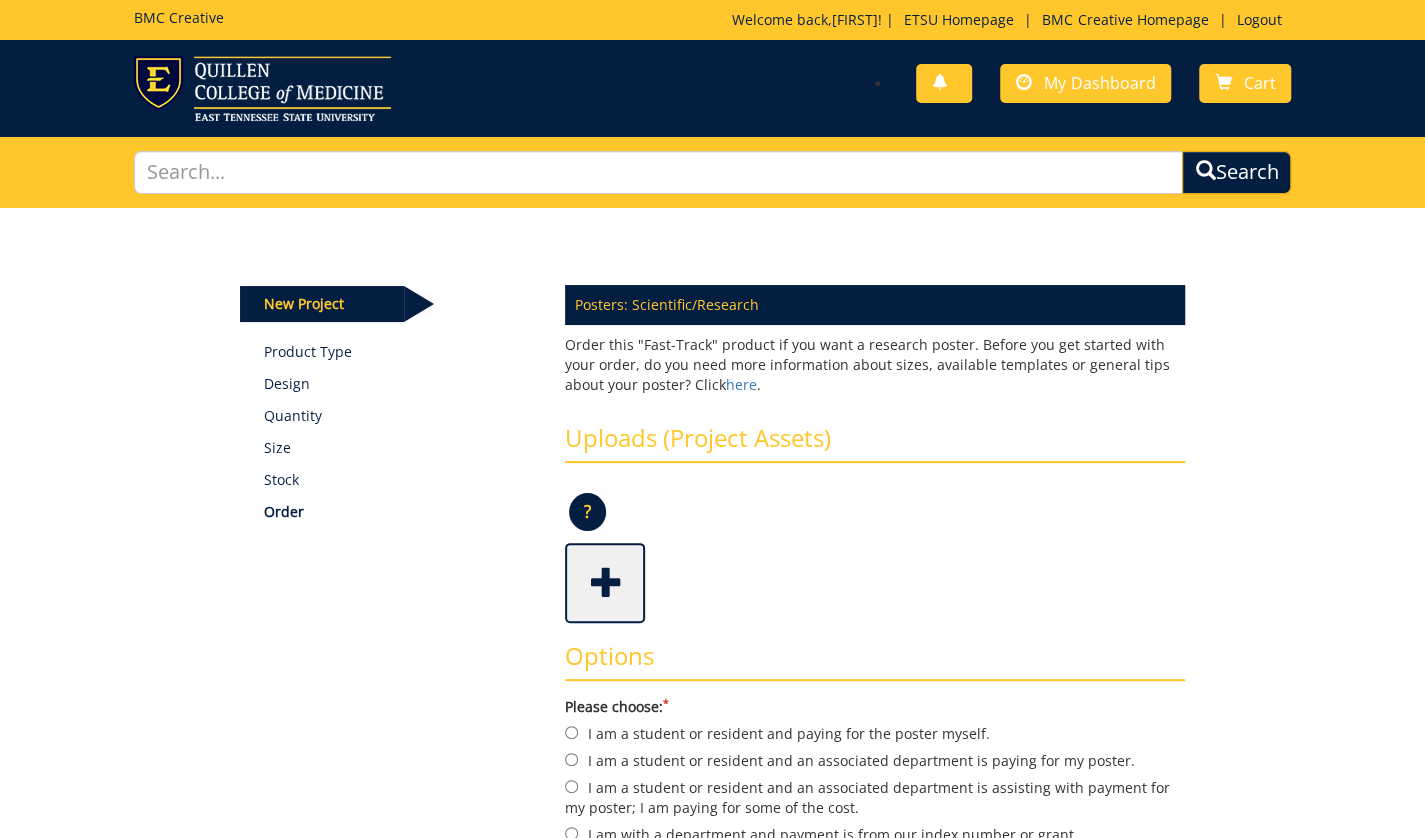click at bounding box center [605, 583] 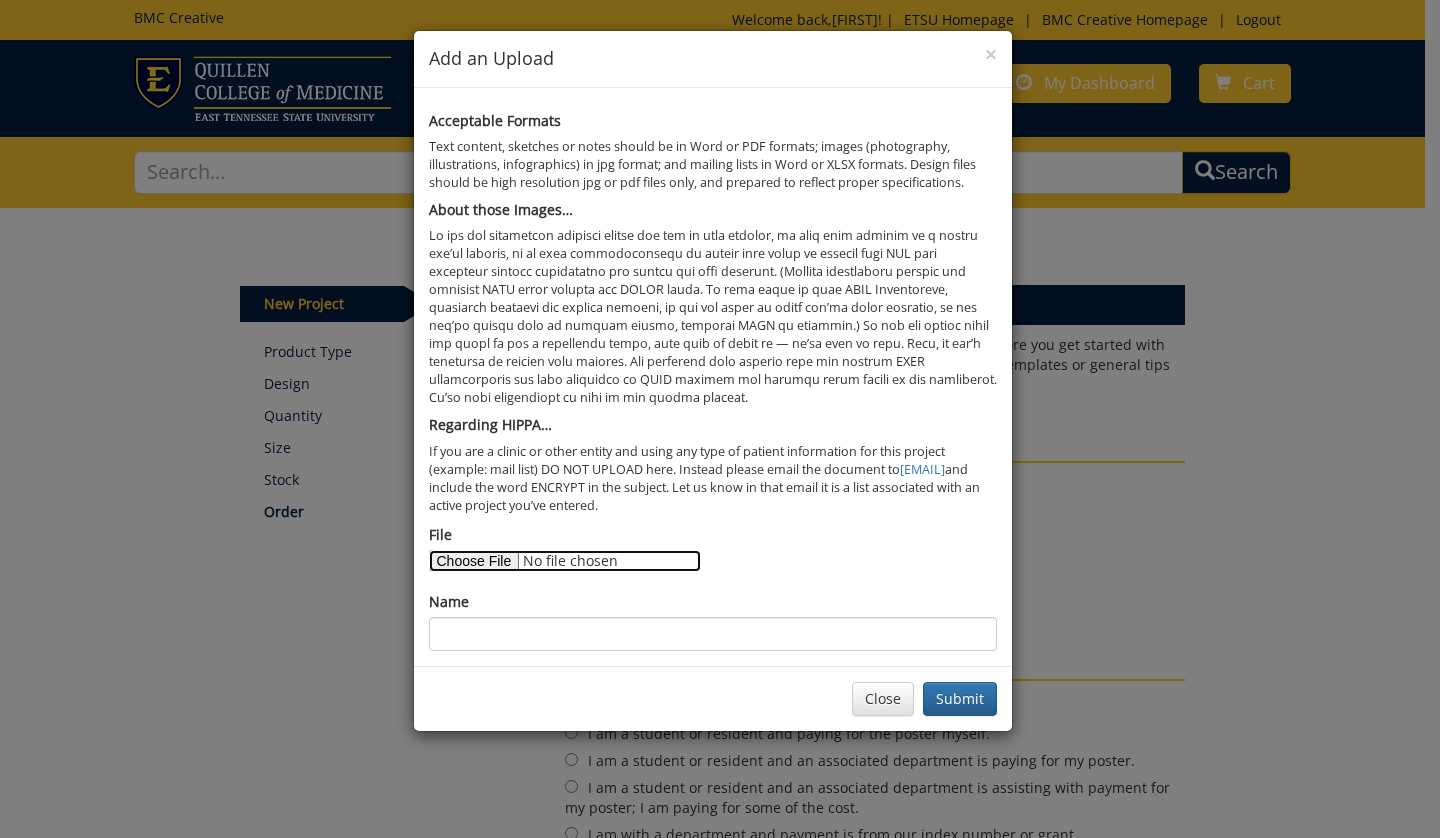 click on "File" at bounding box center (565, 561) 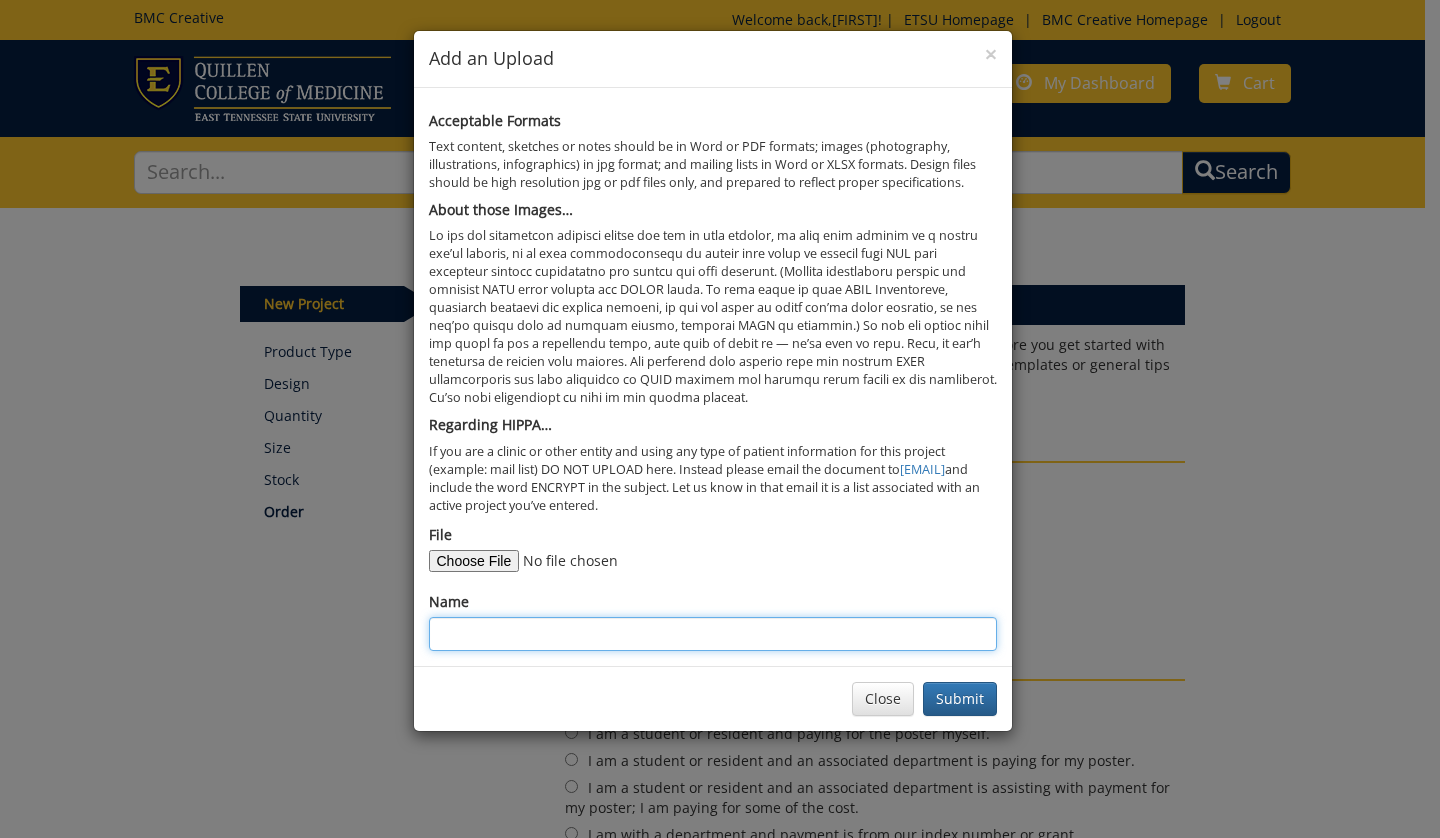 click on "Name" at bounding box center [713, 634] 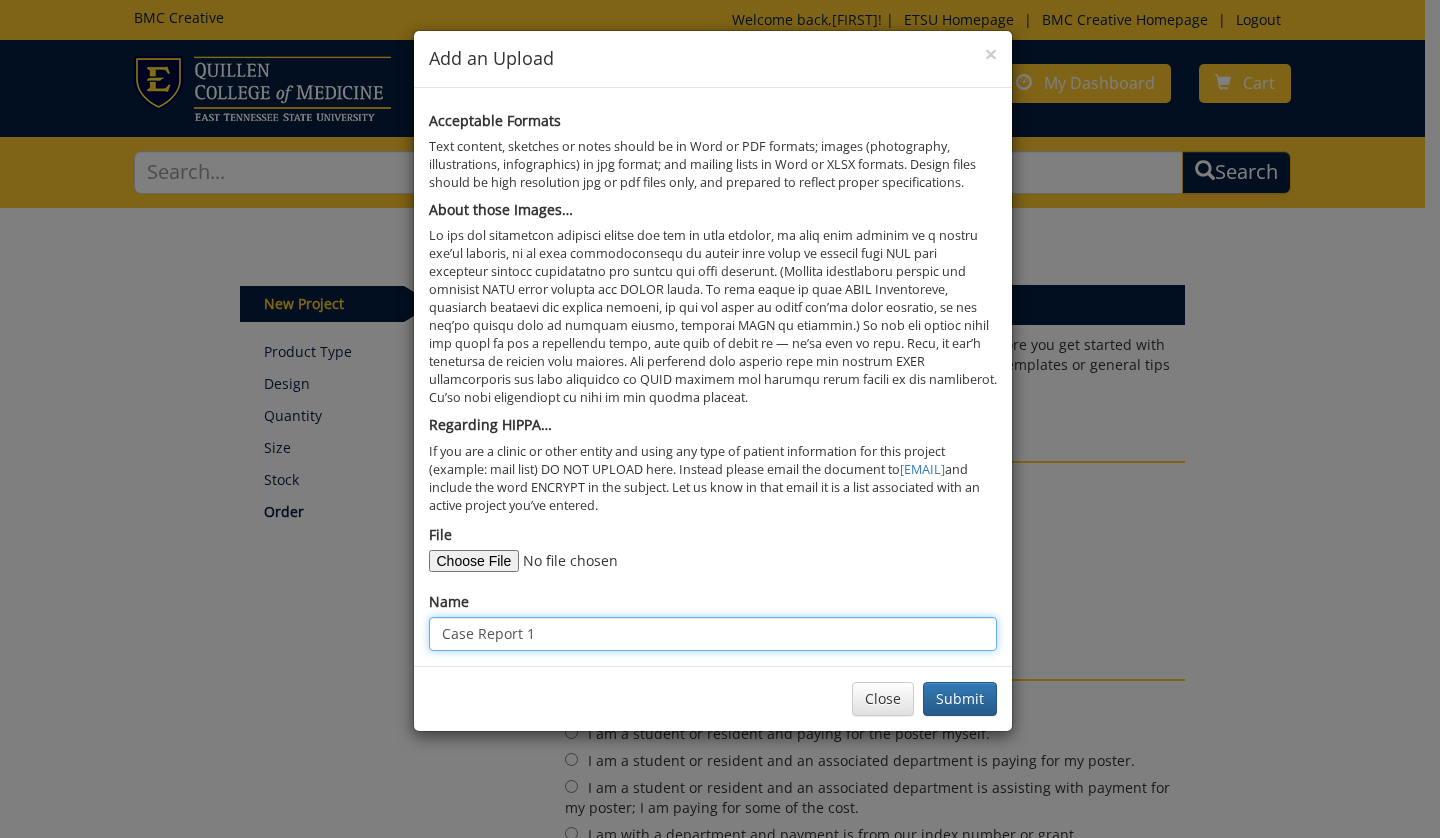 drag, startPoint x: 660, startPoint y: 647, endPoint x: 237, endPoint y: 662, distance: 423.26587 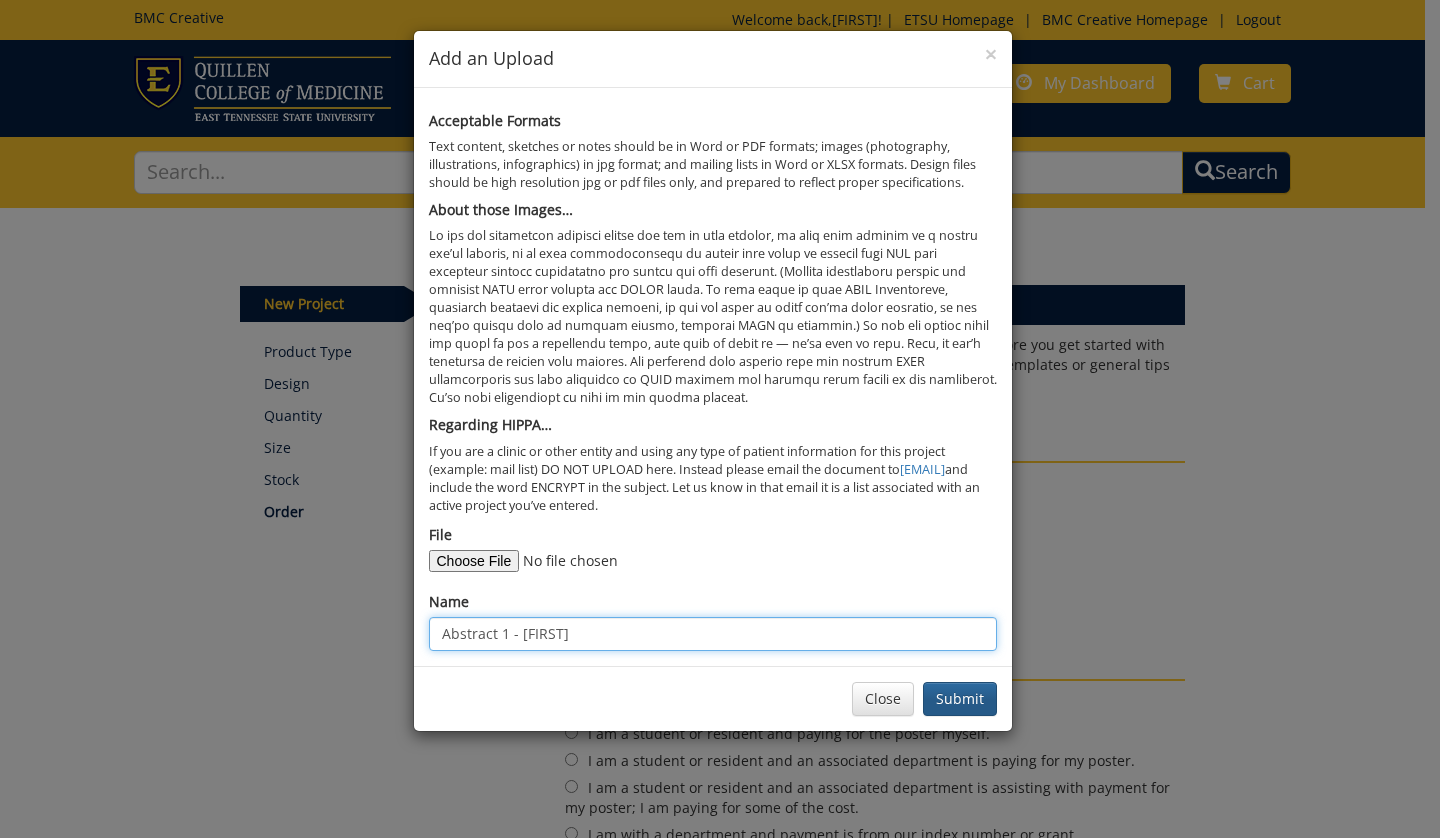 type on "Abstract 1 - [FIRST]" 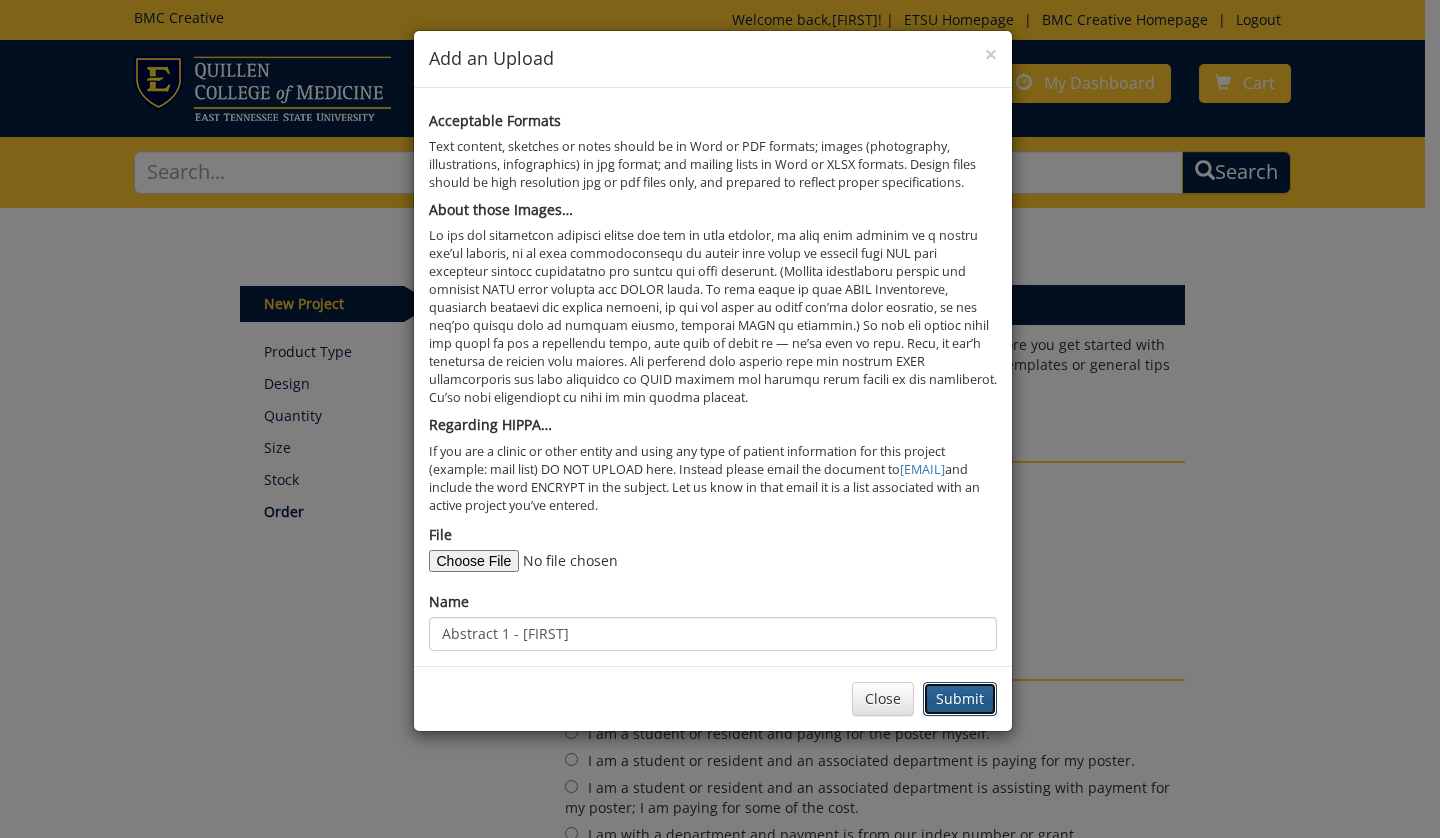 click on "Submit" at bounding box center (960, 699) 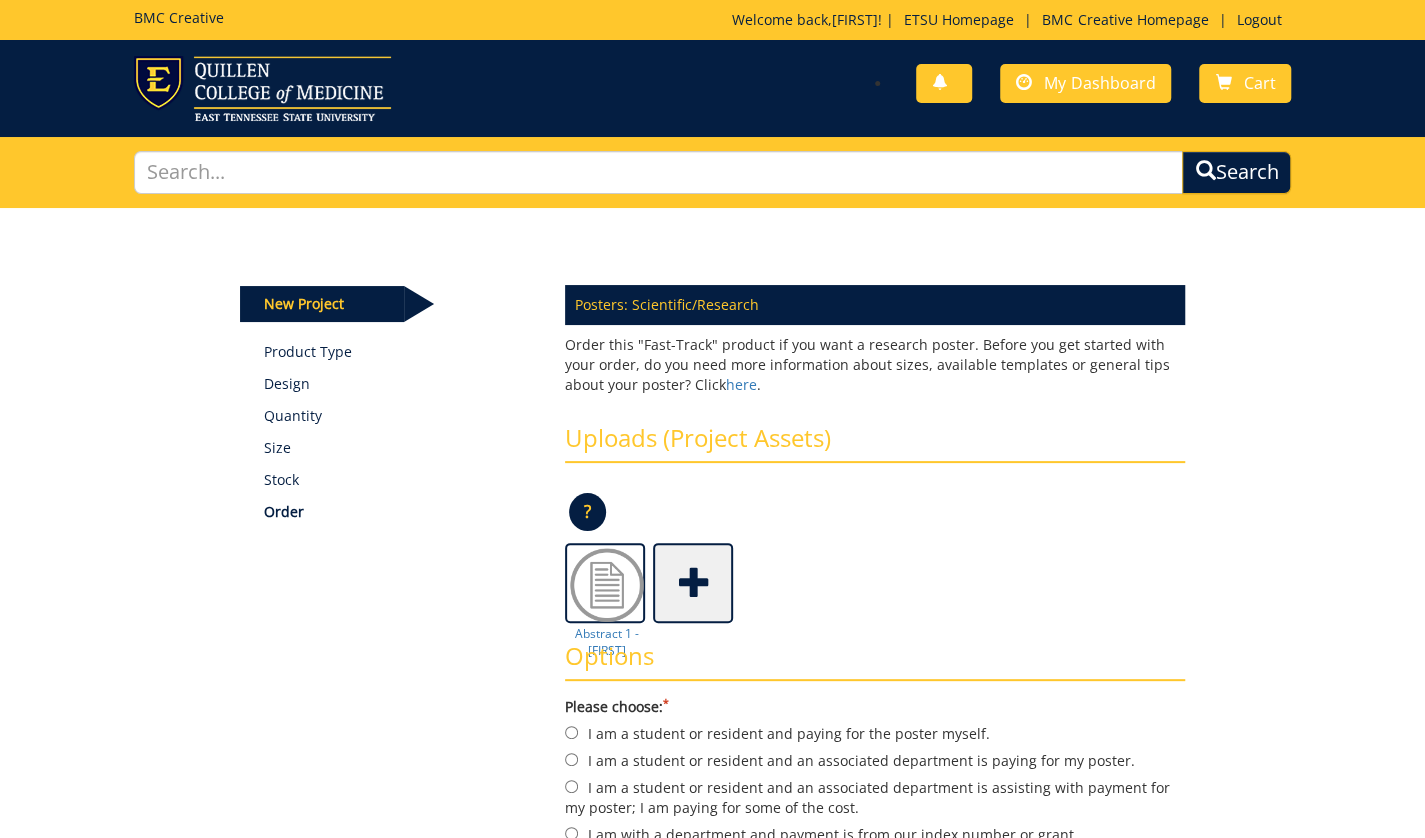 click at bounding box center [695, 581] 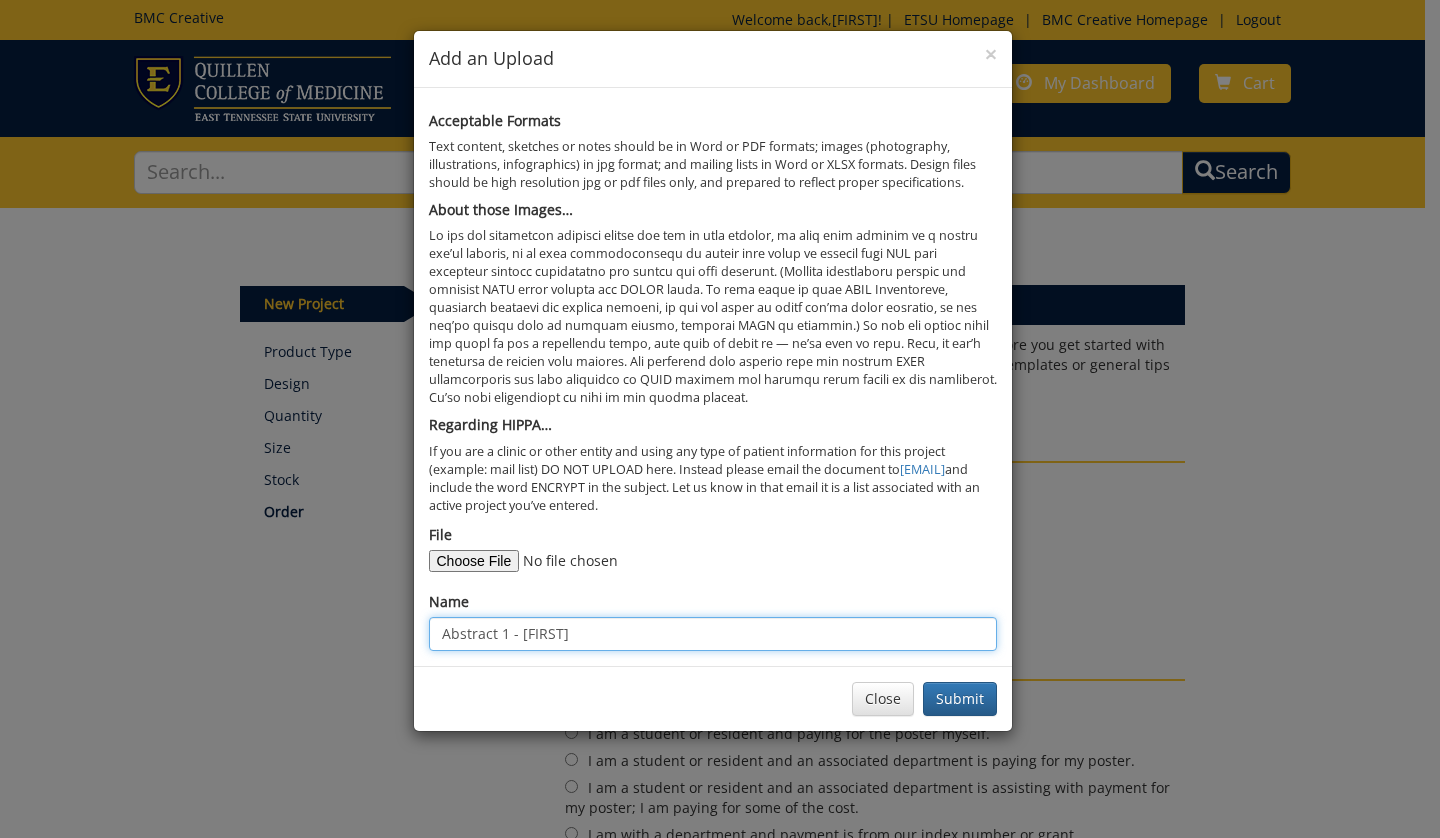 click on "Abstract 1 - [FIRST]" at bounding box center (713, 634) 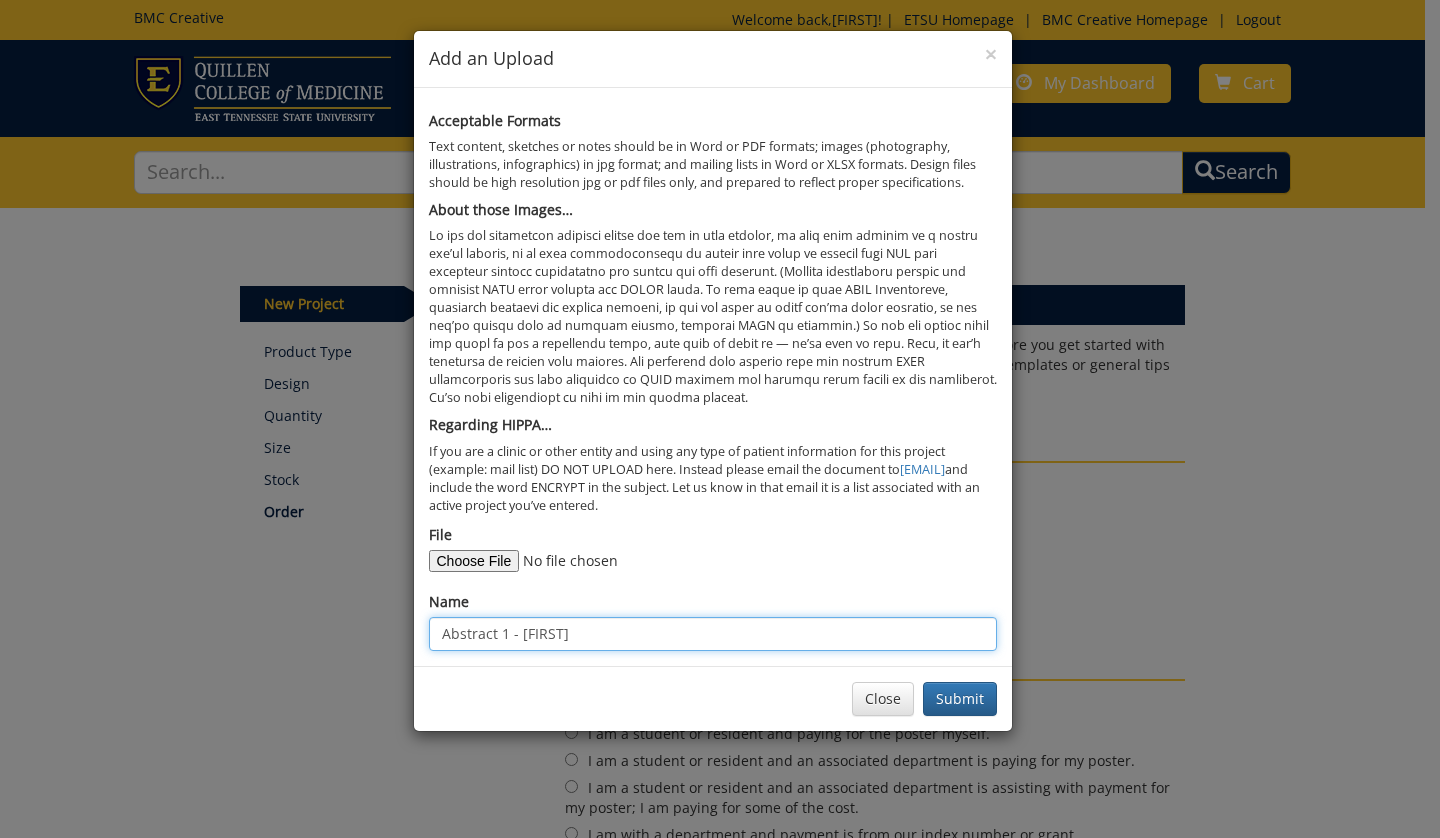 click on "Abstract 1 - [FIRST]" at bounding box center [713, 634] 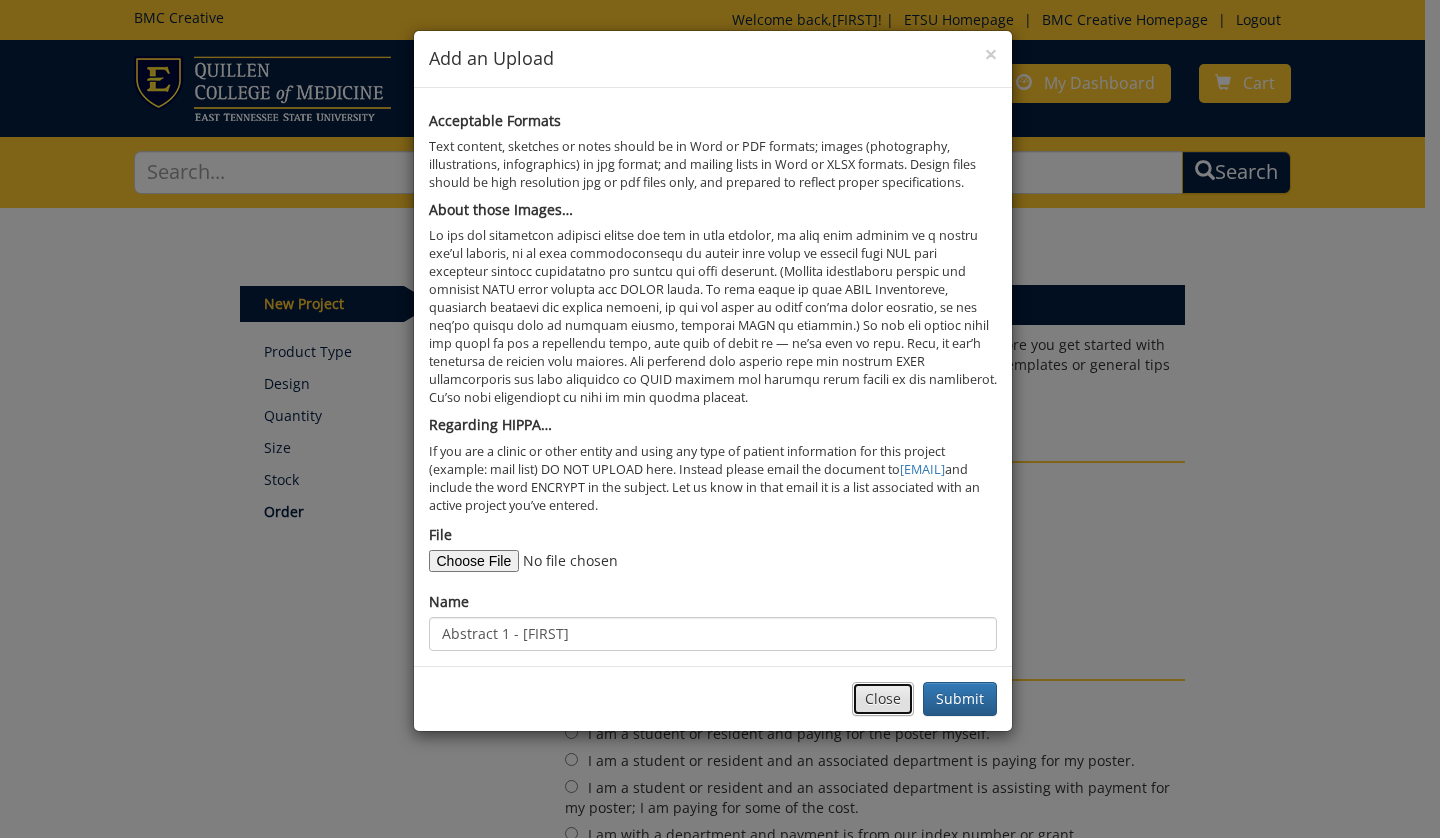 click on "Close" at bounding box center [883, 699] 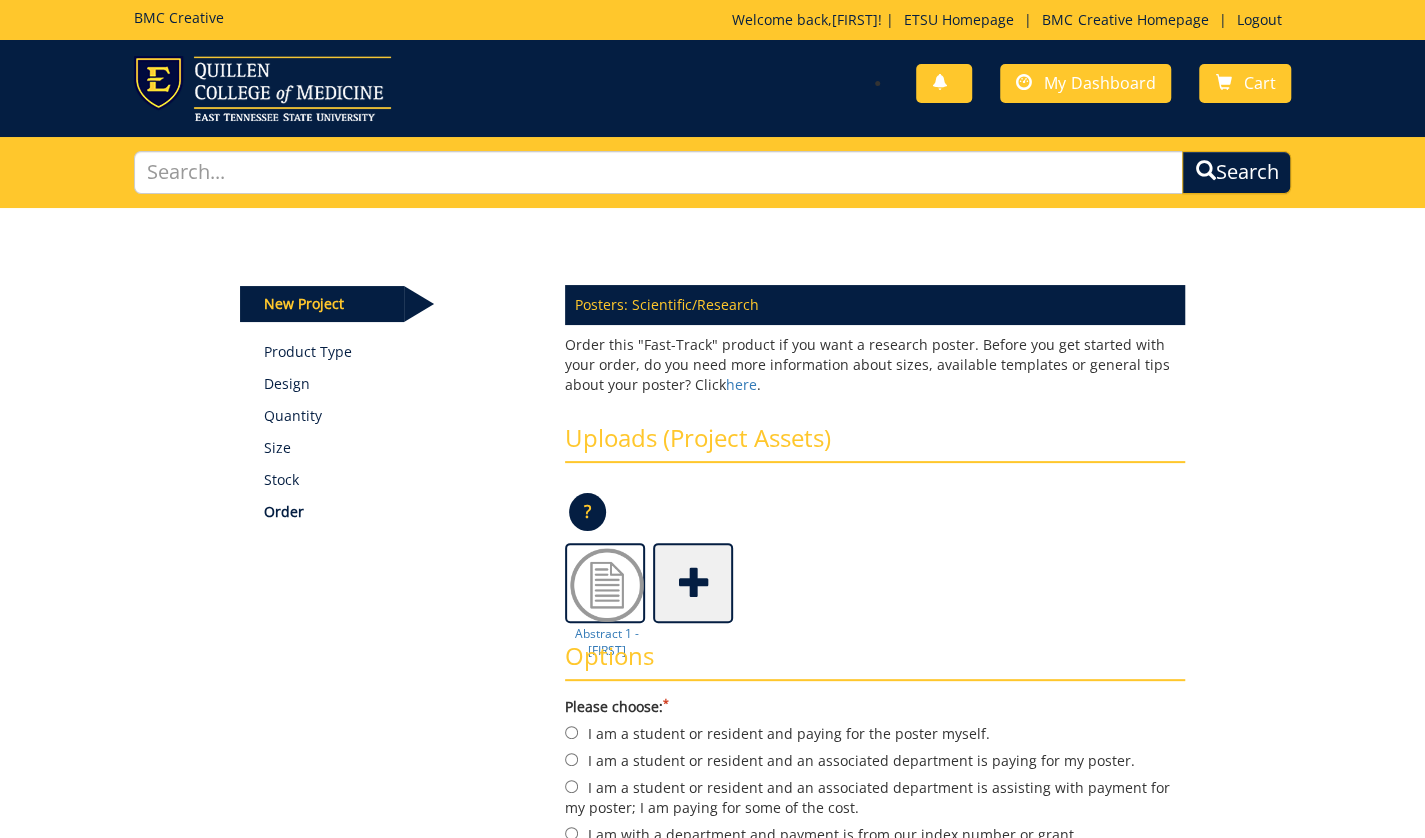 click at bounding box center (695, 581) 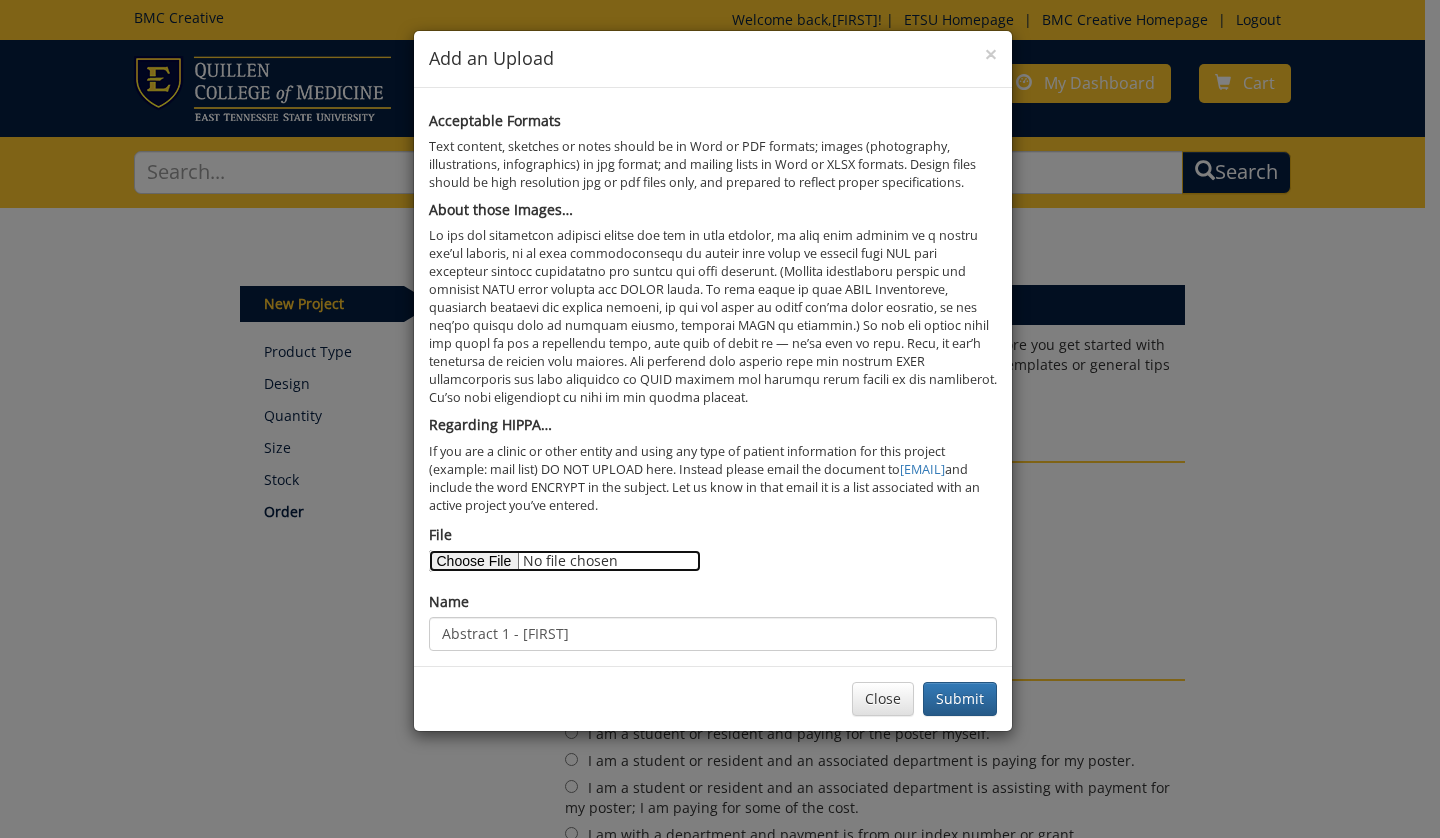 click on "File" at bounding box center [565, 561] 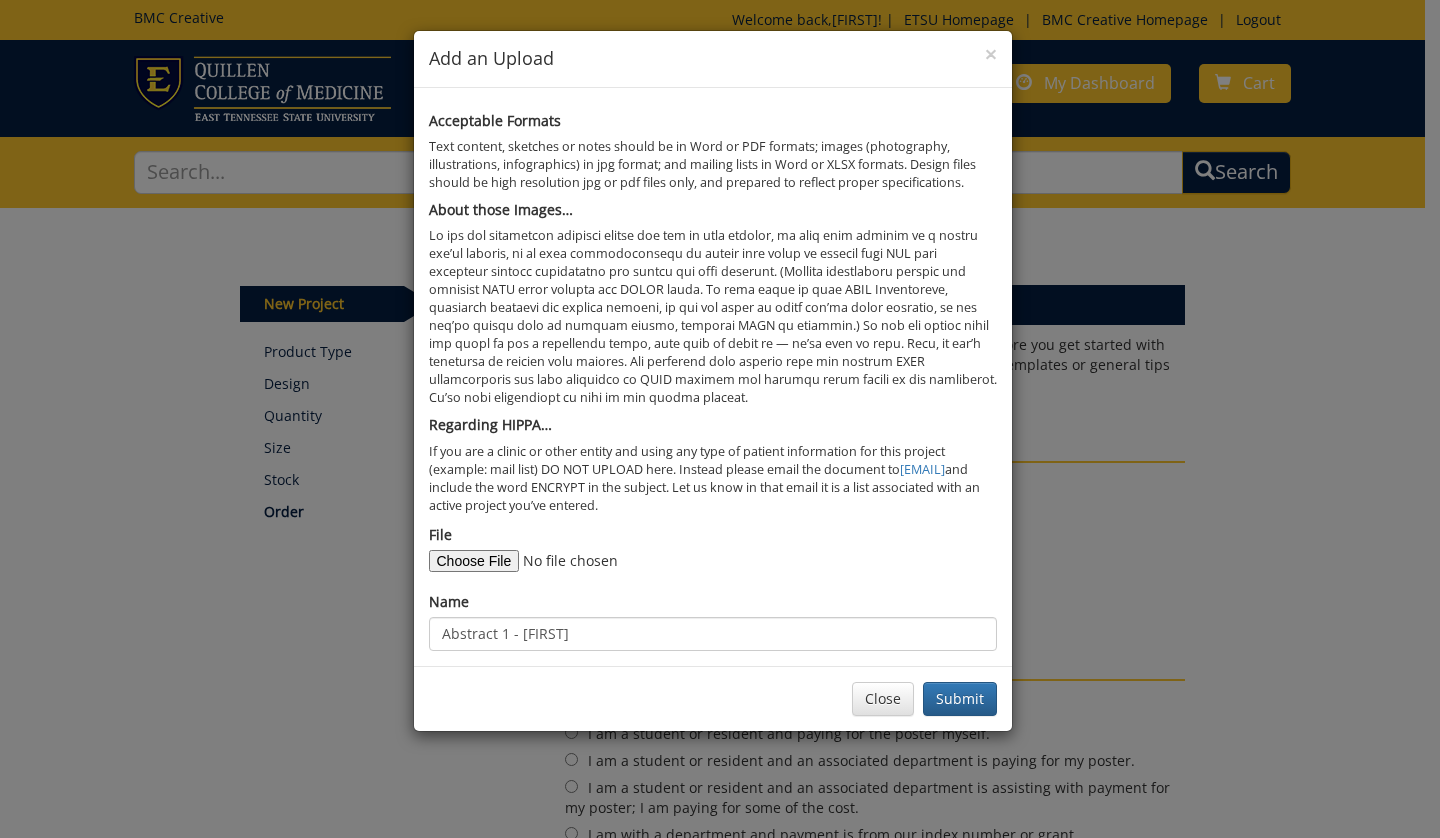 click on "Close
Submit" at bounding box center (713, 698) 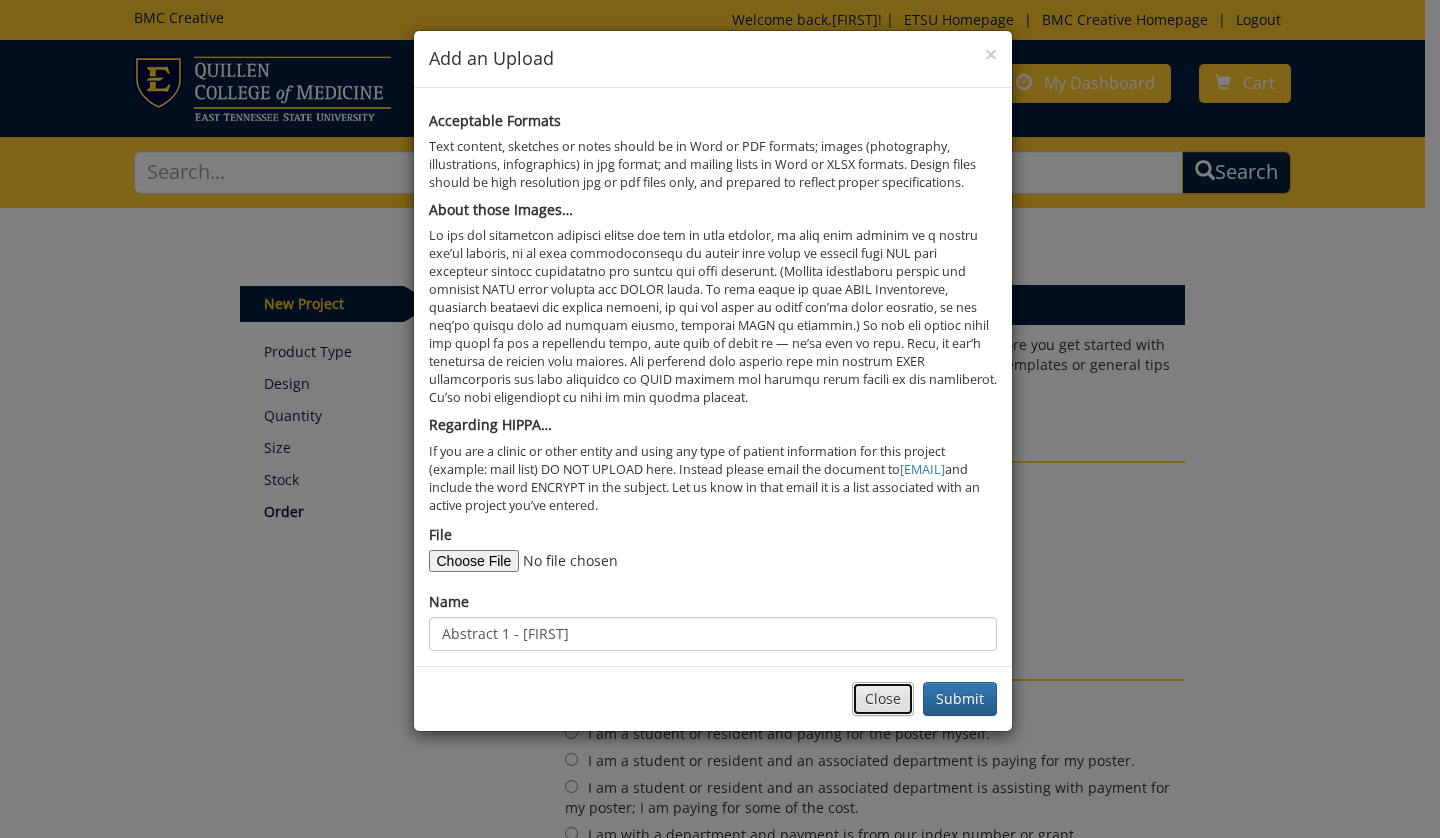 click on "Close" at bounding box center [883, 699] 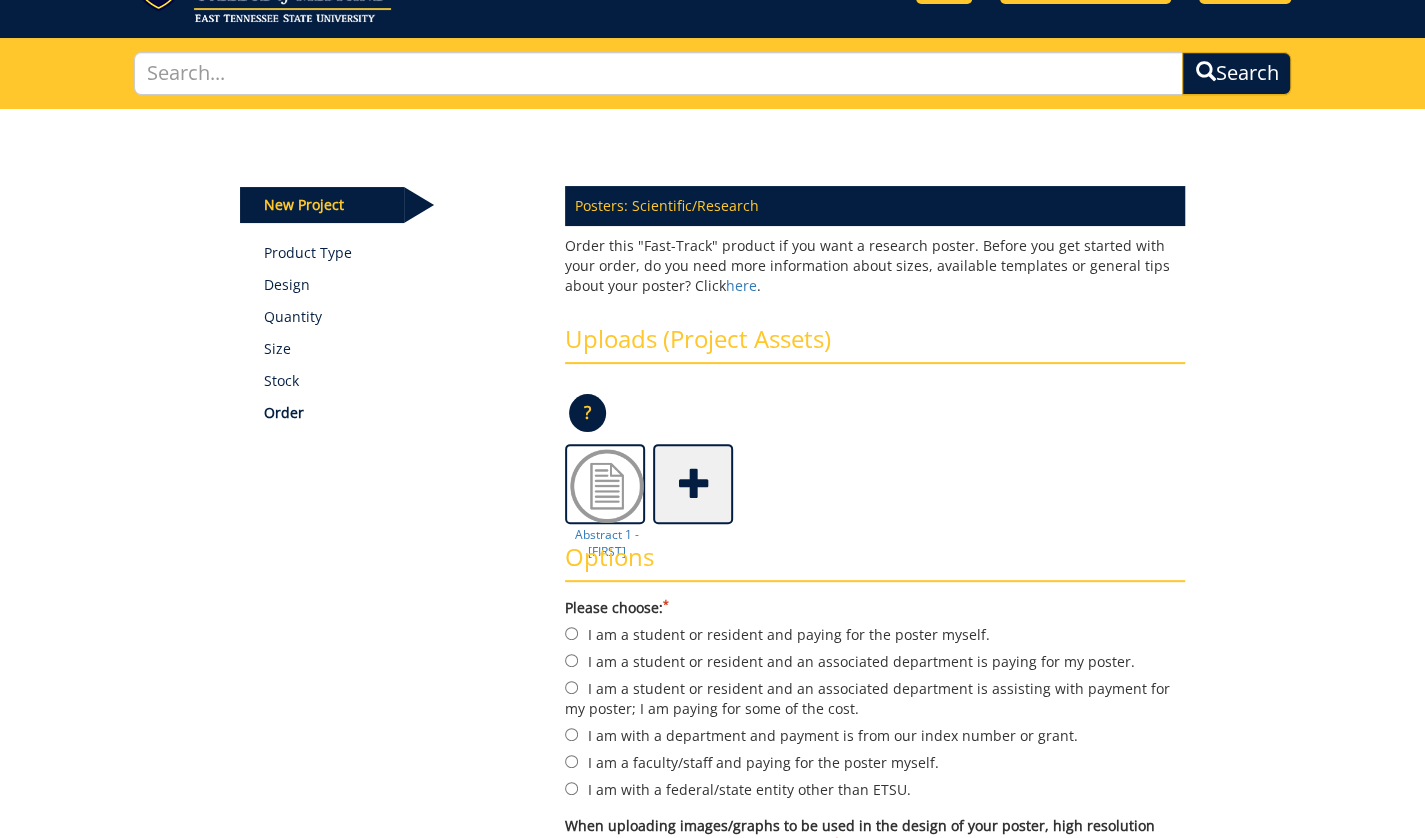 scroll, scrollTop: 98, scrollLeft: 0, axis: vertical 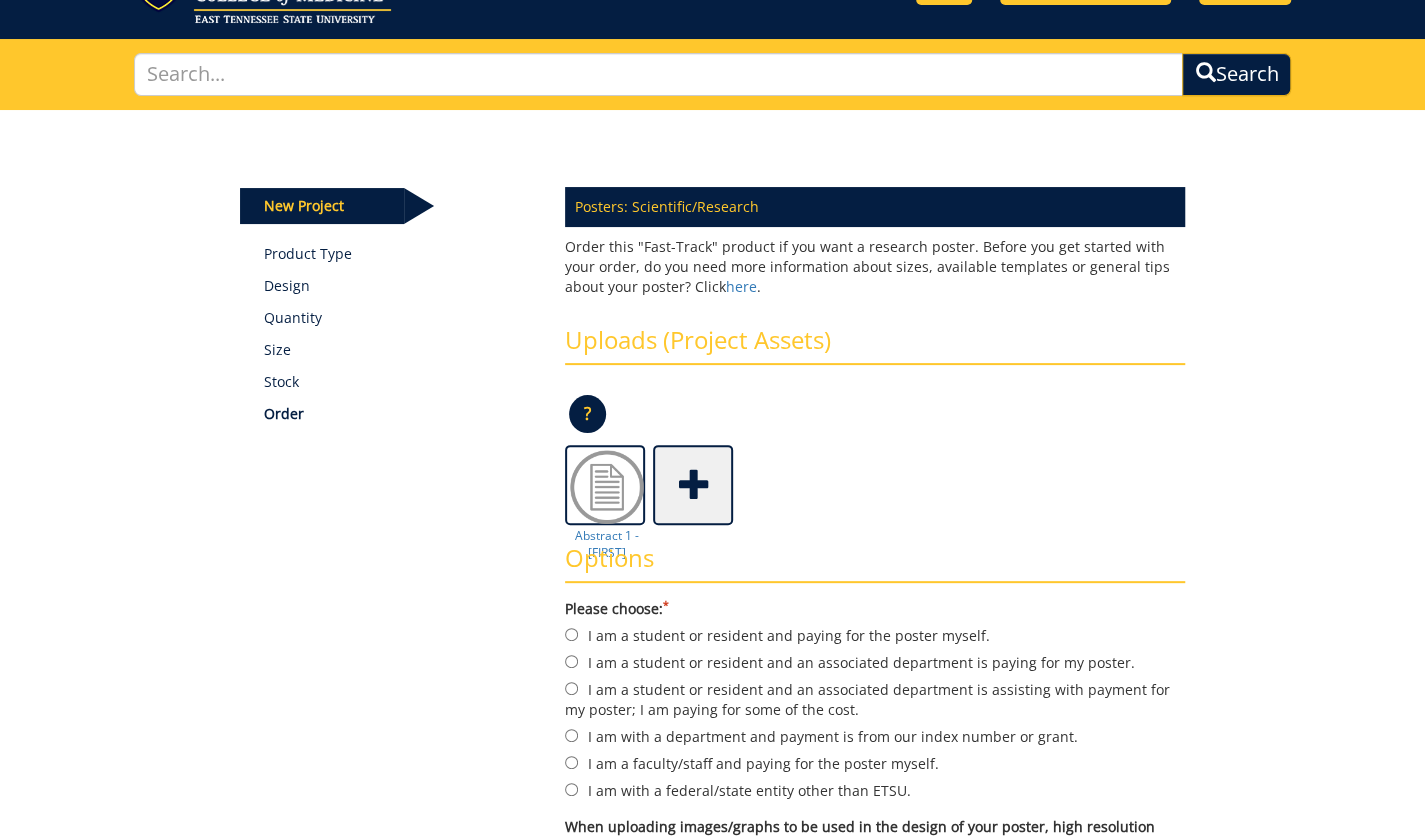 click on "Quantity" at bounding box center [399, 318] 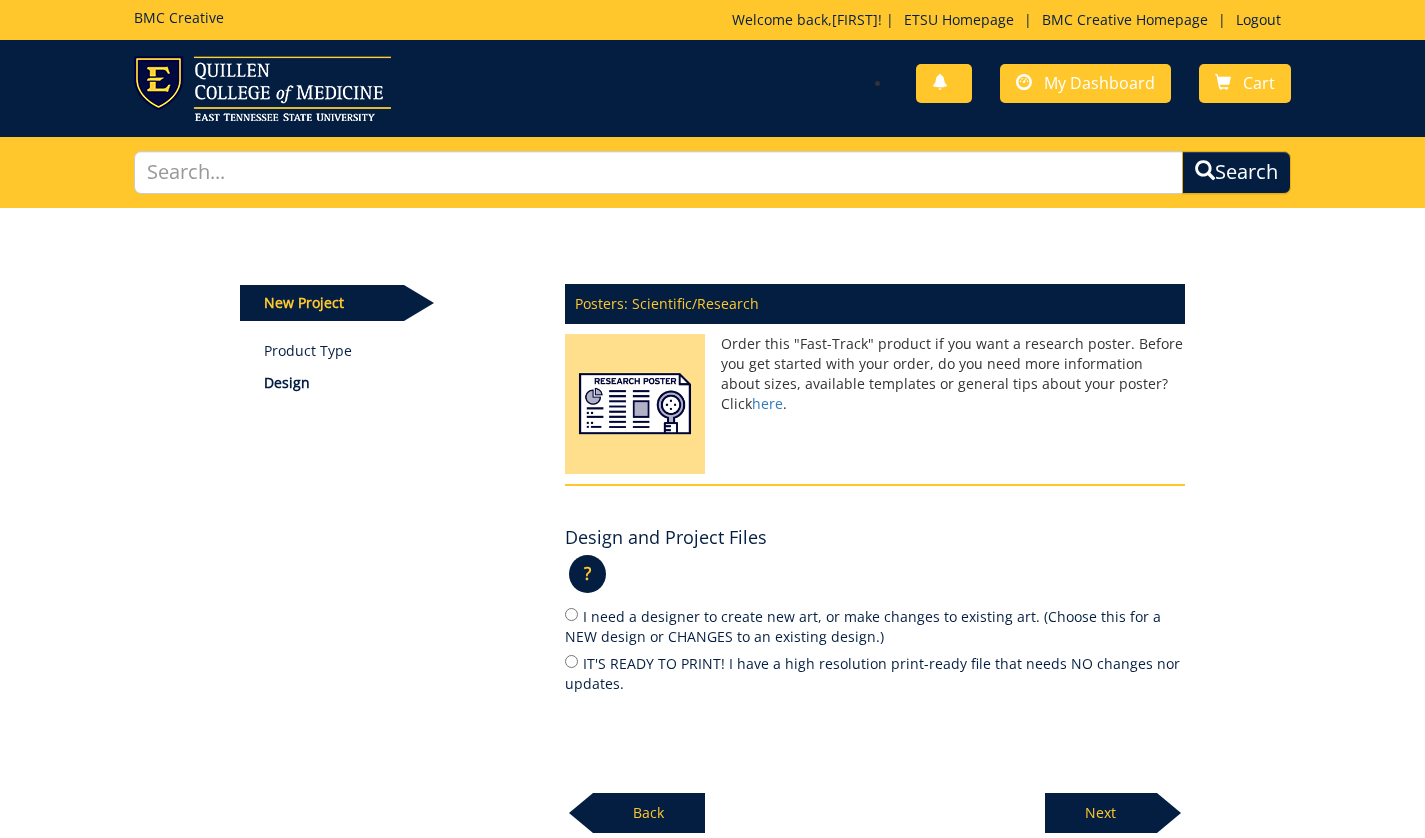 scroll, scrollTop: 0, scrollLeft: 0, axis: both 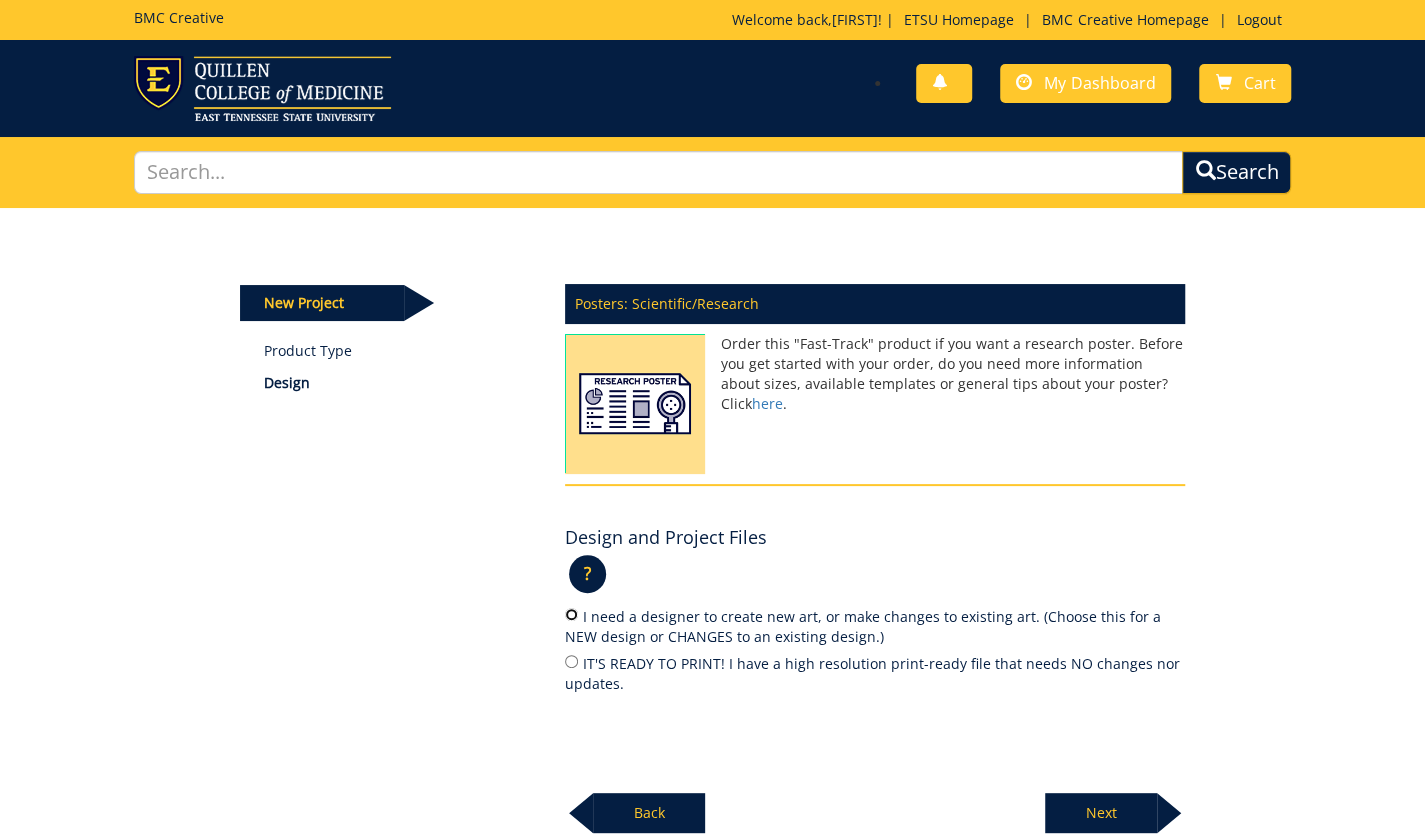 click on "I need a designer to create new art, or make changes to existing art. (Choose this for a NEW design or CHANGES to an existing design.)" at bounding box center [571, 614] 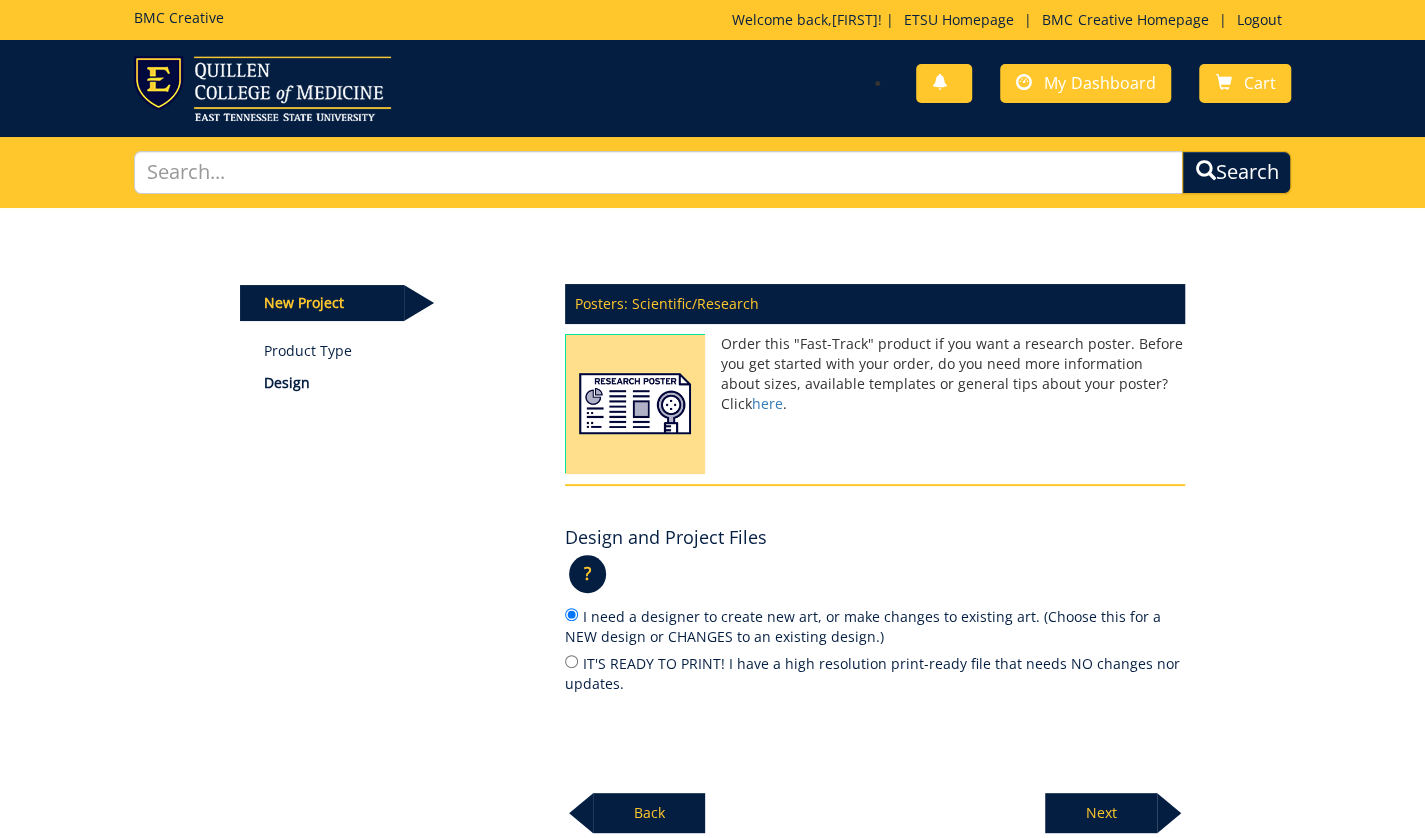 click on "Next" at bounding box center [1101, 813] 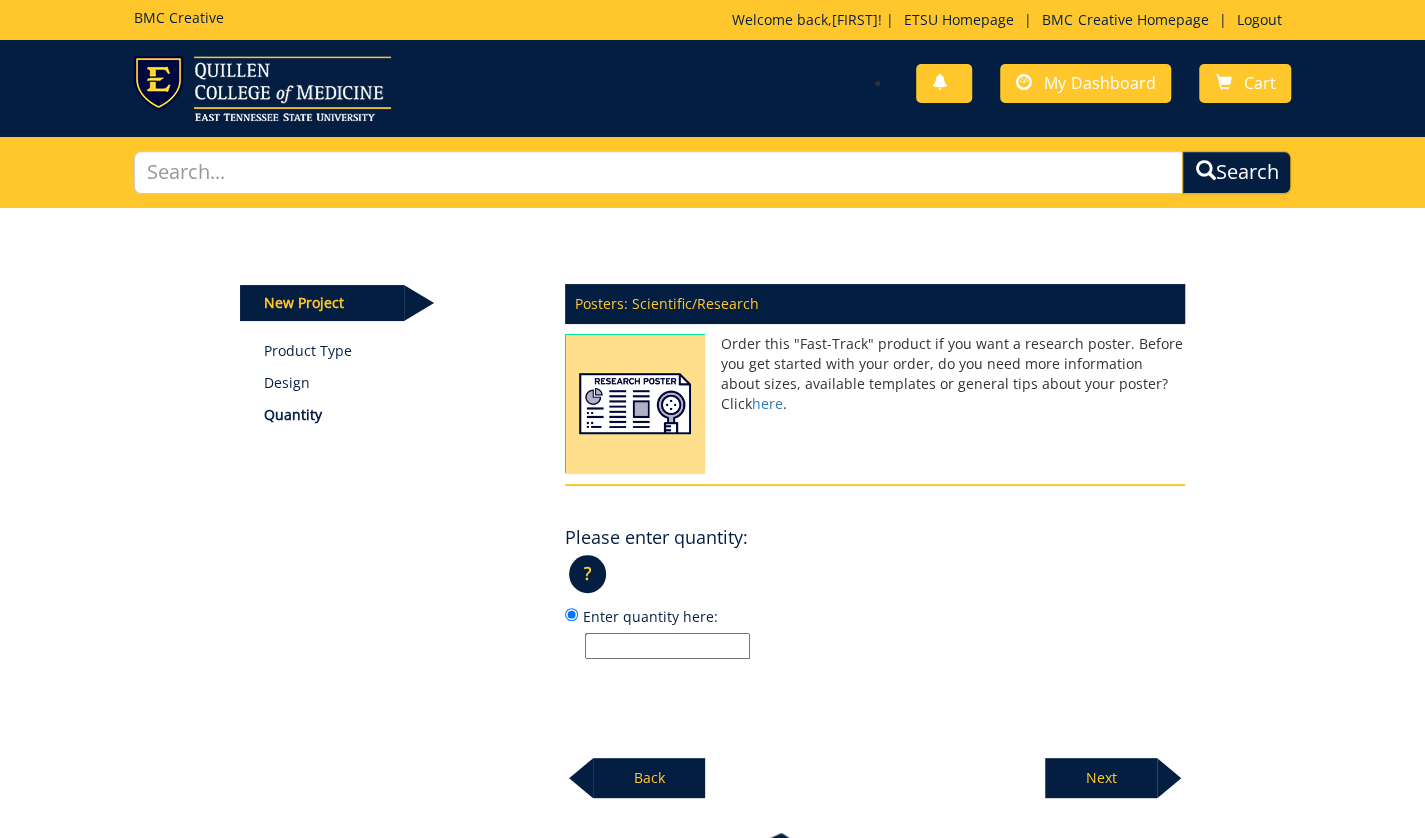 click on "Enter quantity here:" at bounding box center [667, 646] 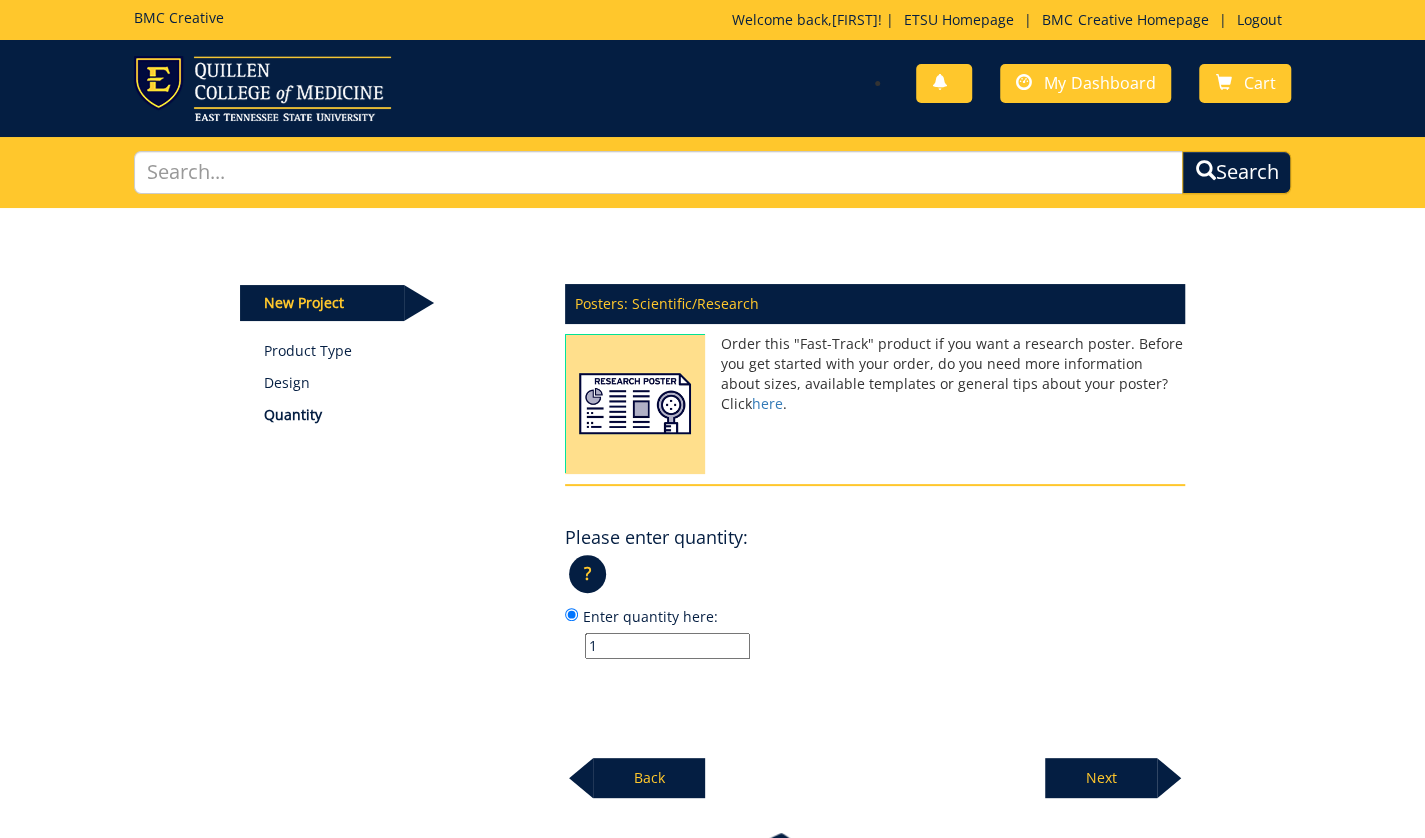 type on "1" 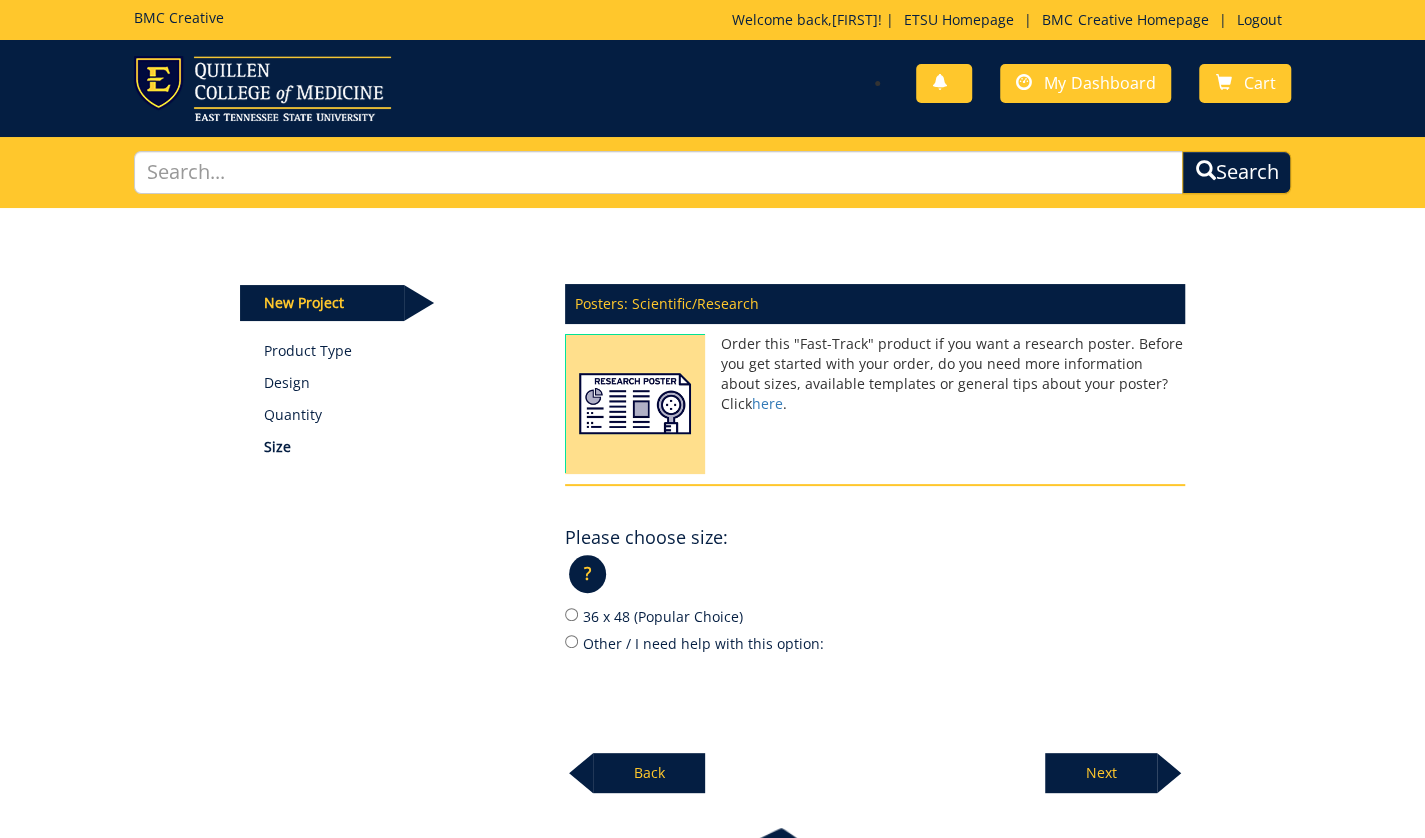 click on "Other / I need help with this option:" at bounding box center (875, 643) 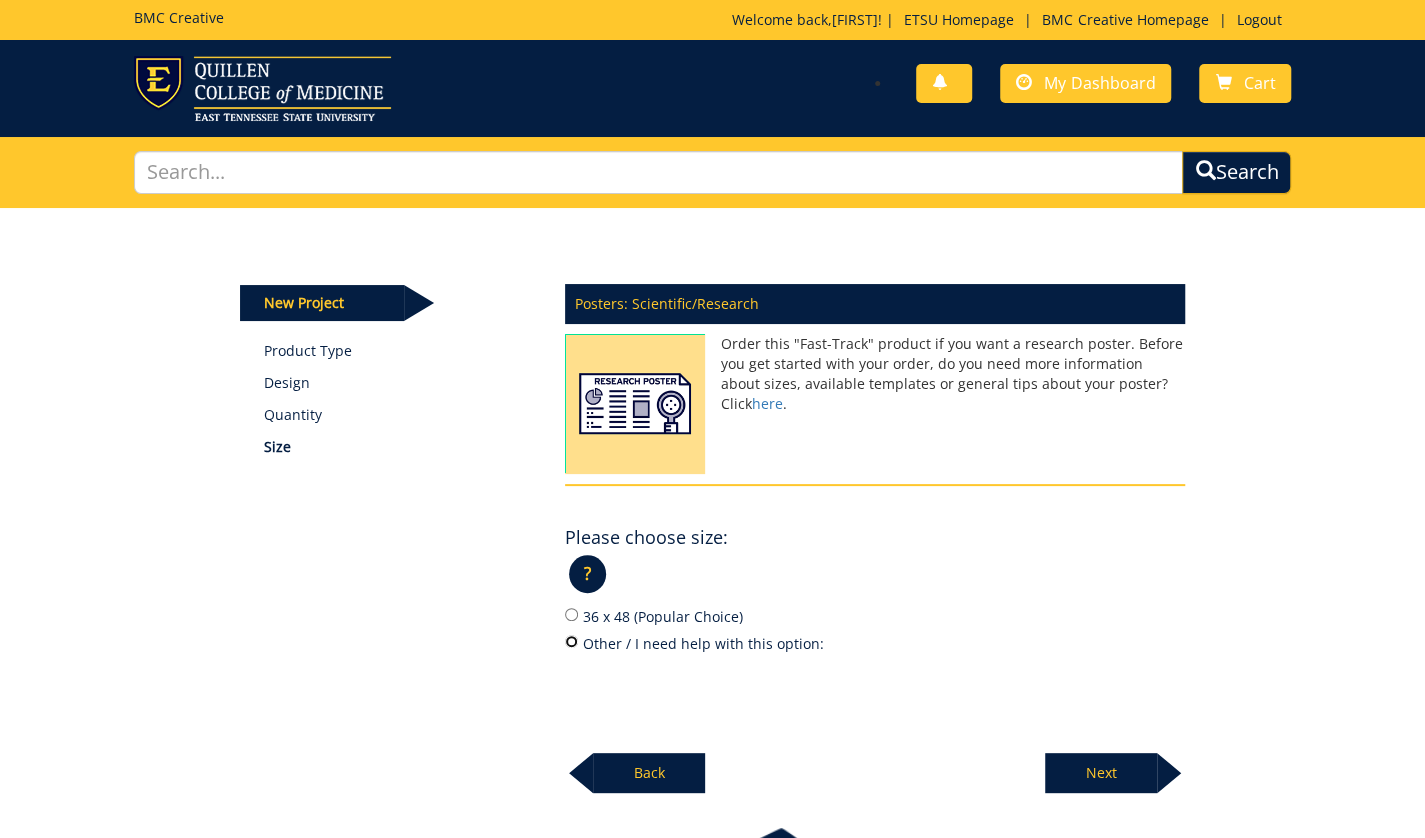 click on "Other / I need help with this option:" at bounding box center (571, 641) 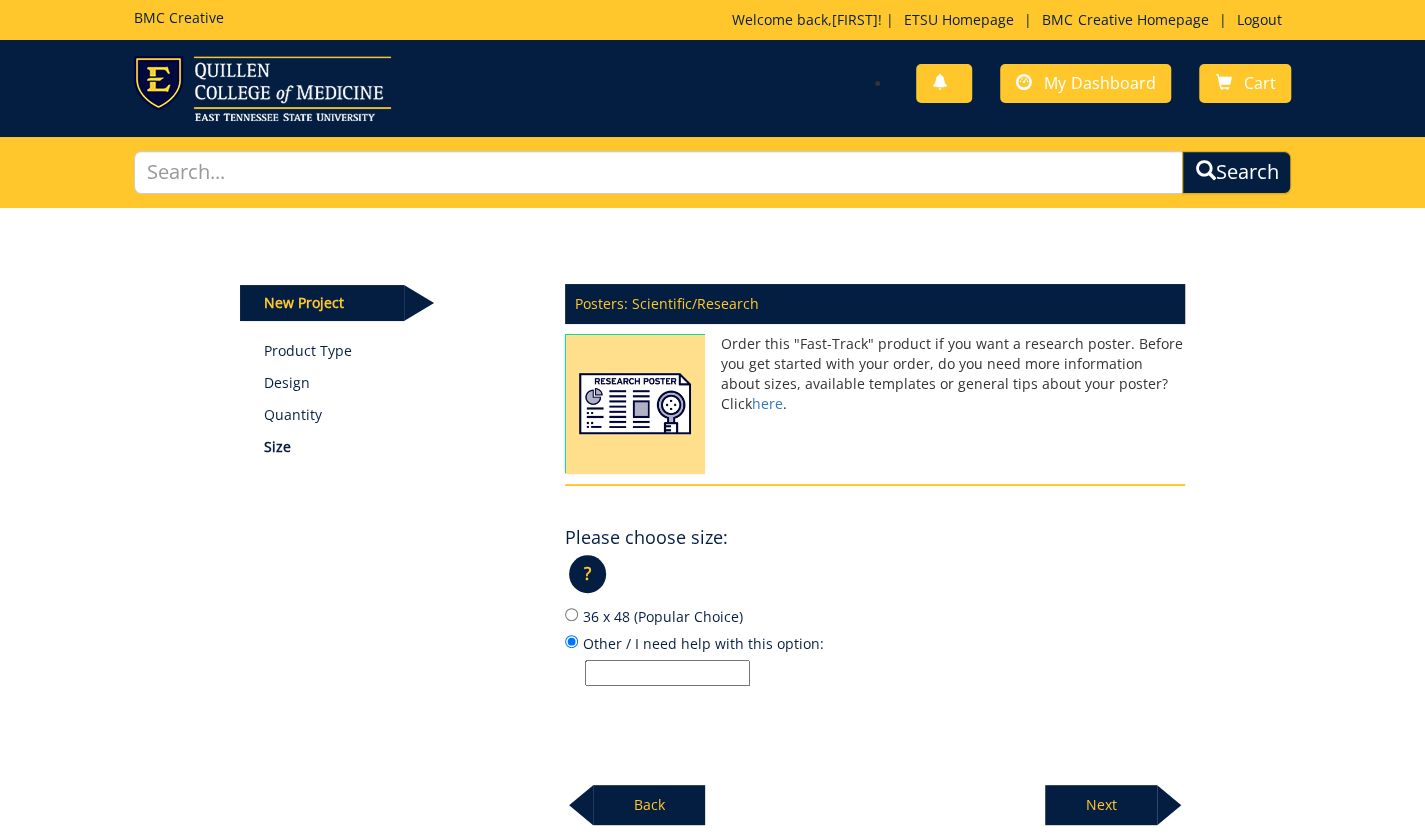 click on "Posters: Scientific/Research
Order this "Fast-Track" product if you want a research poster. Before you get started with your order, do you need more information about sizes, available templates or general tips about your poster? Click  here .
Please choose size:
?
× Which size should I choose?:" at bounding box center [875, 549] 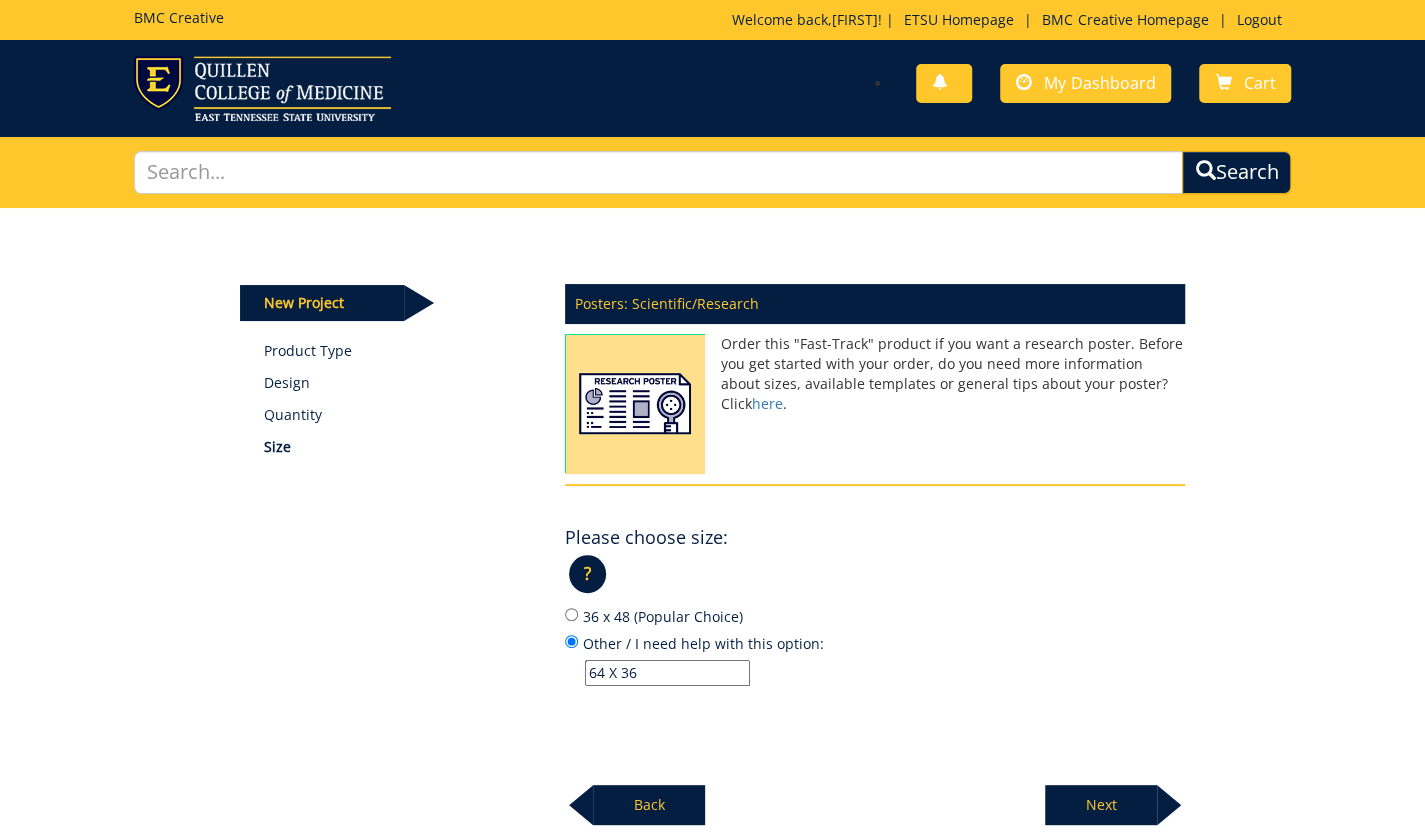 click on "64 X 36" at bounding box center (667, 673) 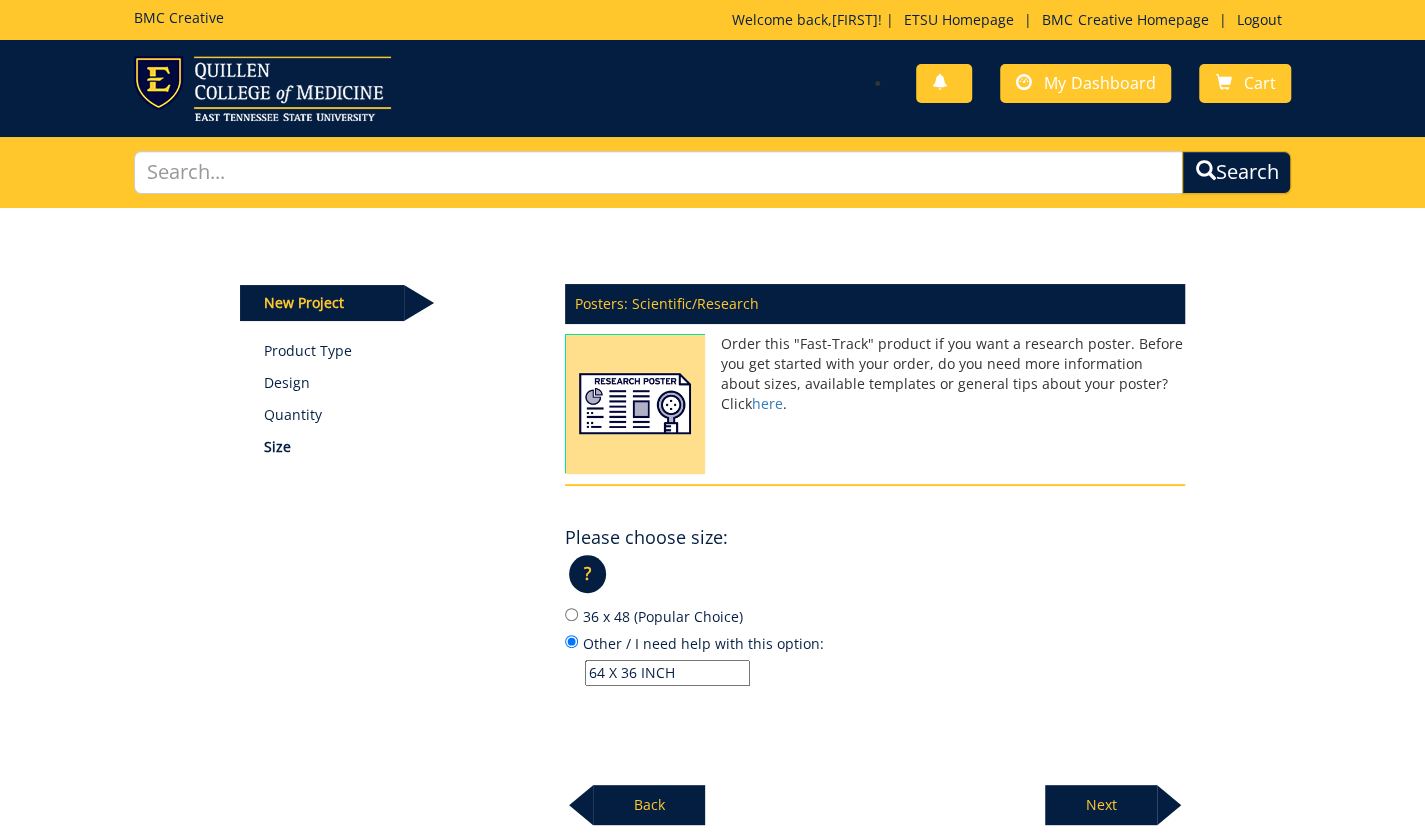 type on "64 X 36 INCH" 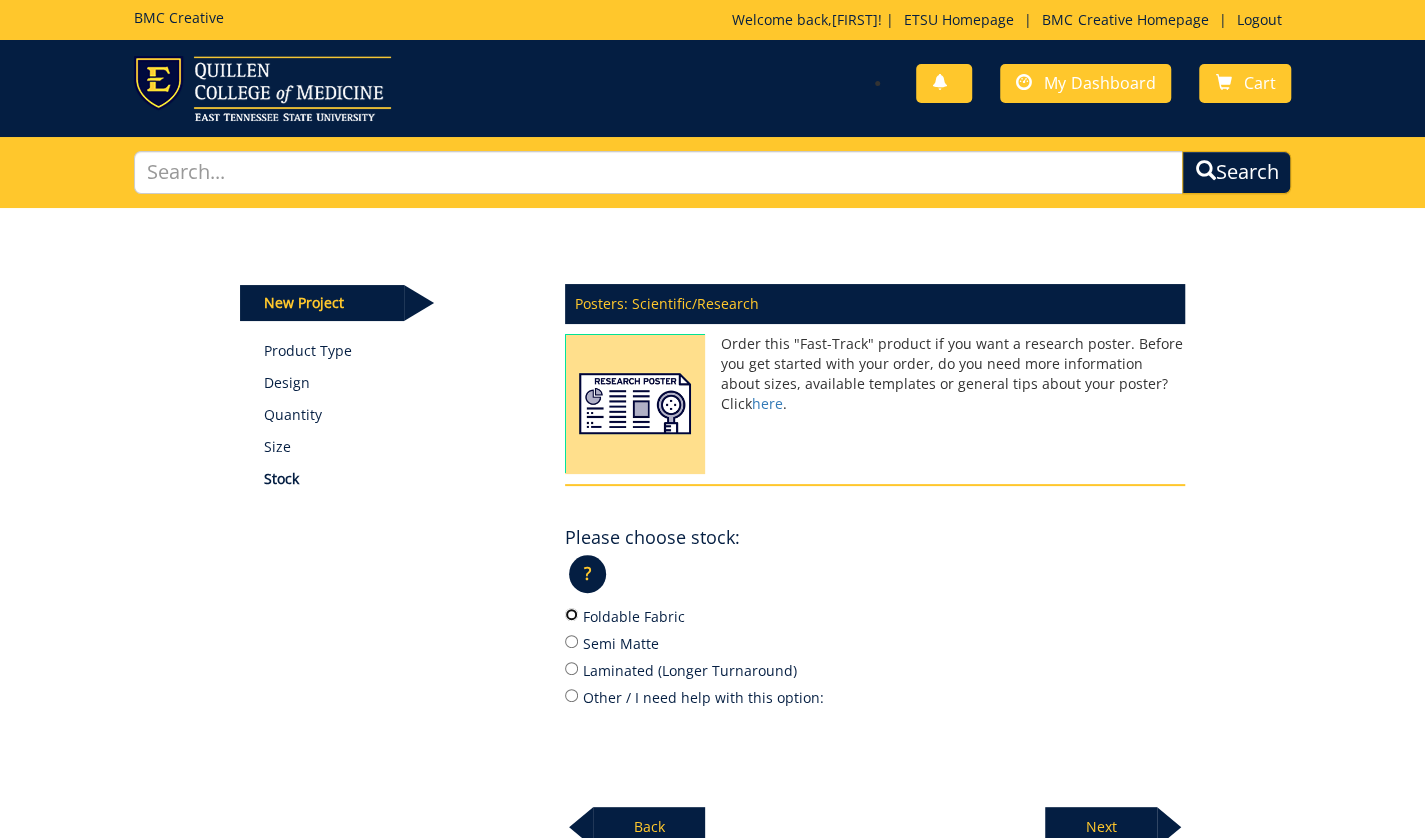 click on "Foldable Fabric" at bounding box center [571, 614] 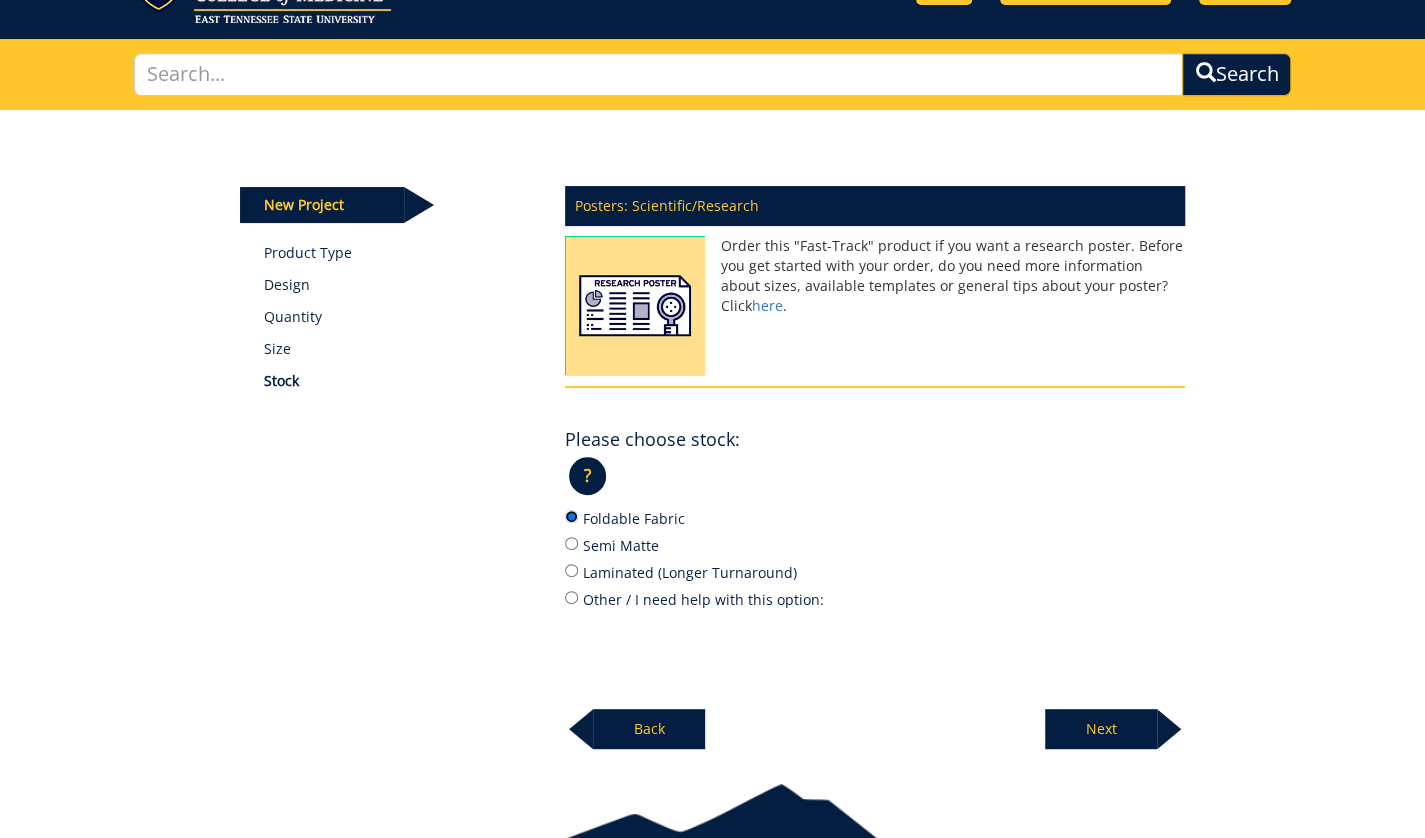 scroll, scrollTop: 105, scrollLeft: 0, axis: vertical 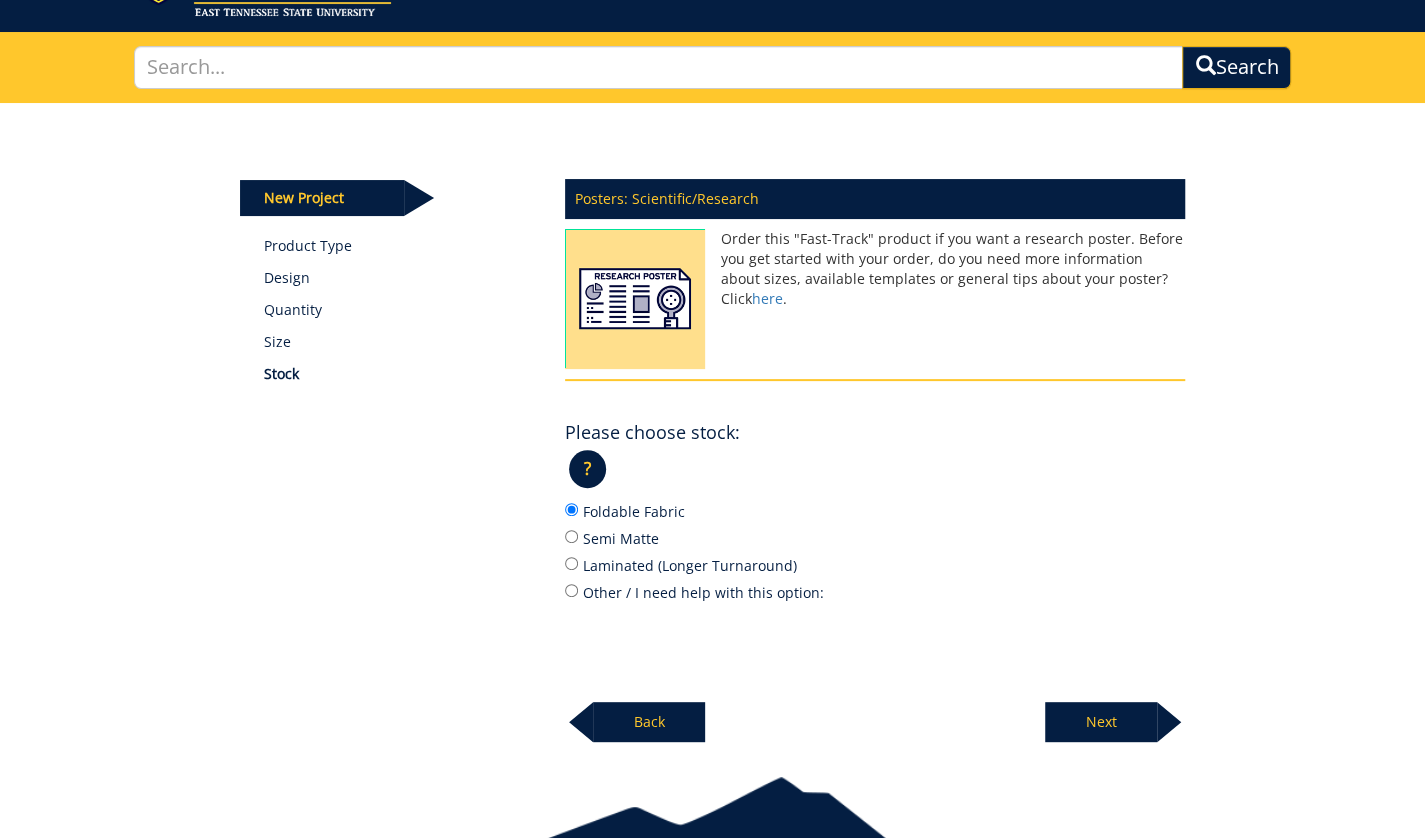 click on "Next" at bounding box center (1101, 722) 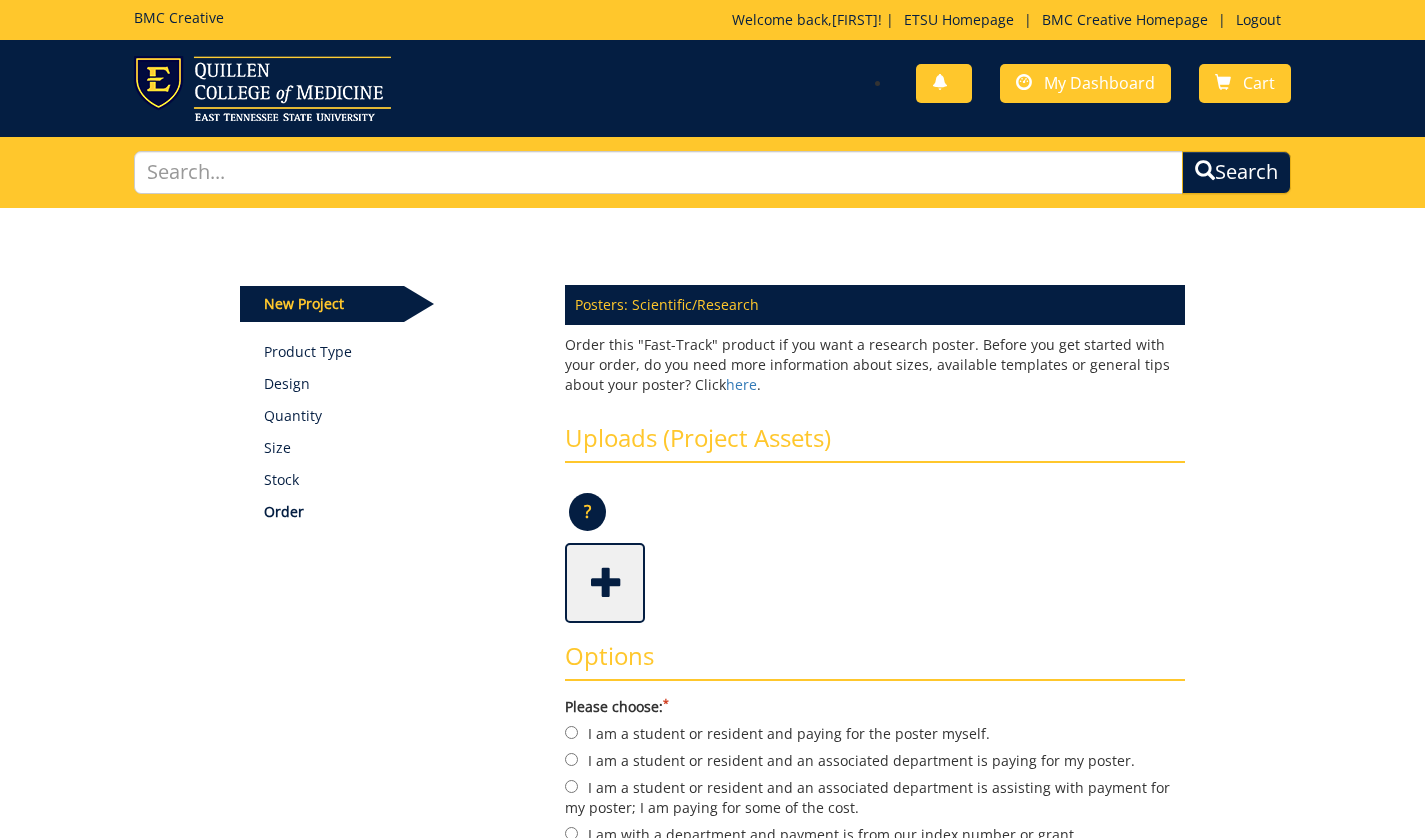 scroll, scrollTop: 0, scrollLeft: 0, axis: both 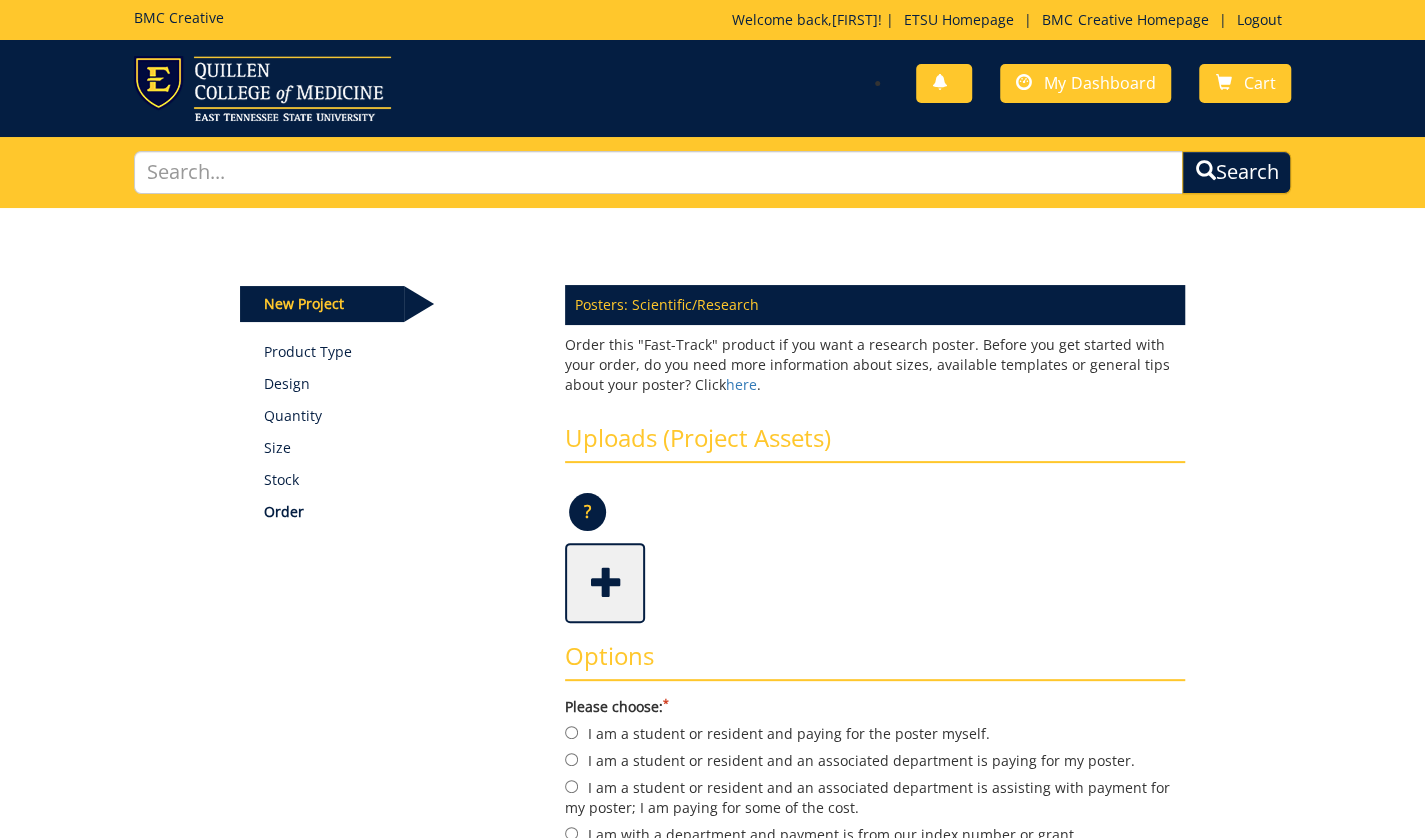 click at bounding box center [607, 581] 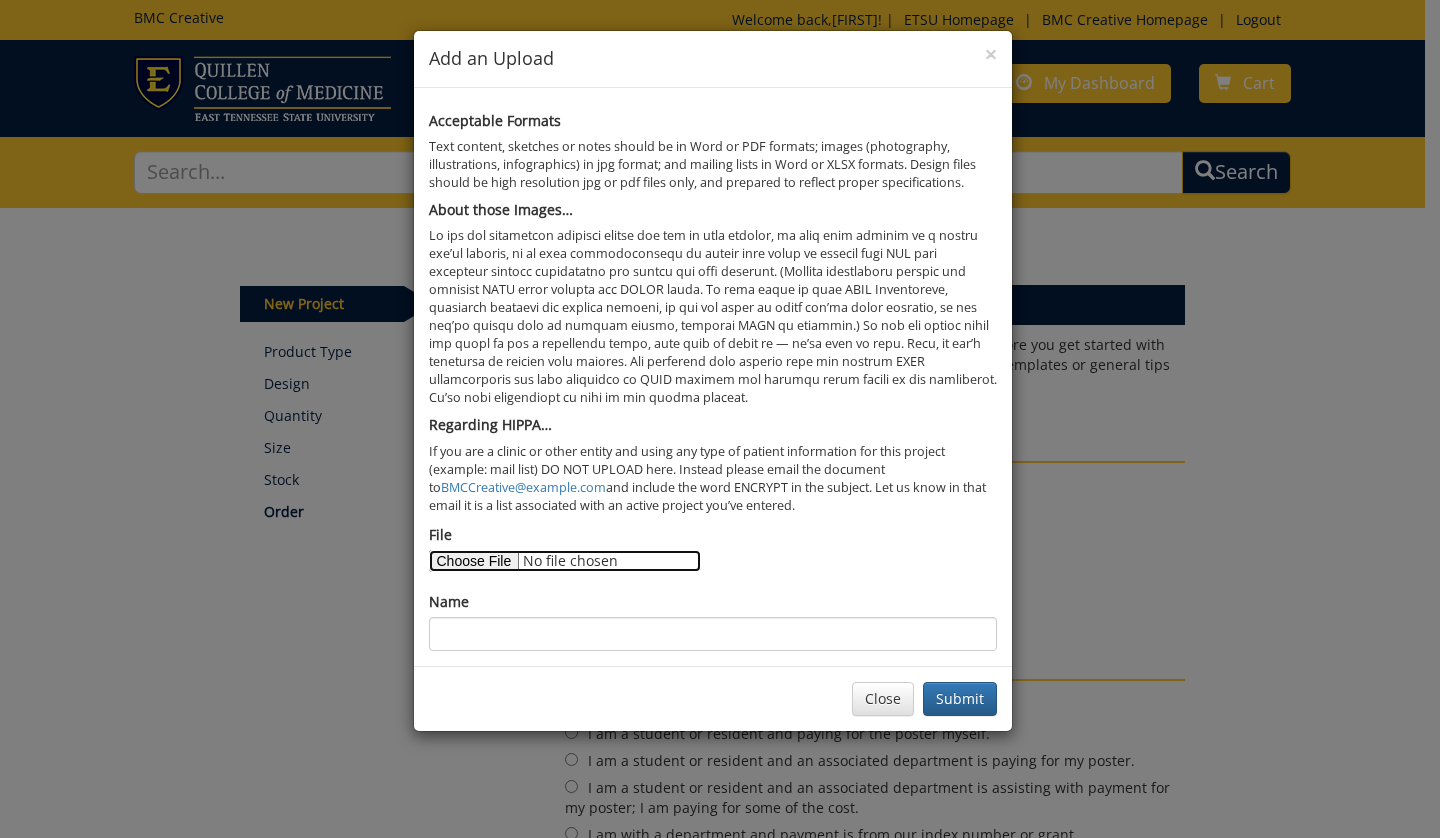 click on "File" at bounding box center [565, 561] 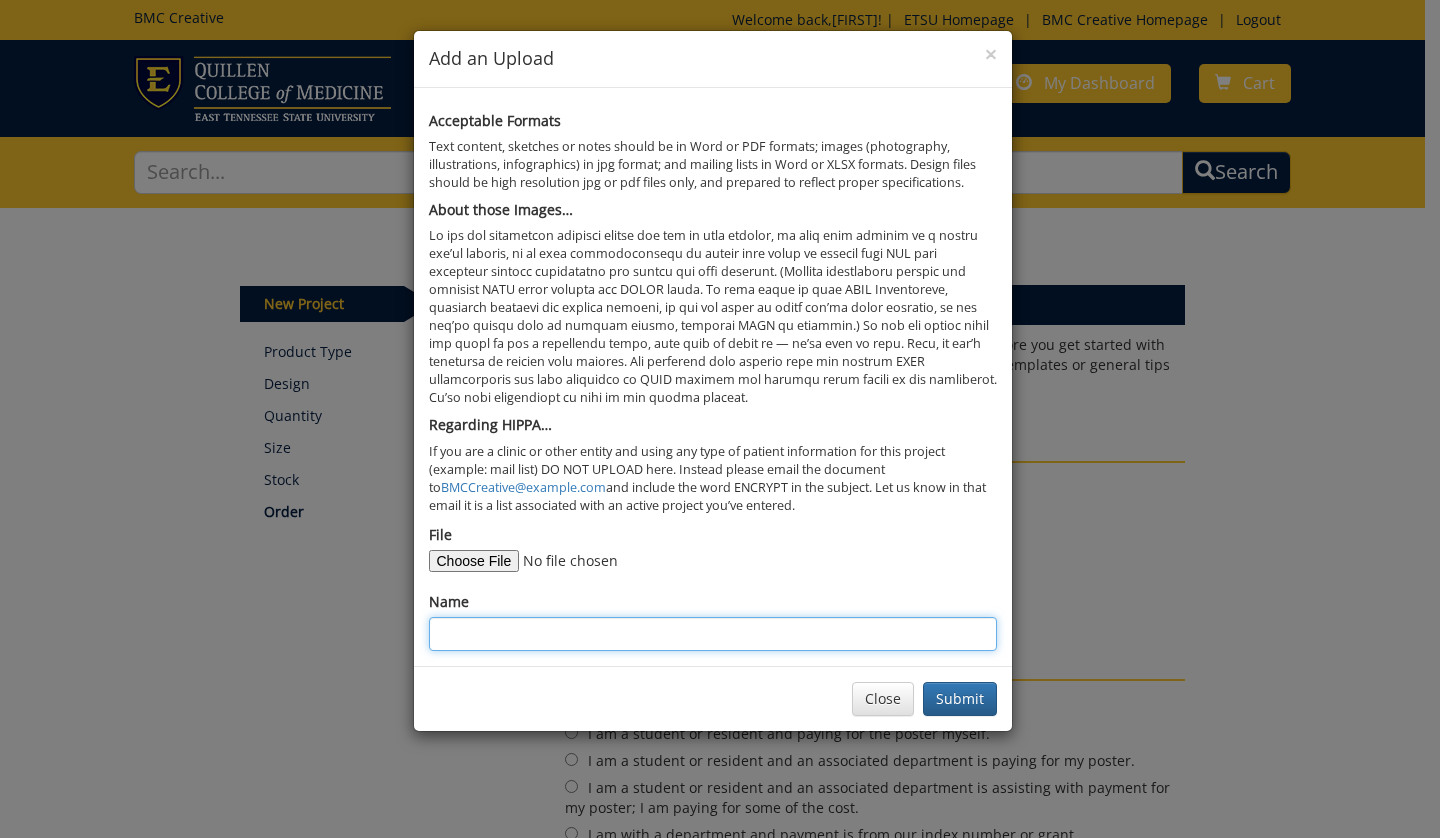 click on "Name" at bounding box center (713, 634) 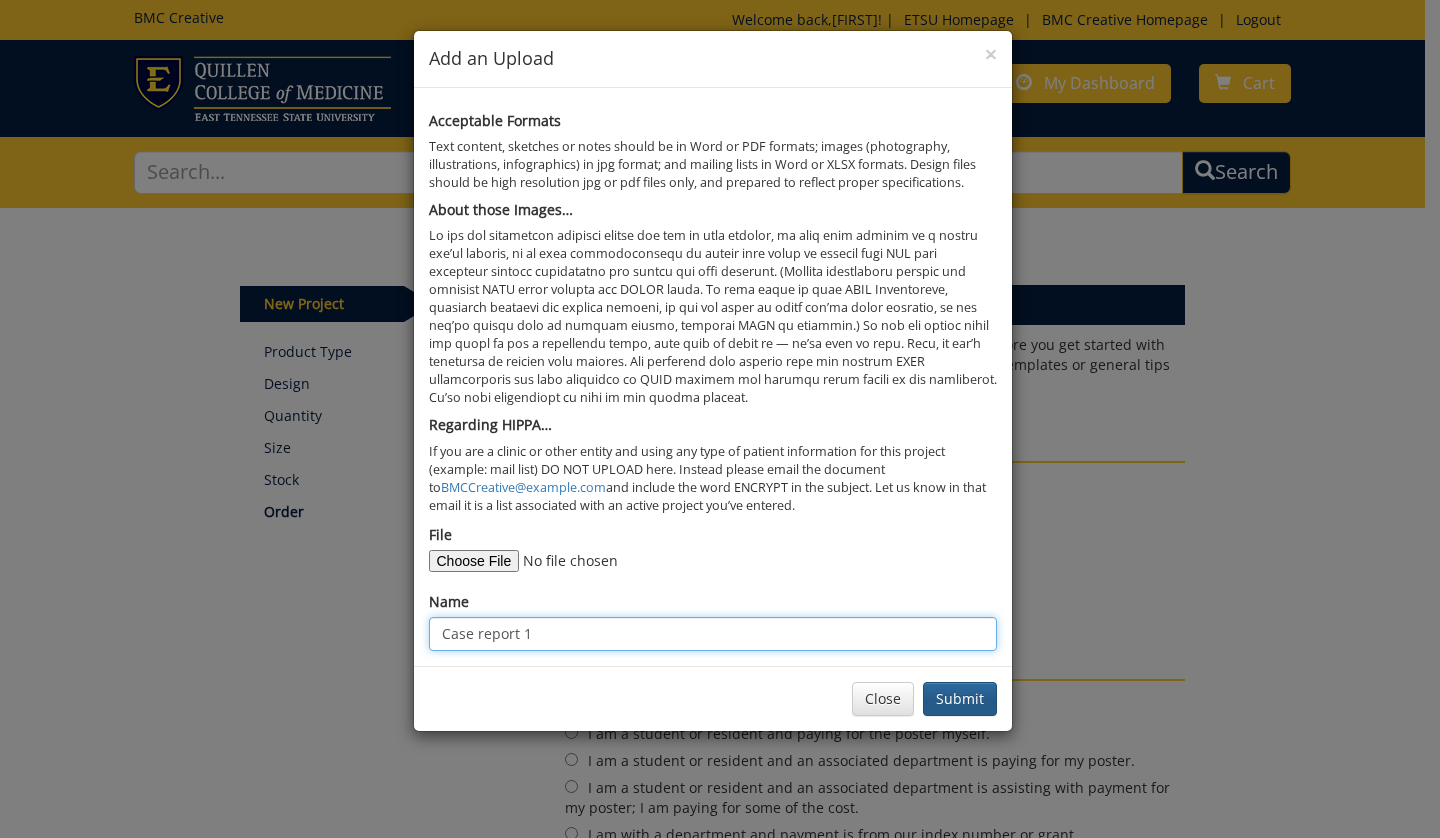 type on "Case report 1" 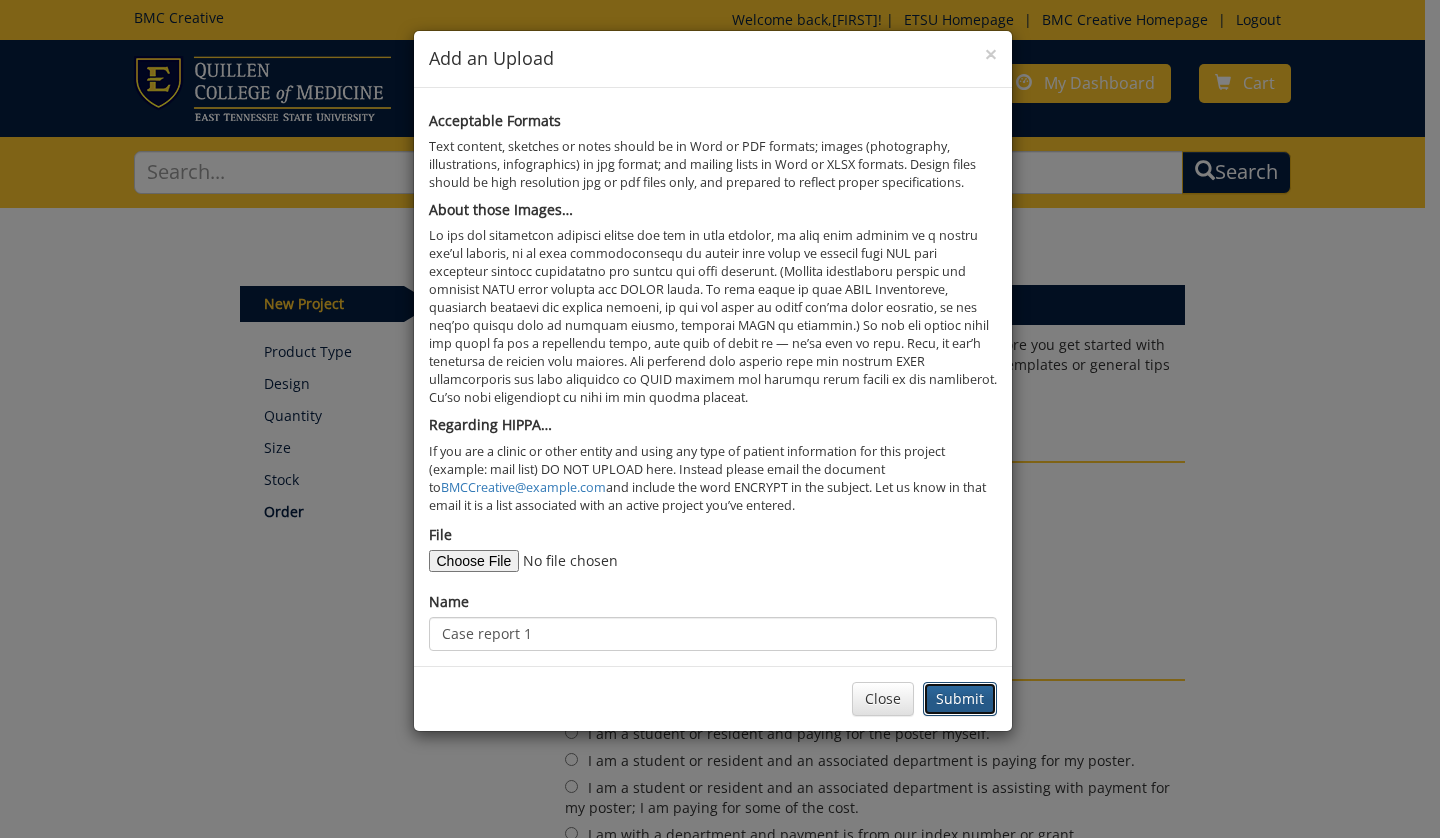 click on "Submit" at bounding box center [960, 699] 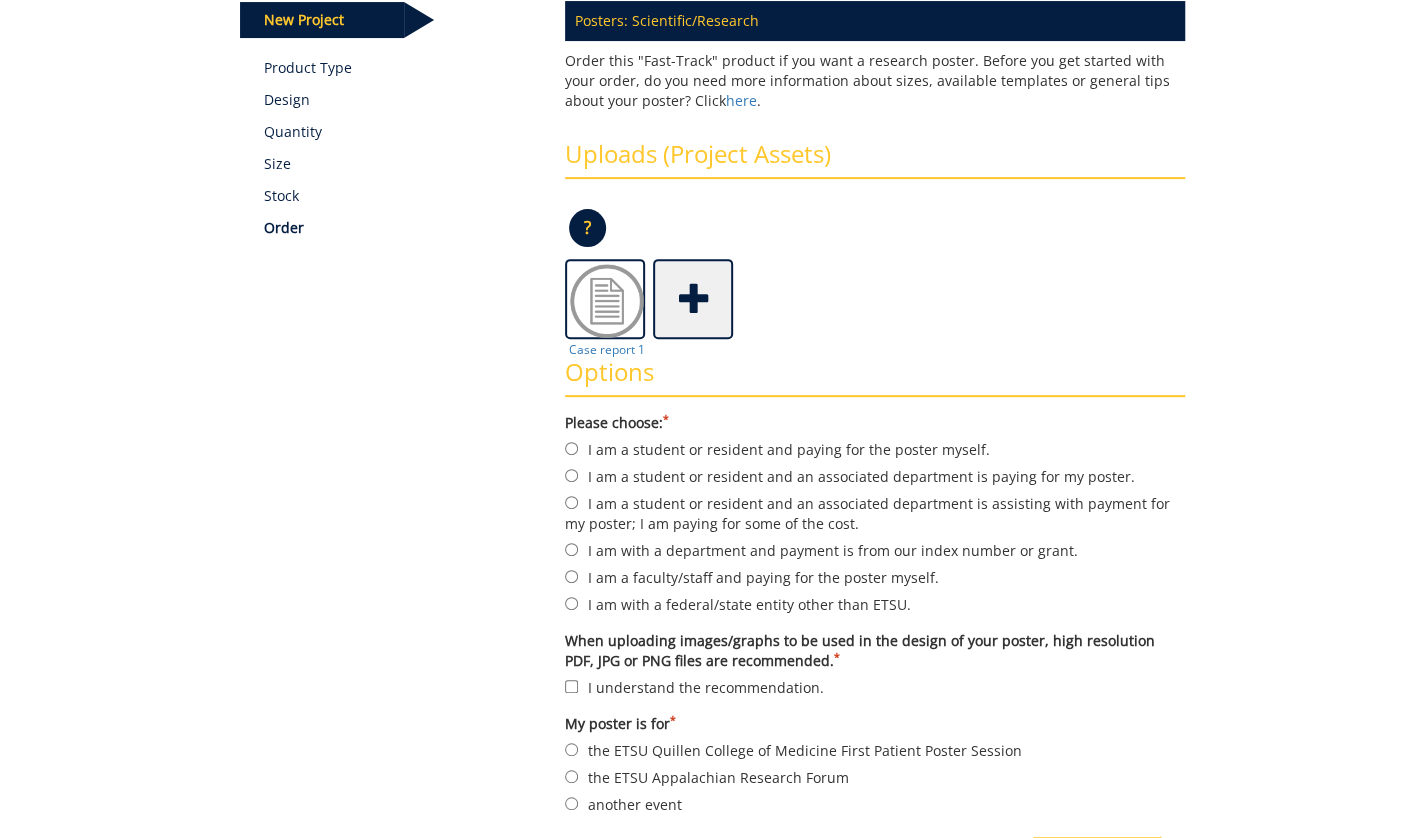 scroll, scrollTop: 287, scrollLeft: 0, axis: vertical 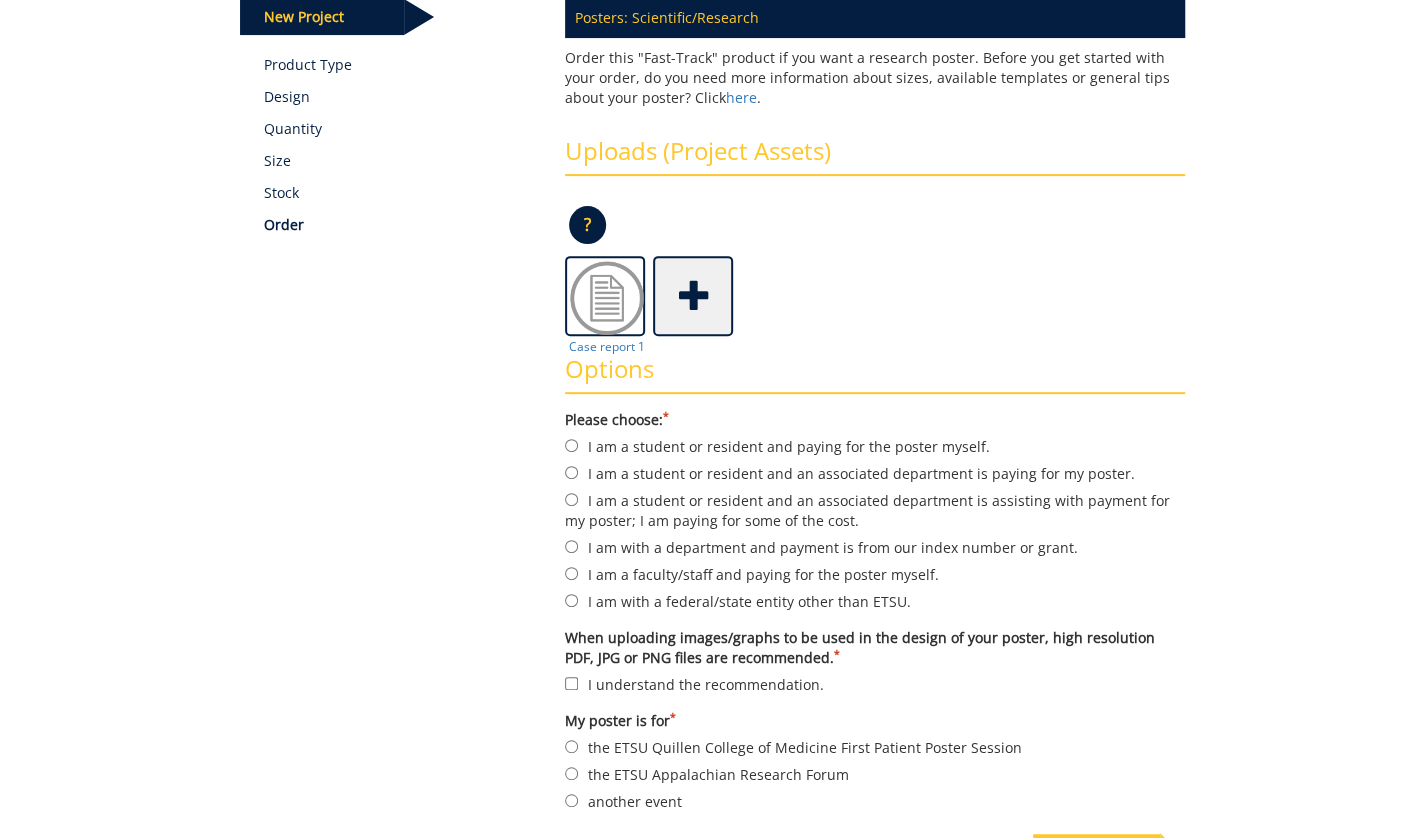 click on "Please choose:                                                                 *
I am a student or resident and paying for the poster myself.
I am a student or resident and an associated department is paying for my poster.
* *" at bounding box center [875, 611] 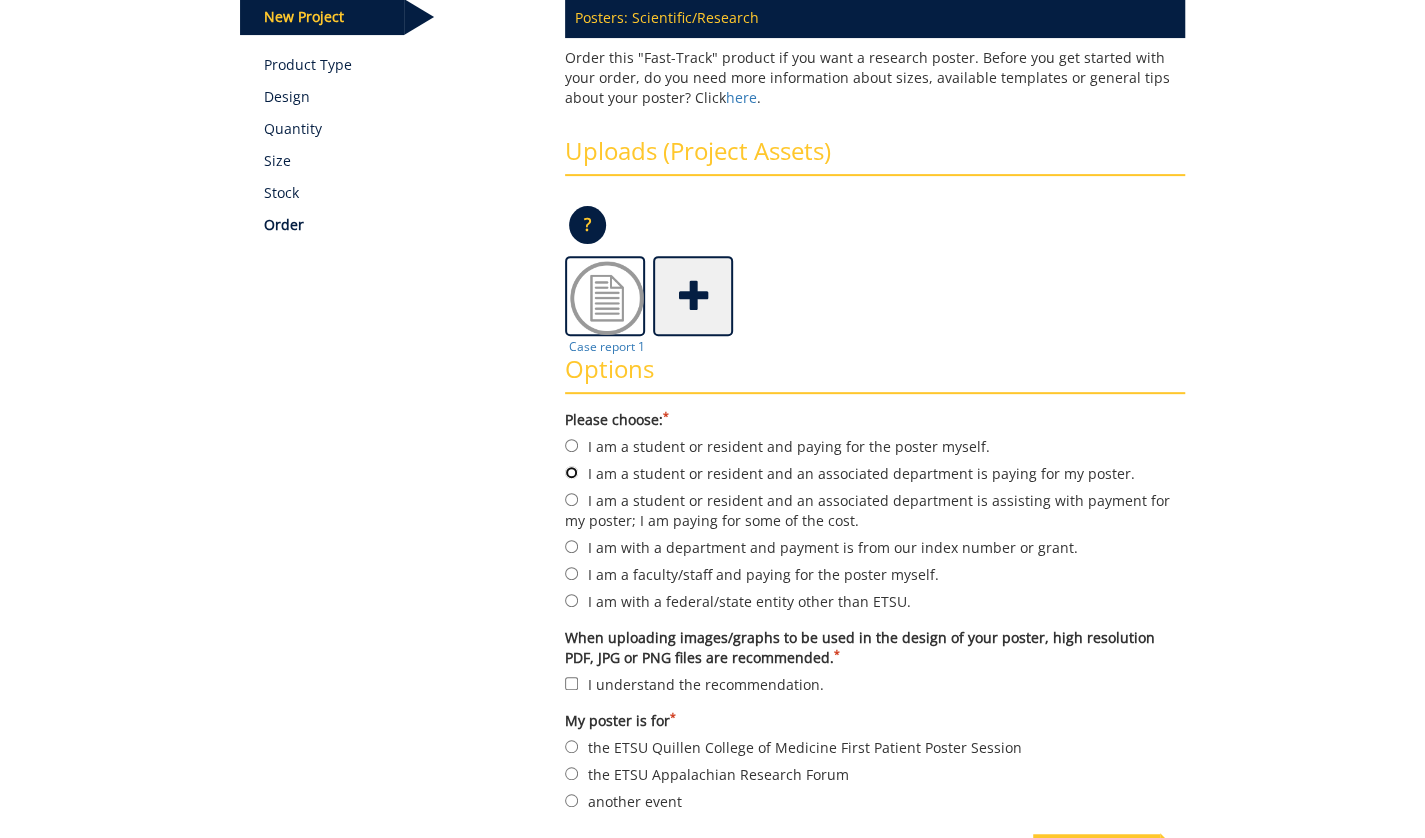 click on "I am a student or resident and an associated department is paying for my poster." at bounding box center (571, 472) 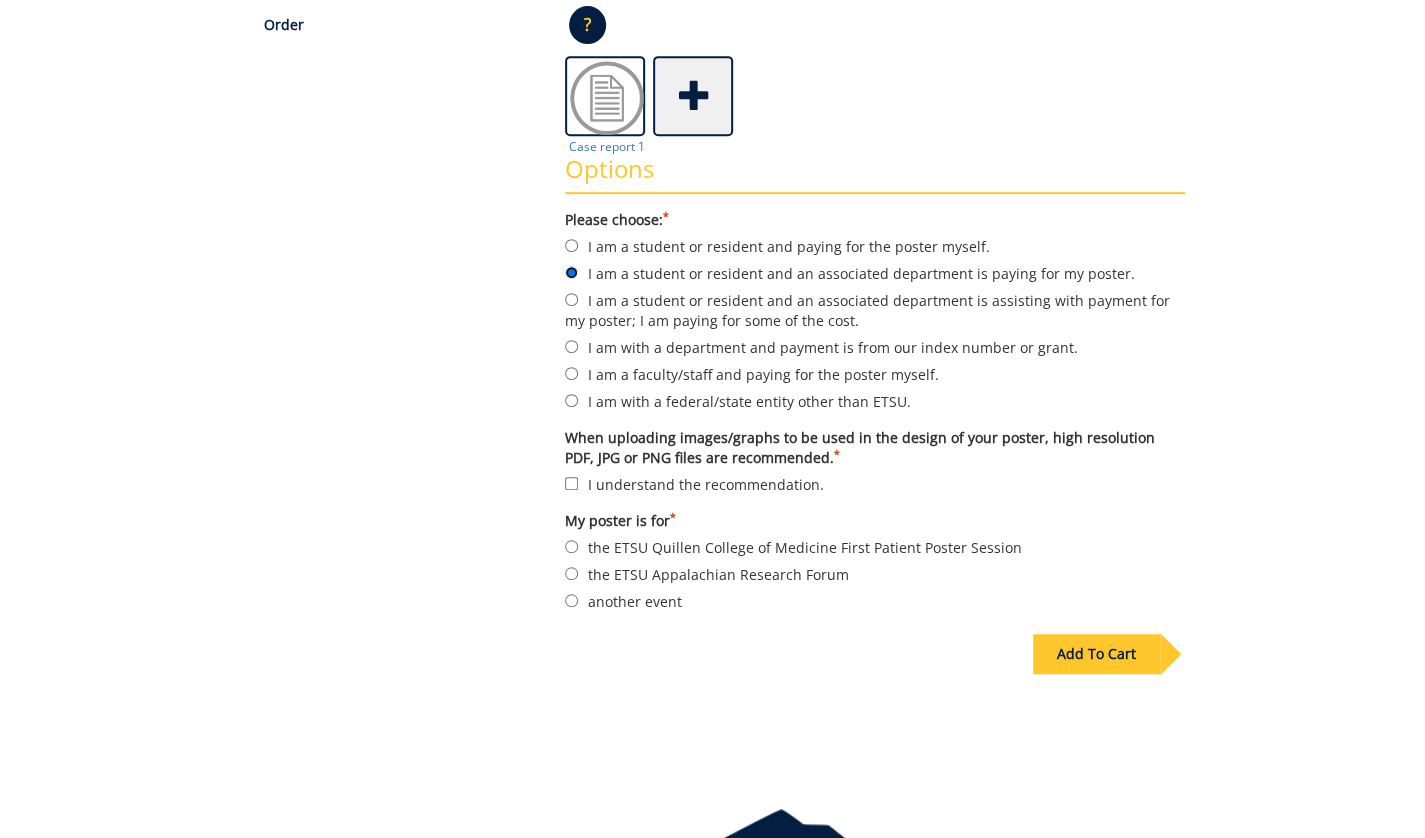 scroll, scrollTop: 494, scrollLeft: 0, axis: vertical 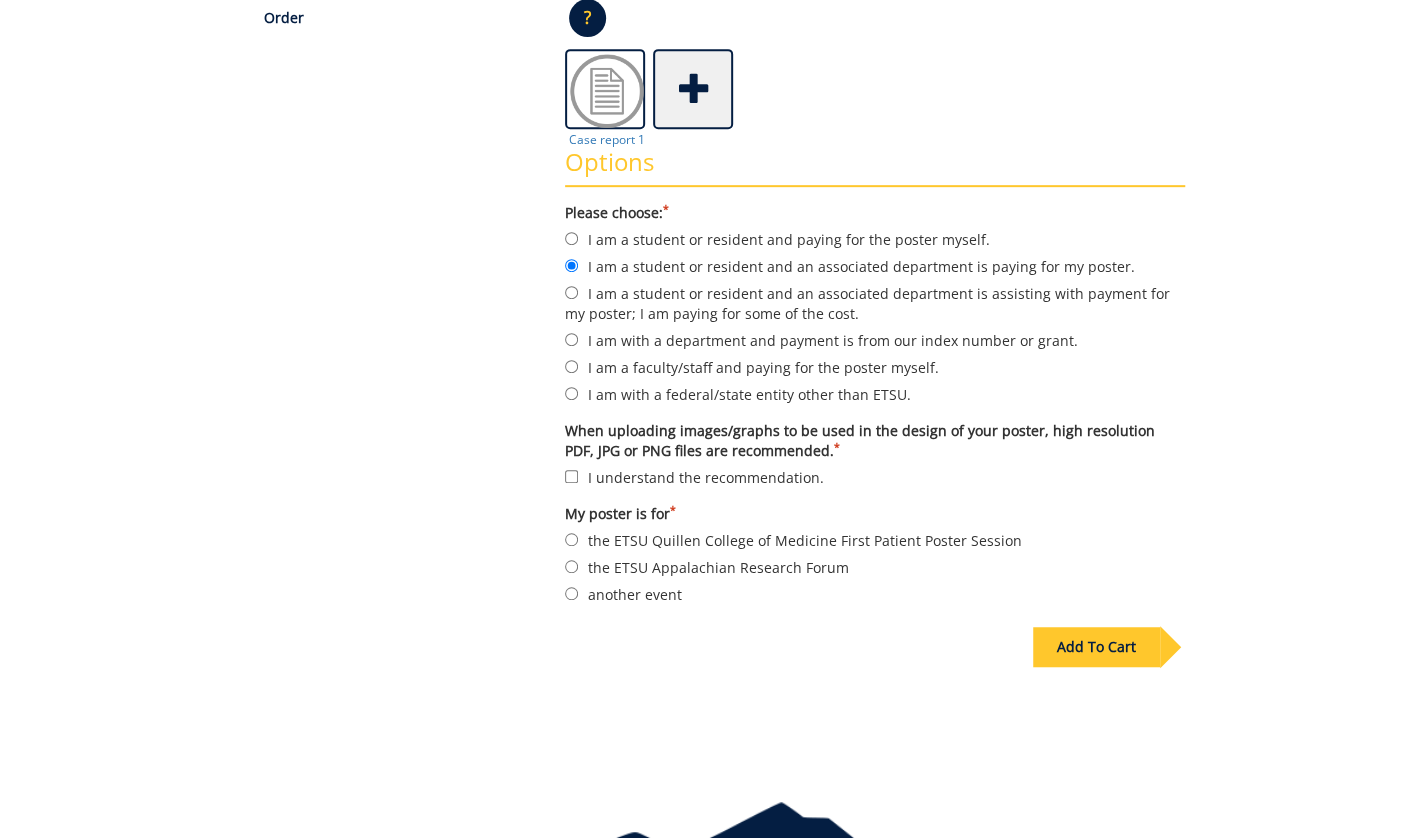 click on "another event" at bounding box center [875, 594] 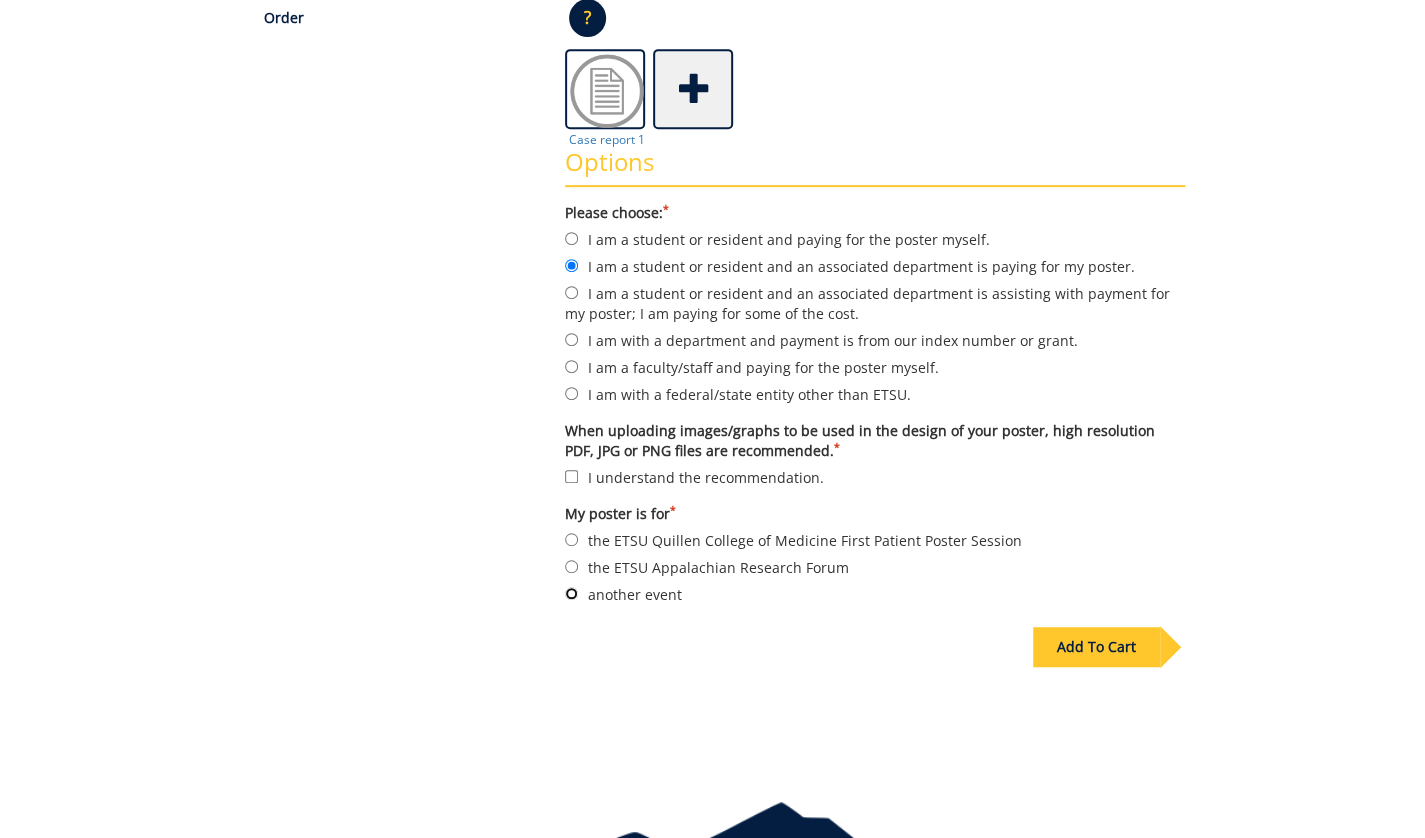 click on "another event" at bounding box center [571, 593] 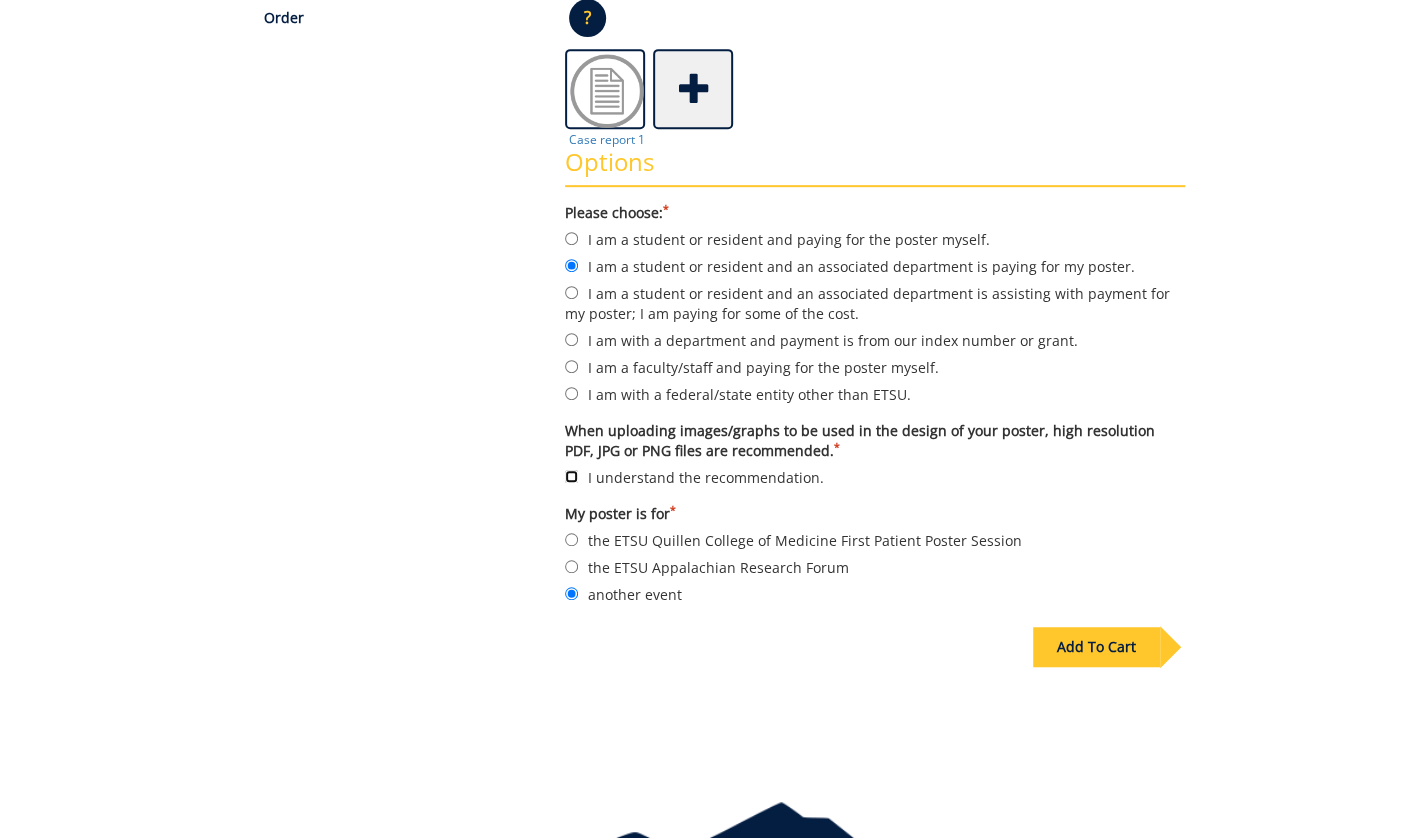 click on "I understand the recommendation." at bounding box center (571, 476) 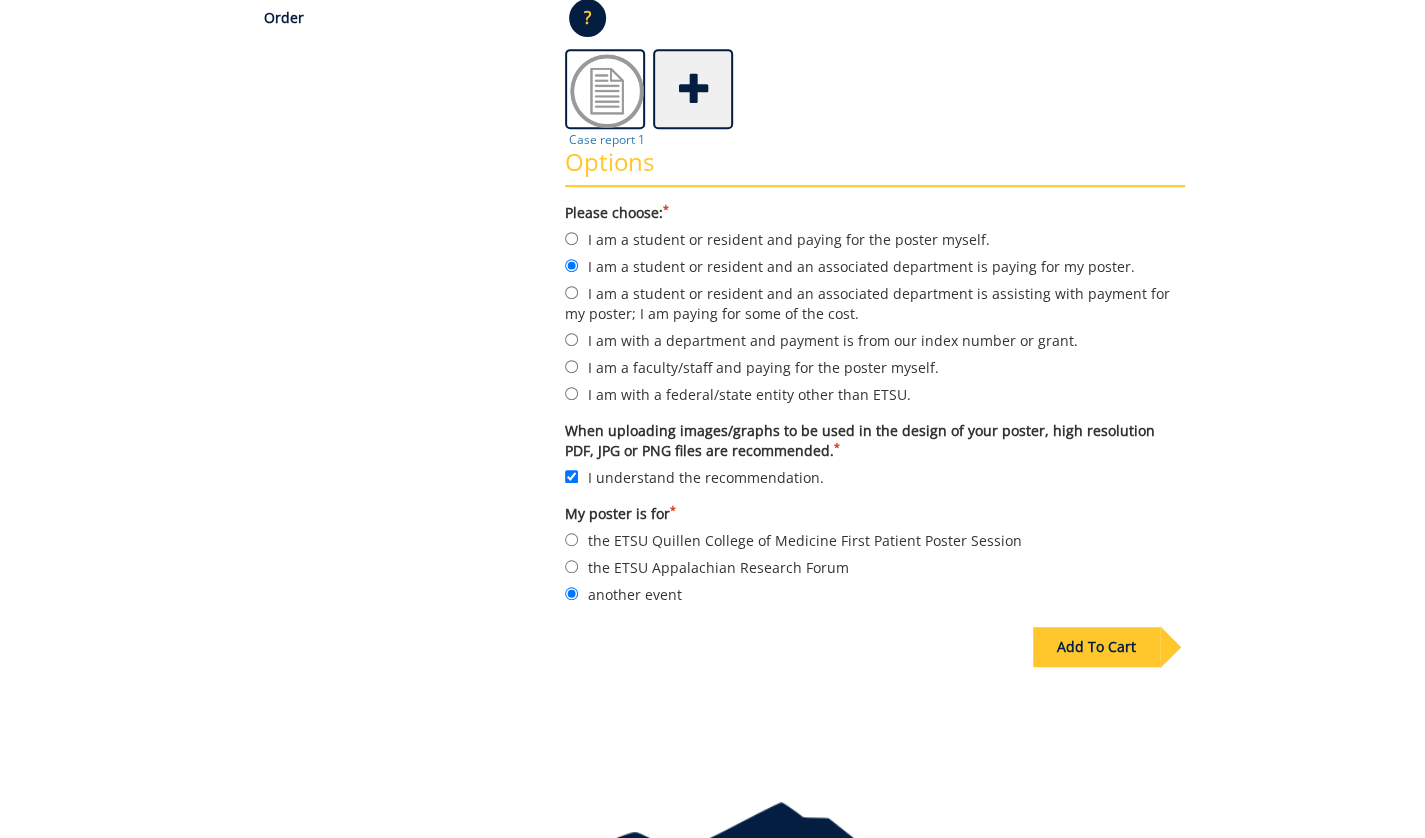 click on "Add To Cart" at bounding box center [1096, 647] 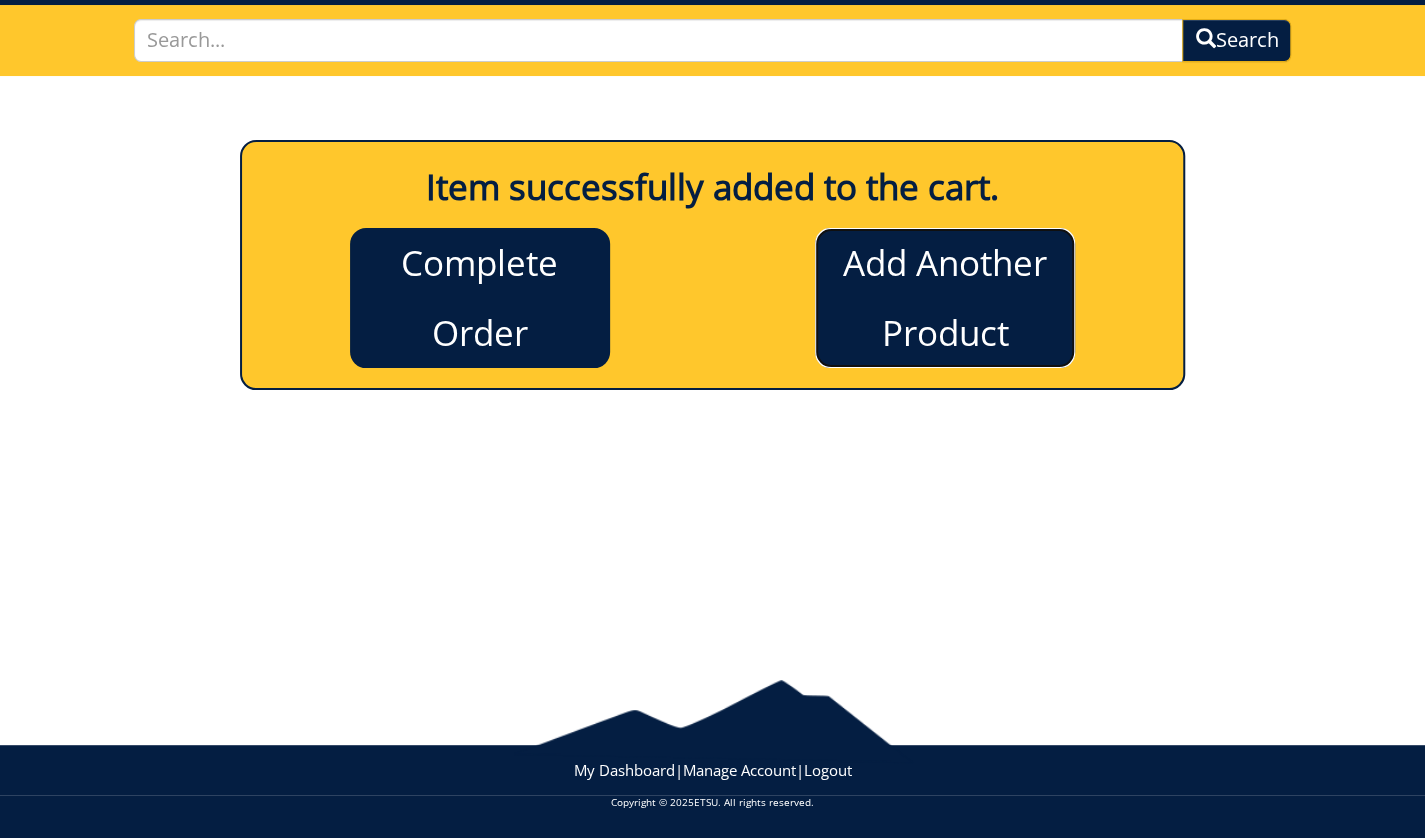 click on "Add Another Product" at bounding box center (945, 298) 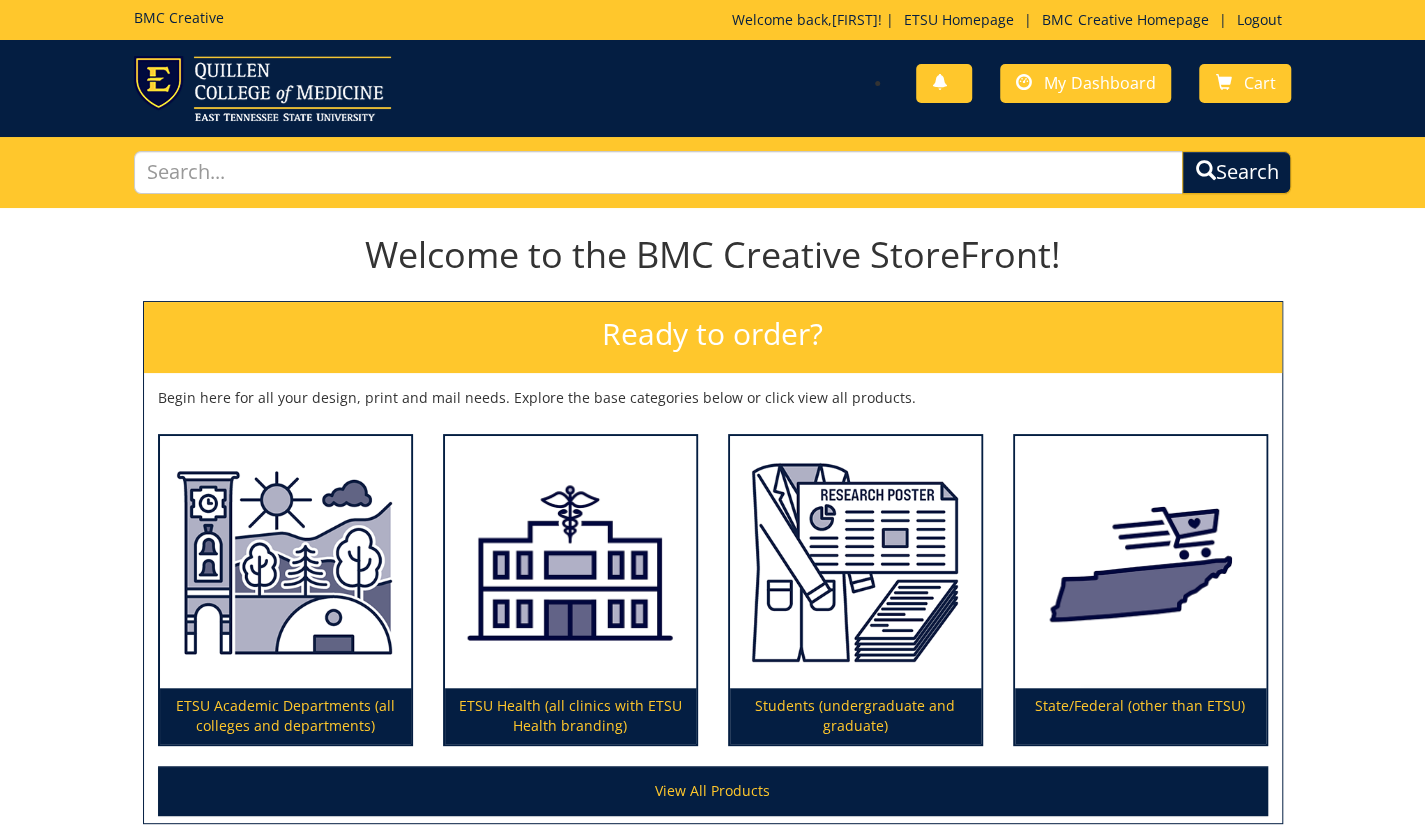 scroll, scrollTop: 178, scrollLeft: 0, axis: vertical 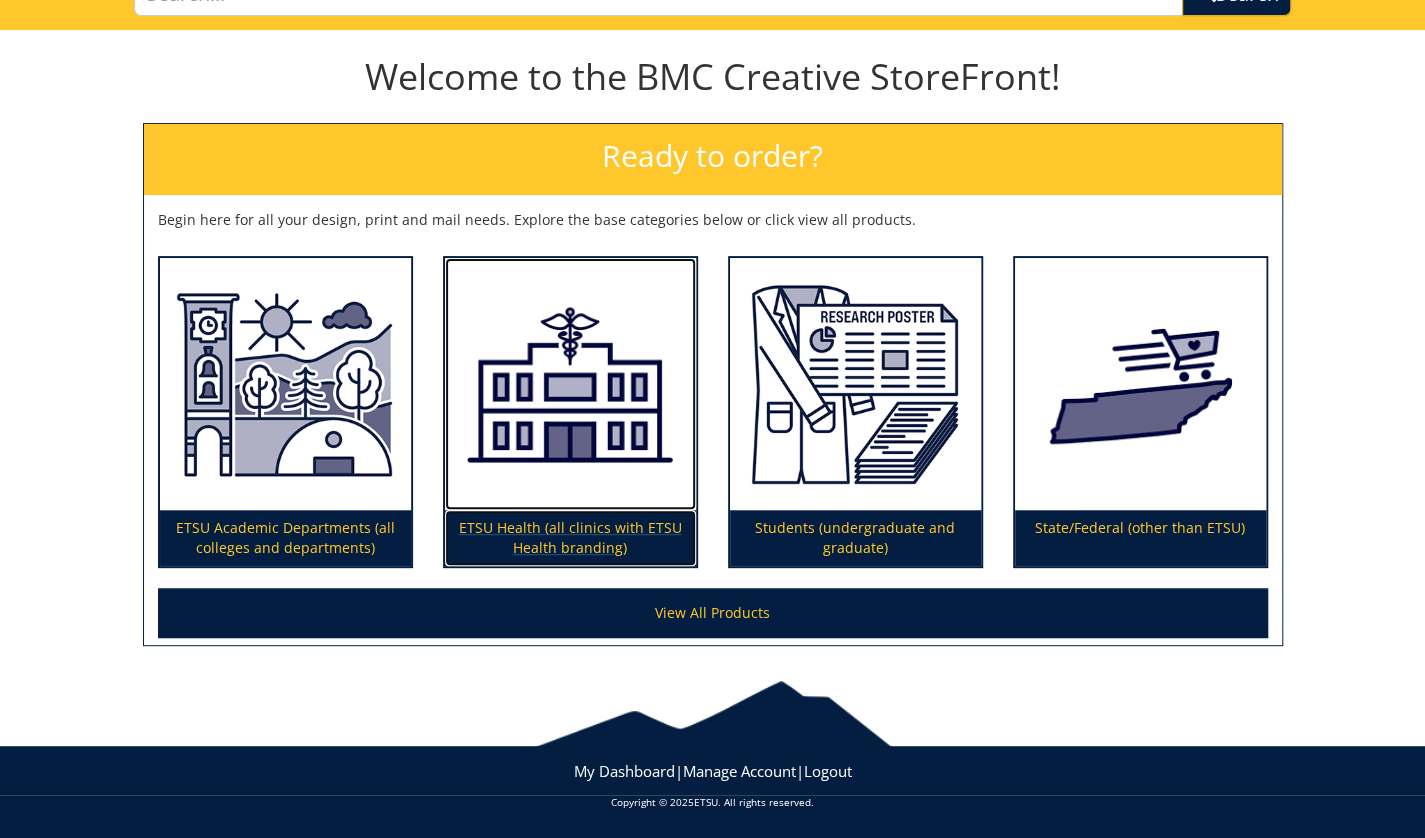 click at bounding box center [570, 384] 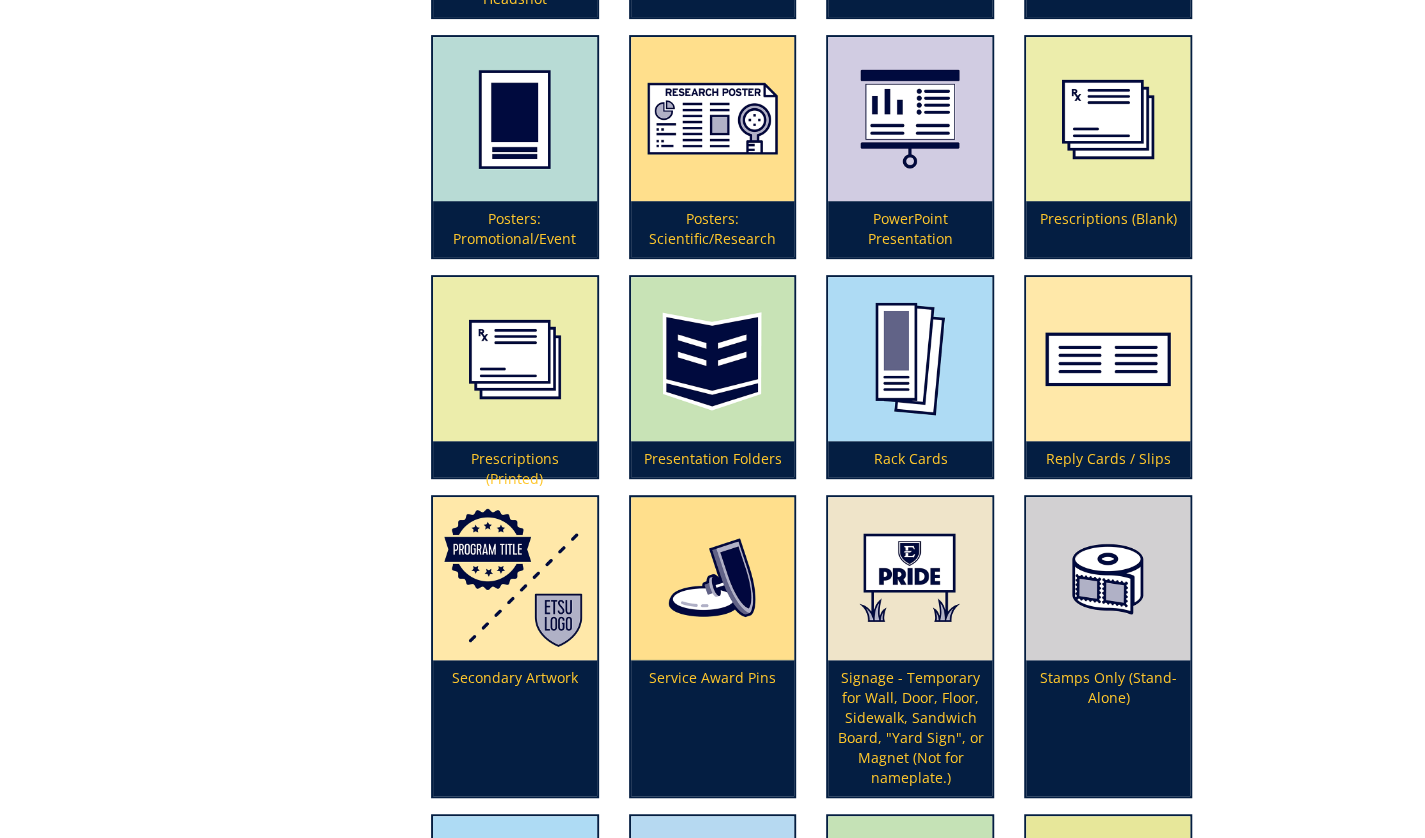 scroll, scrollTop: 4632, scrollLeft: 0, axis: vertical 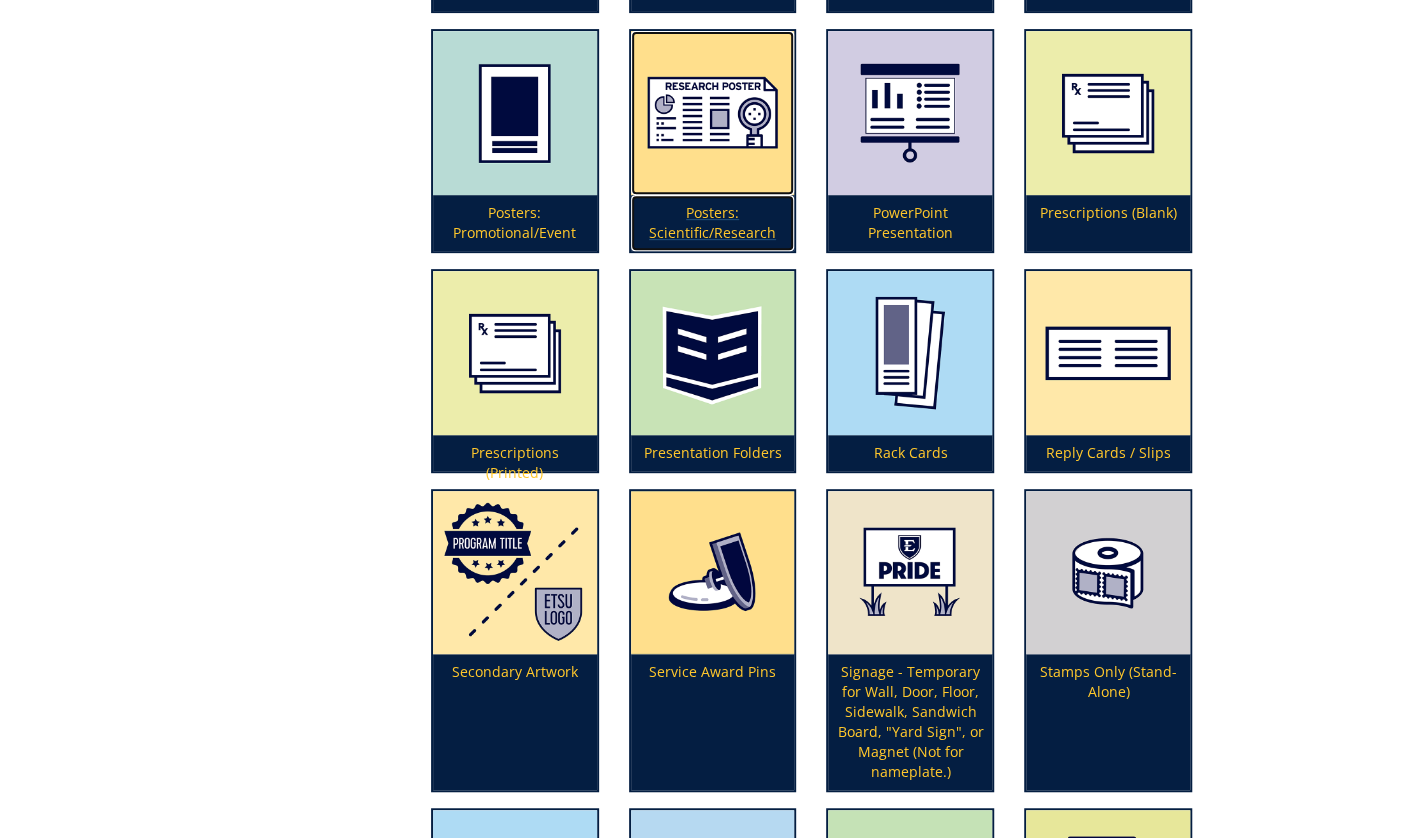 click on "Posters: Scientific/Research" at bounding box center [713, 223] 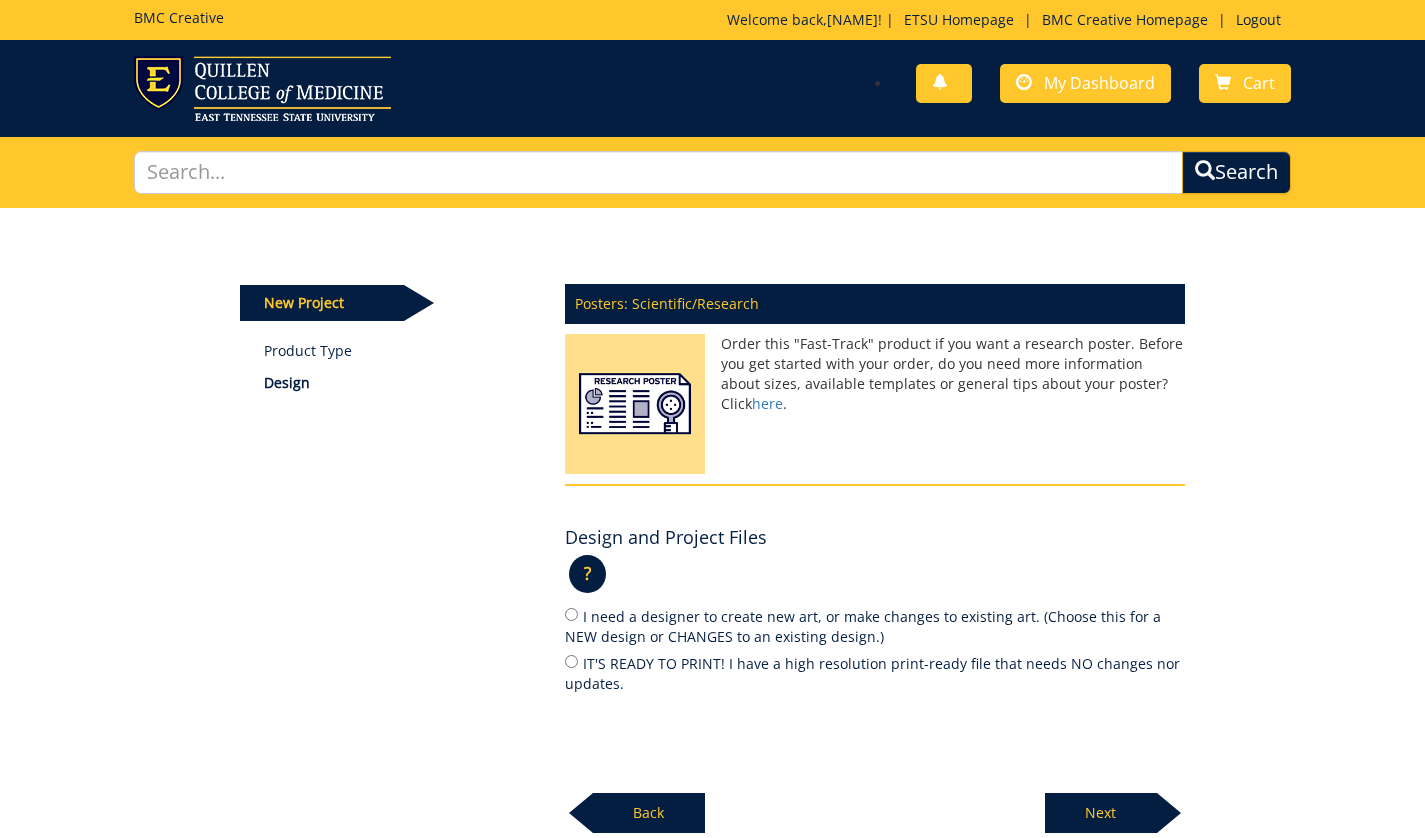 scroll, scrollTop: 0, scrollLeft: 0, axis: both 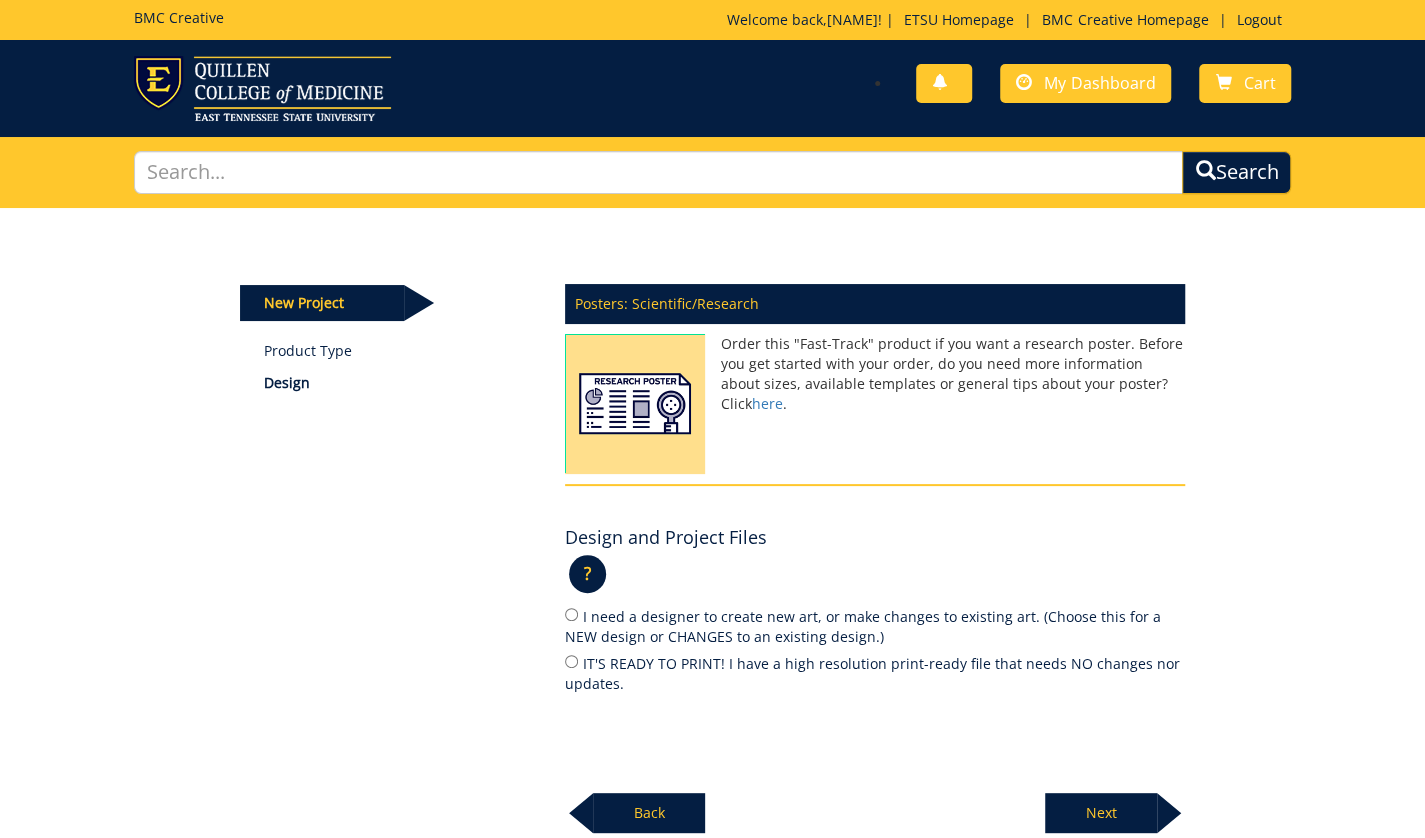 click on "Posters: Scientific/Research
Order this "Fast-Track" product if you want a research poster. Before you get started with your order, do you need more information about sizes, available templates or general tips about your poster? Click  here .
Design and Project Files
?
×
Back Next" at bounding box center (875, 553) 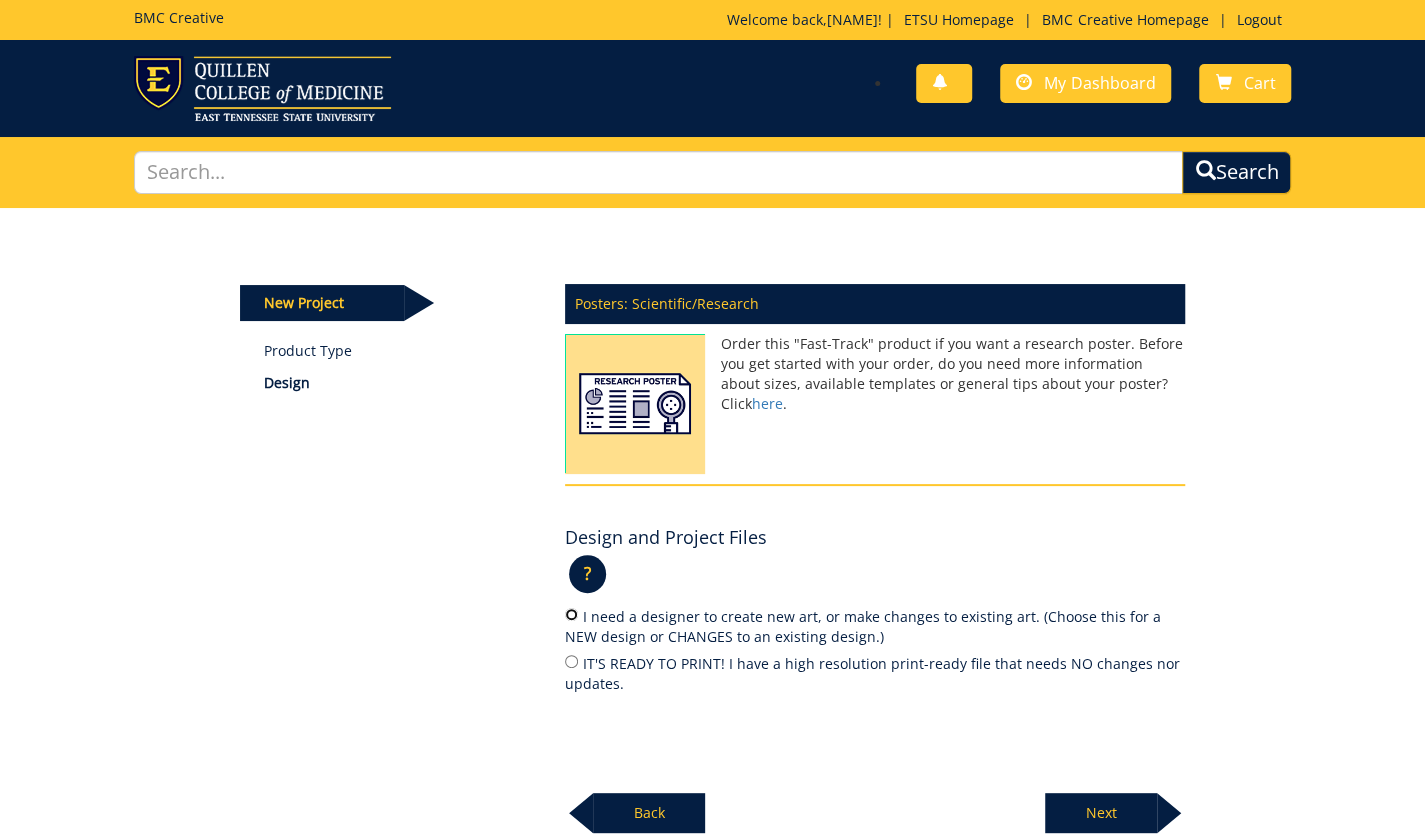 click on "I need a designer to create new art, or make changes to existing art. (Choose this for a NEW design or CHANGES to an existing design.)" at bounding box center (571, 614) 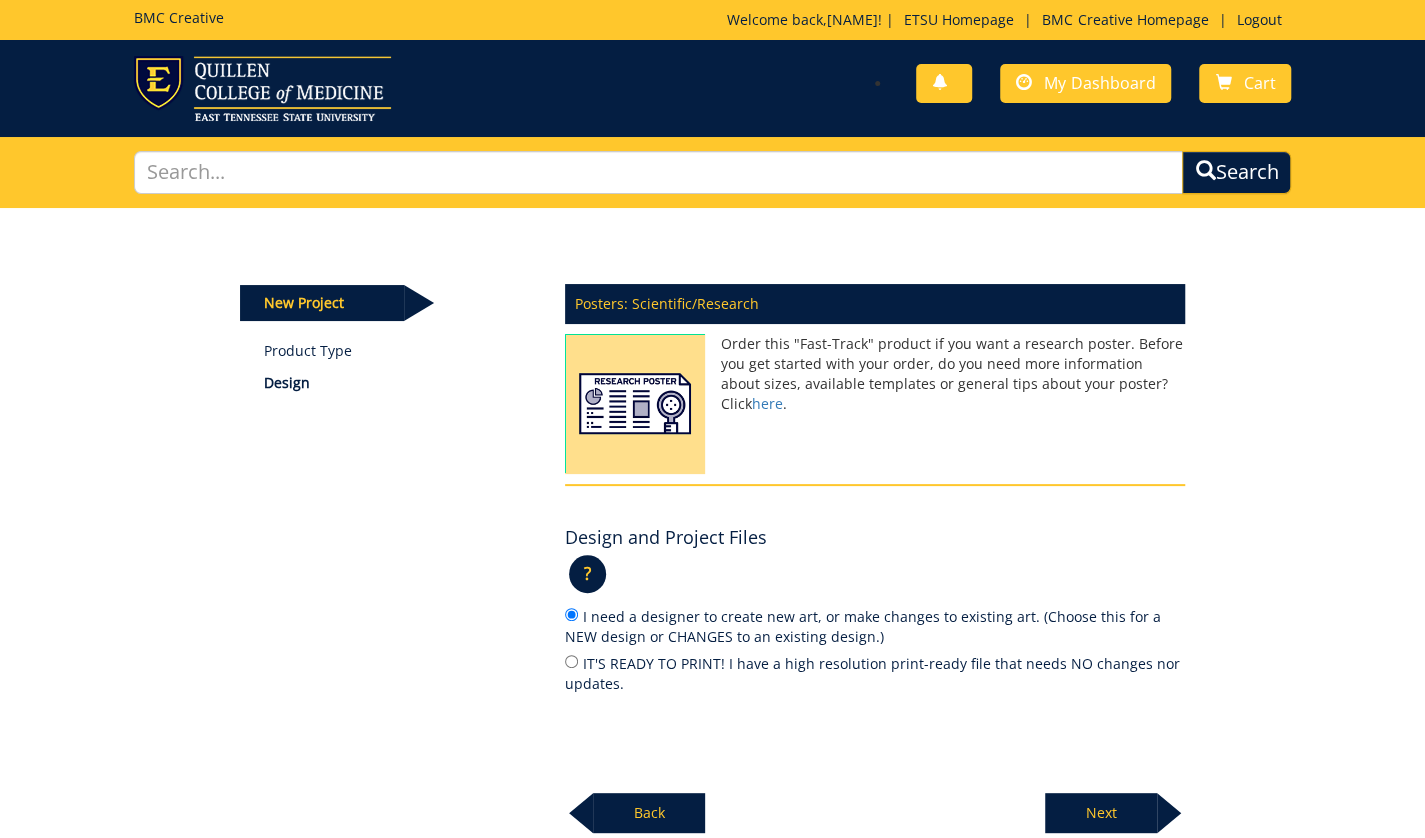 click on "Next" at bounding box center [1101, 813] 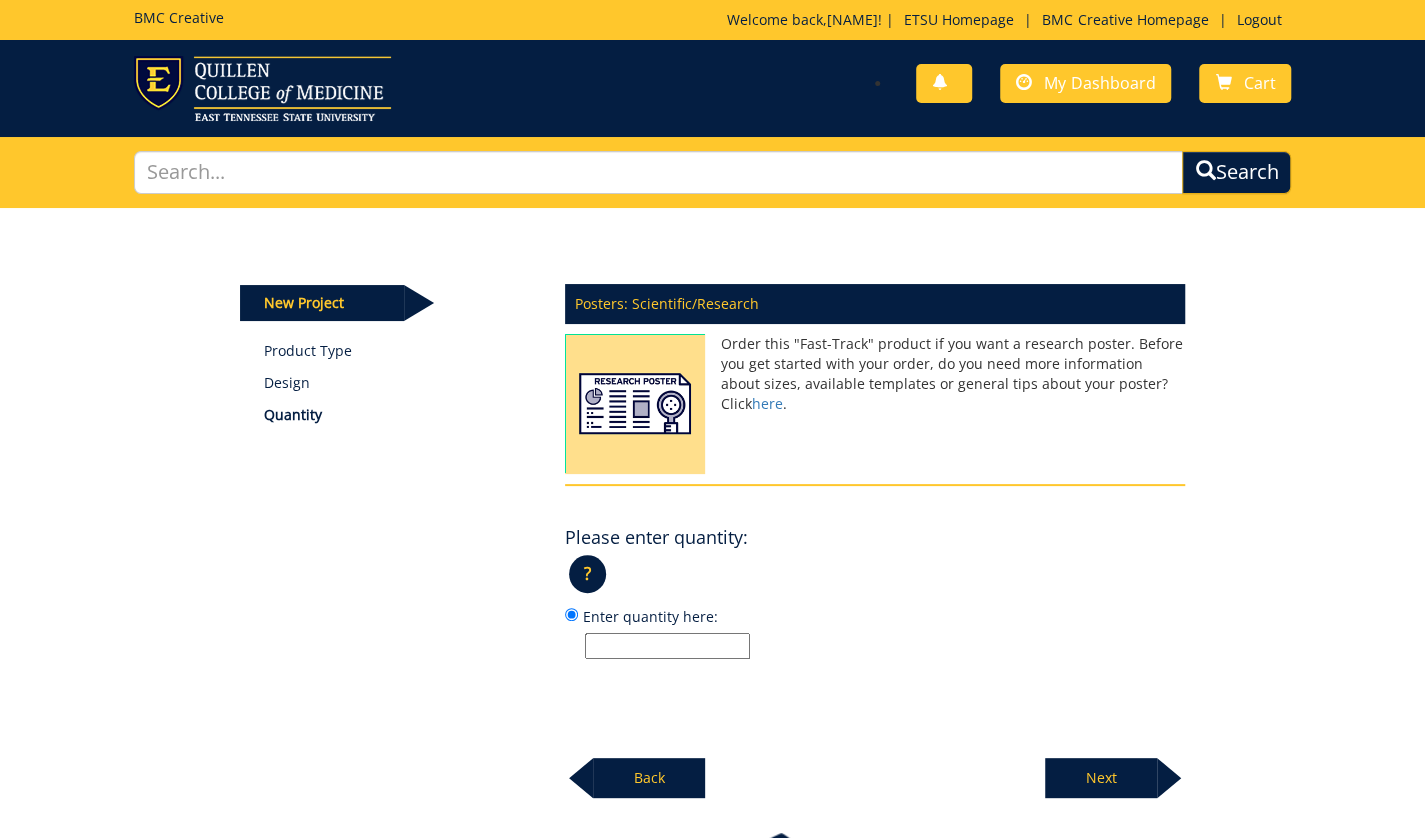 click on "Enter quantity here:" at bounding box center [667, 646] 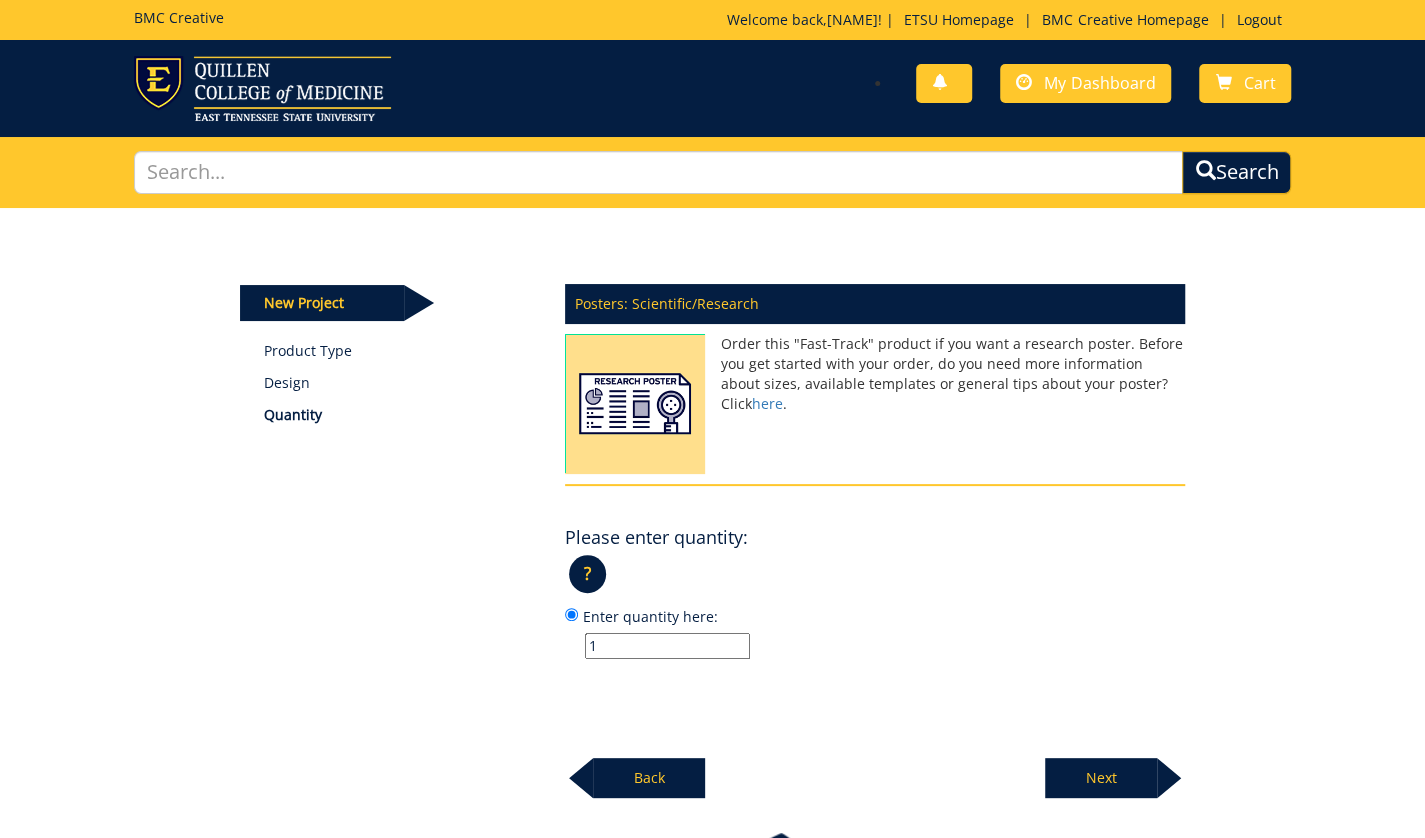 type on "1" 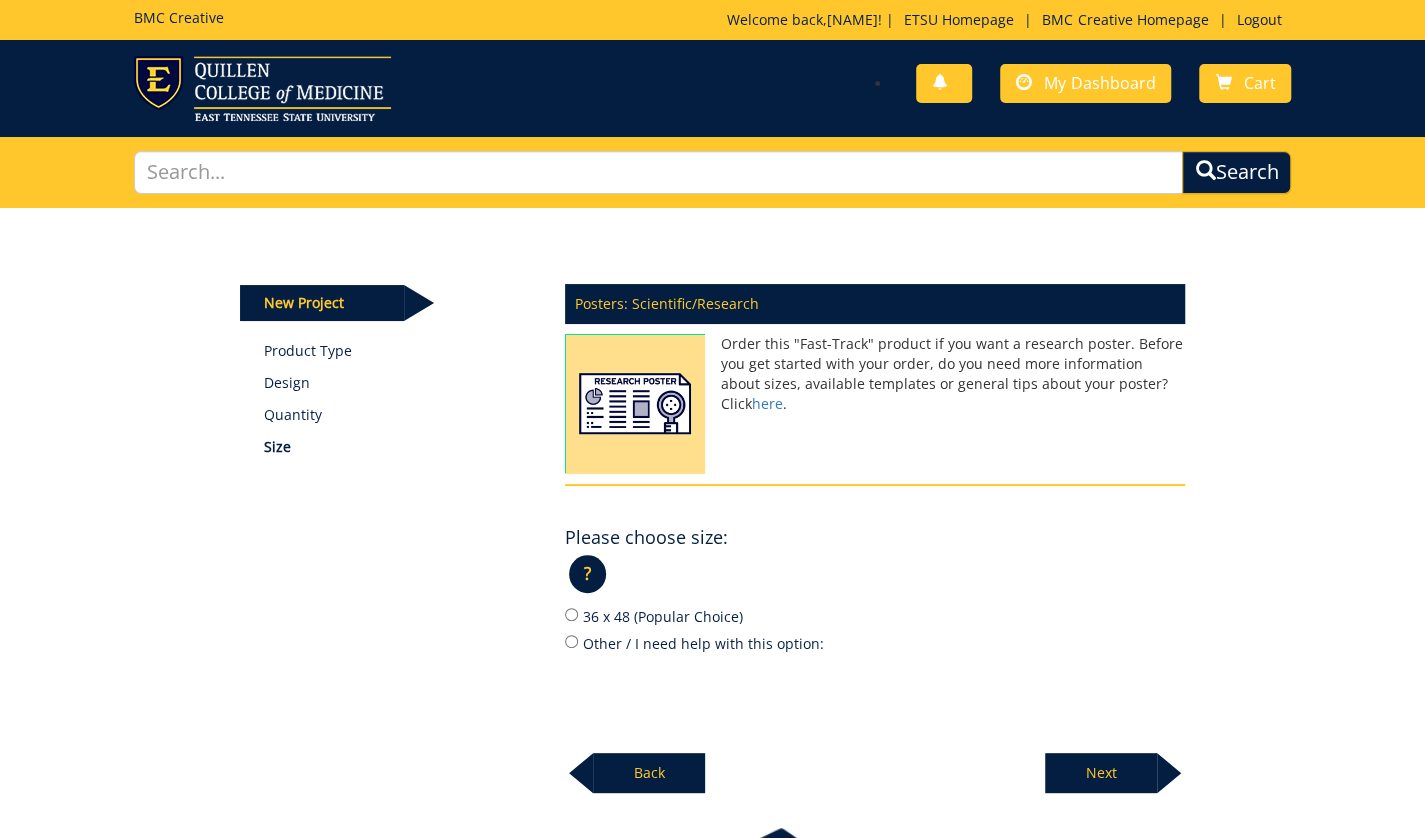 click on "Other / I need help with this option:" at bounding box center (875, 643) 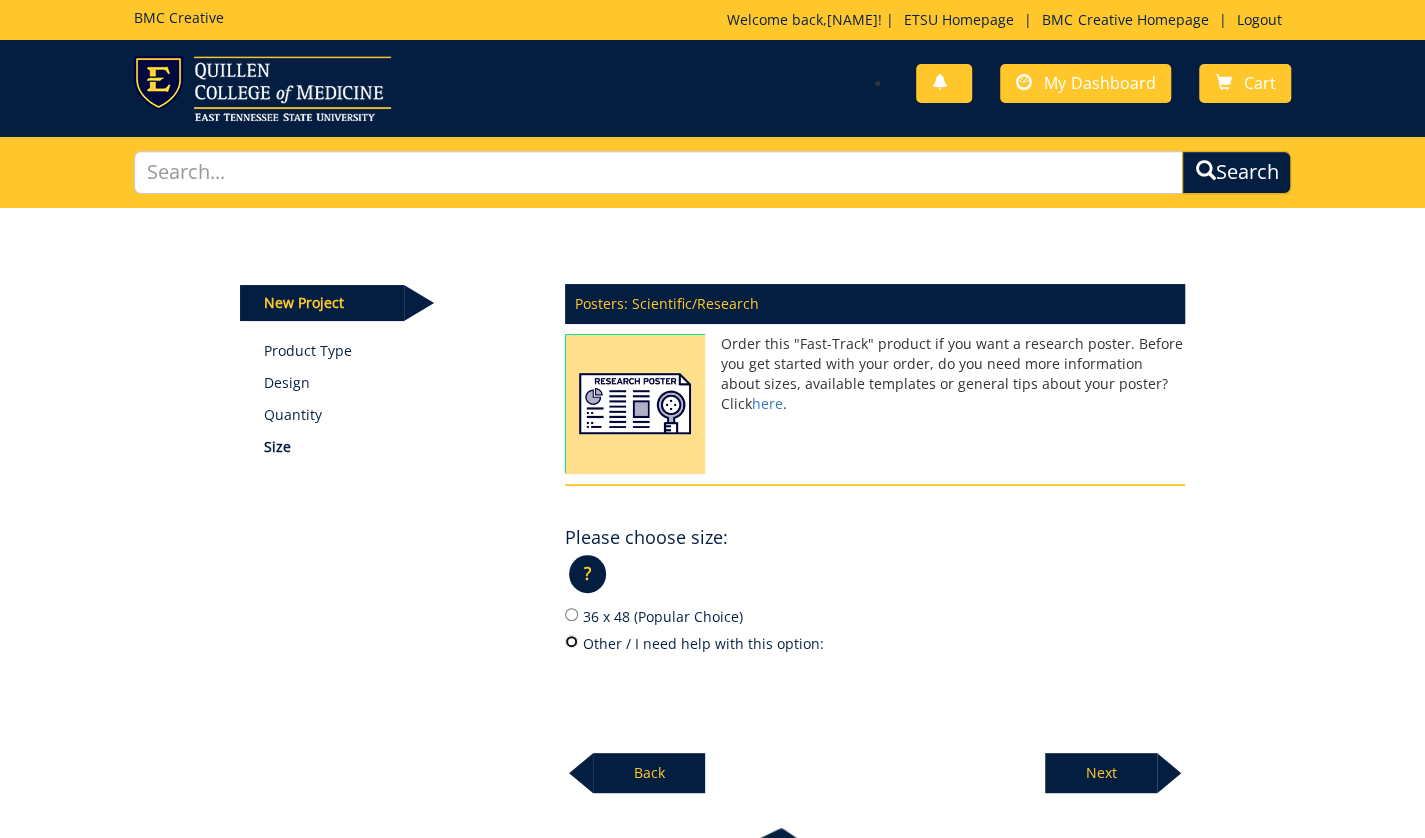 click on "Other / I need help with this option:" at bounding box center (571, 641) 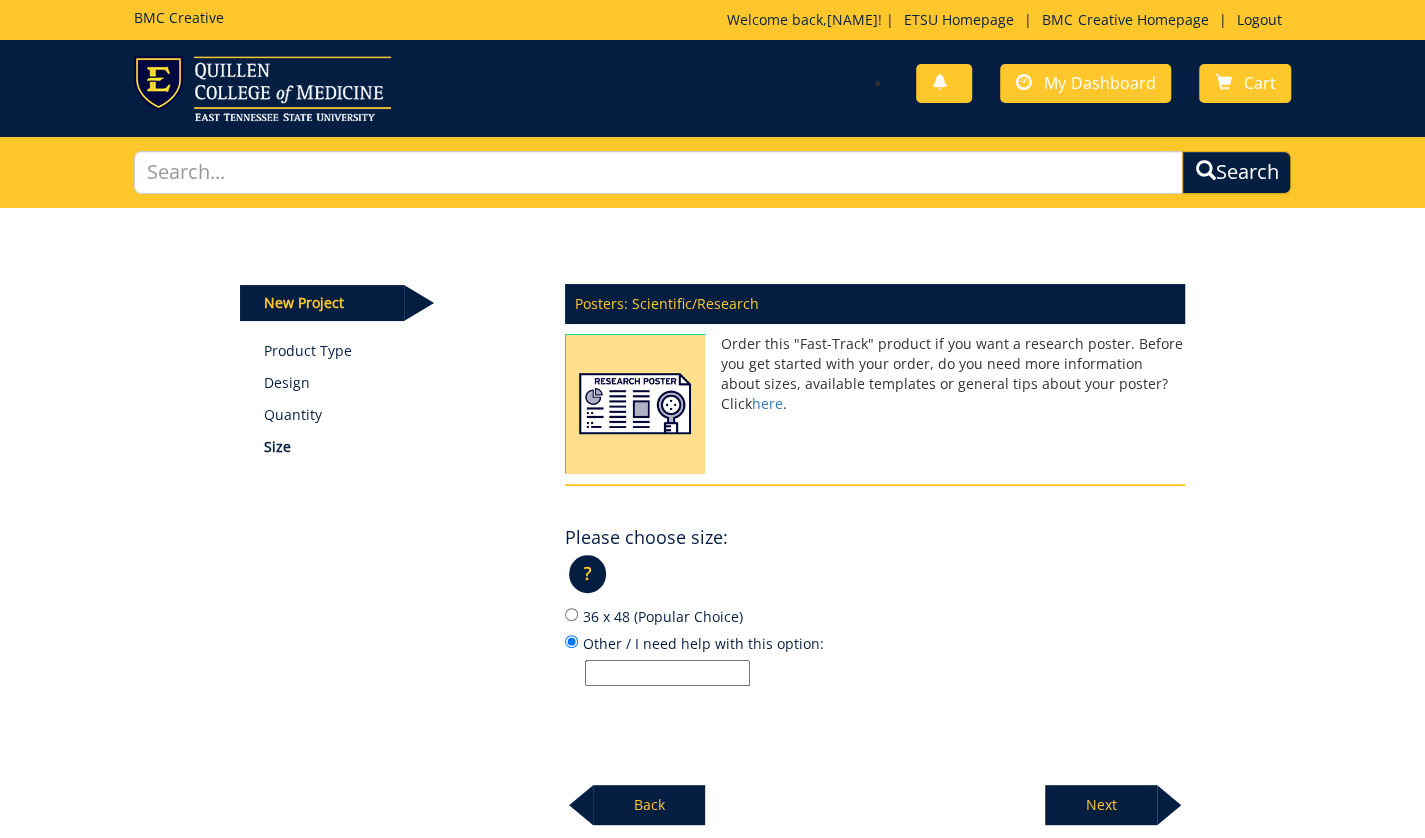 click on "Posters: Scientific/Research
Order this "Fast-Track" product if you want a research poster. Before you get started with your order, do you need more information about sizes, available templates or general tips about your poster? Click  here .
Please choose size:
?
× Which size should I choose?:" at bounding box center [875, 549] 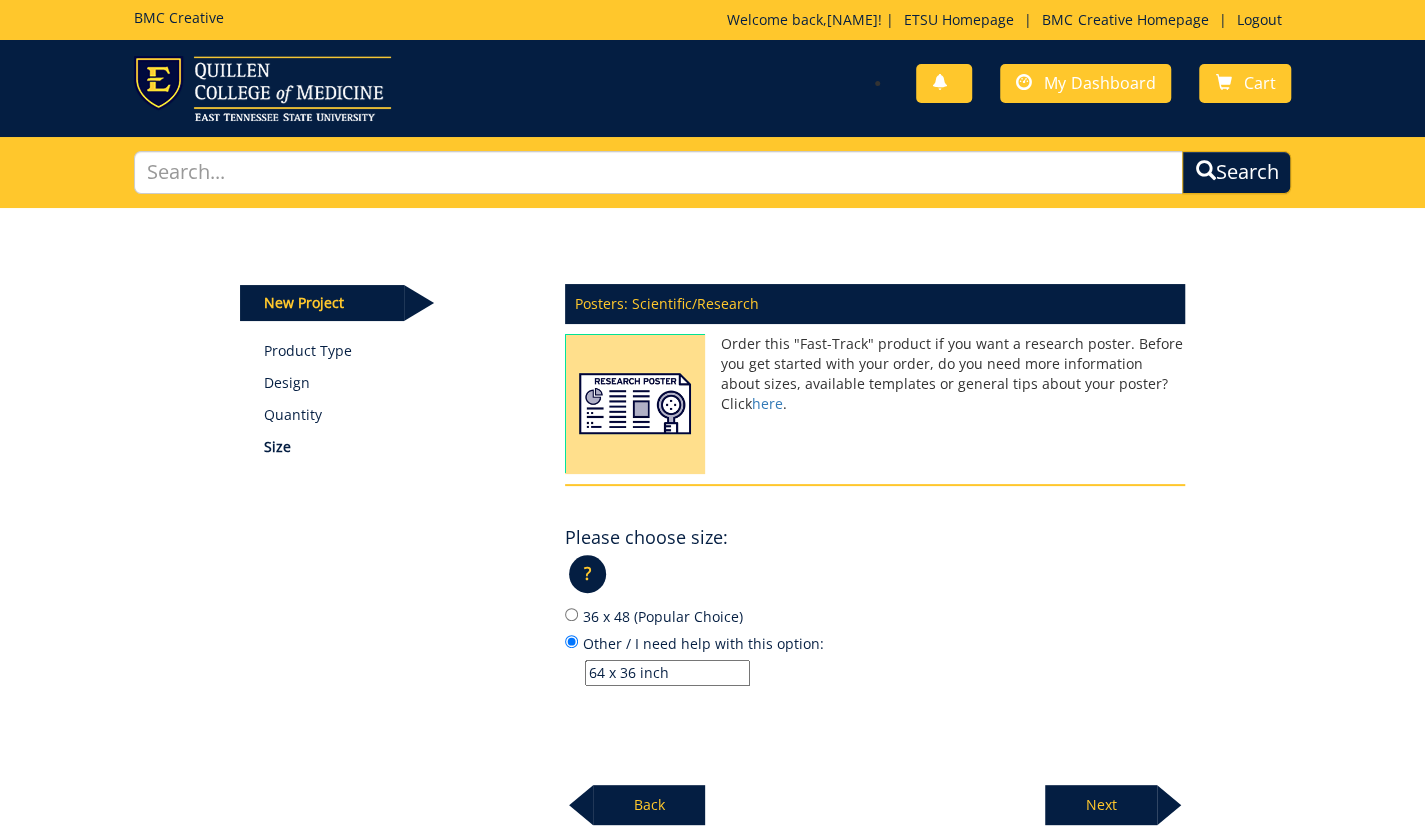 type on "64 x 36 inch" 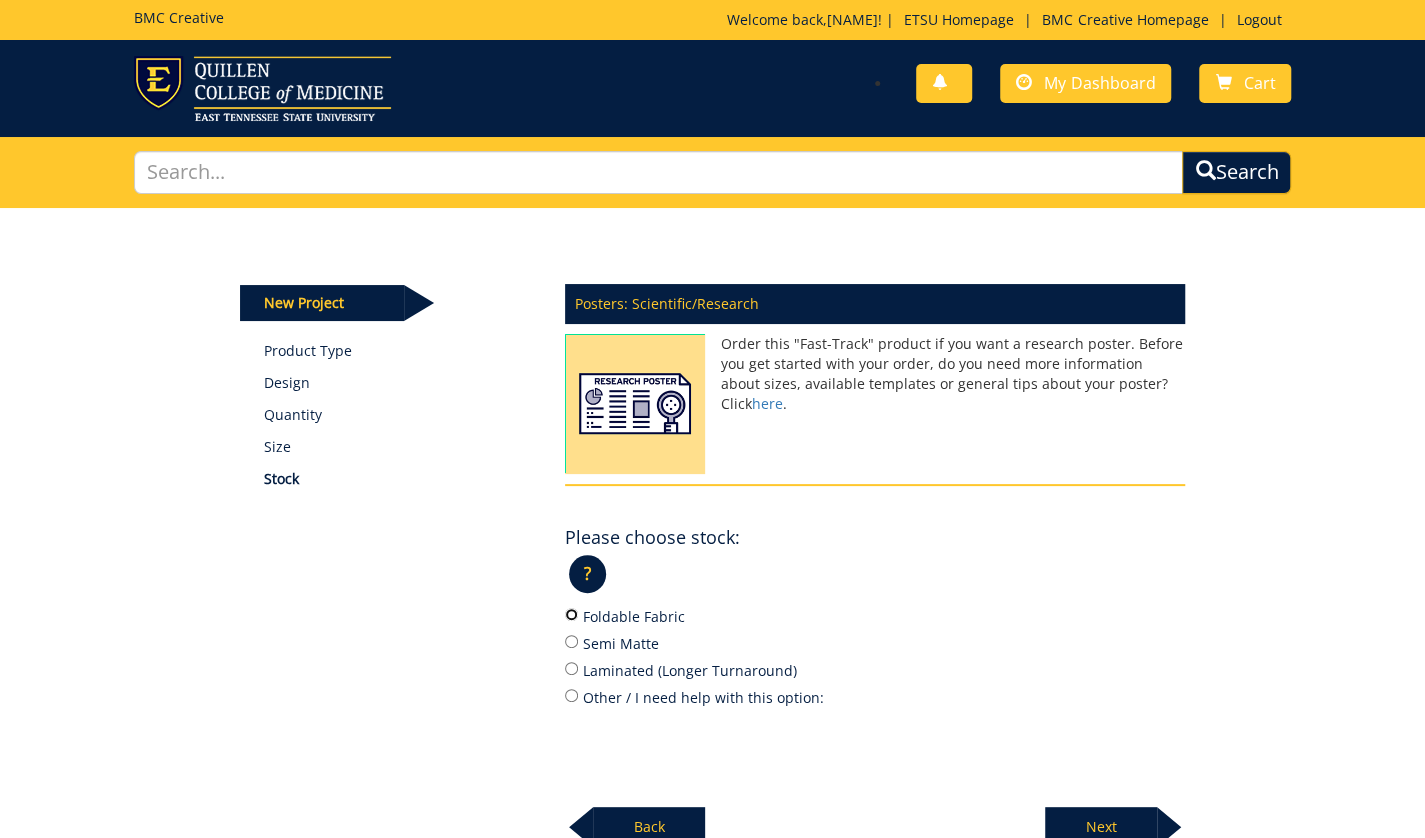 click on "Foldable Fabric" at bounding box center (571, 614) 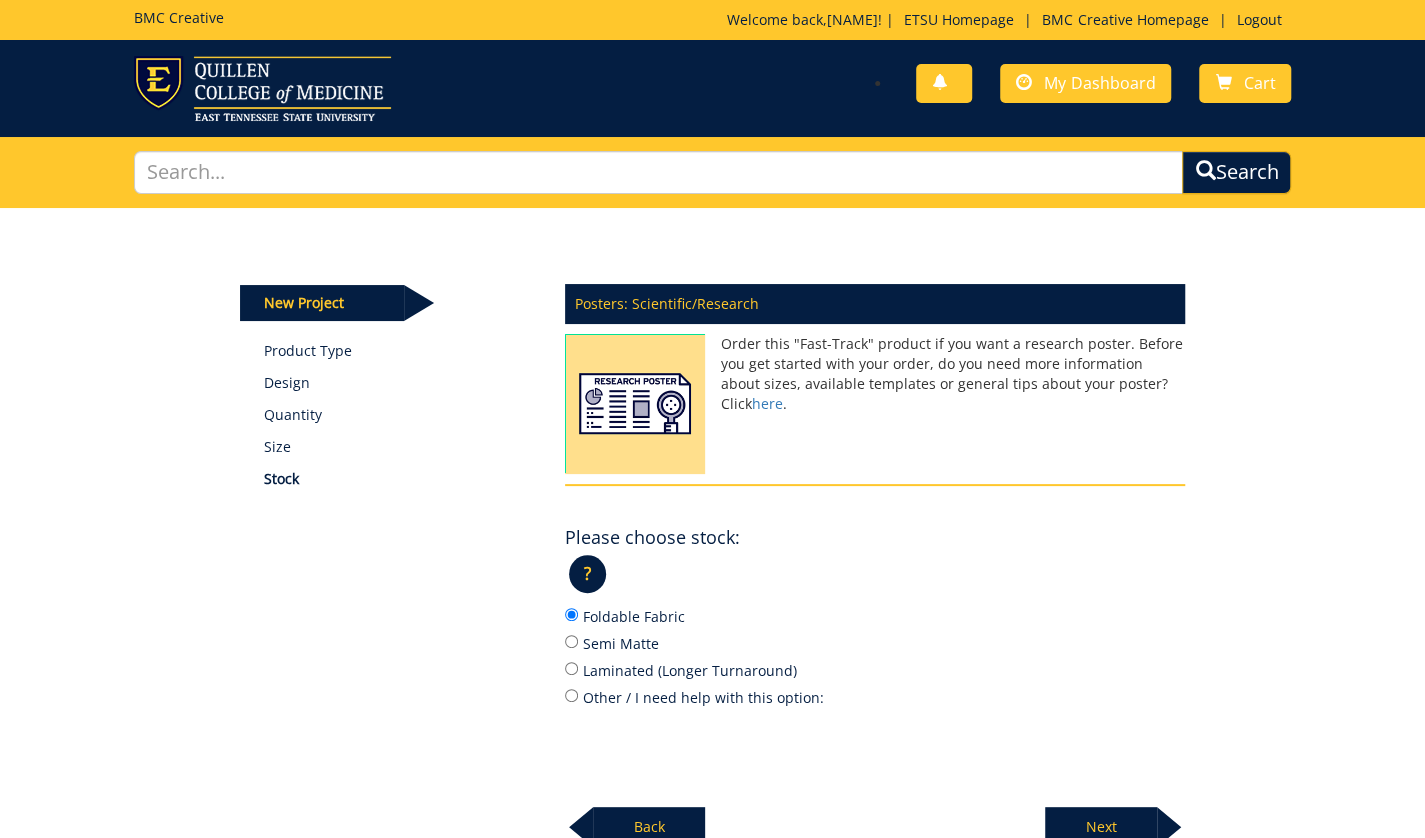 click on "Next" at bounding box center (1101, 827) 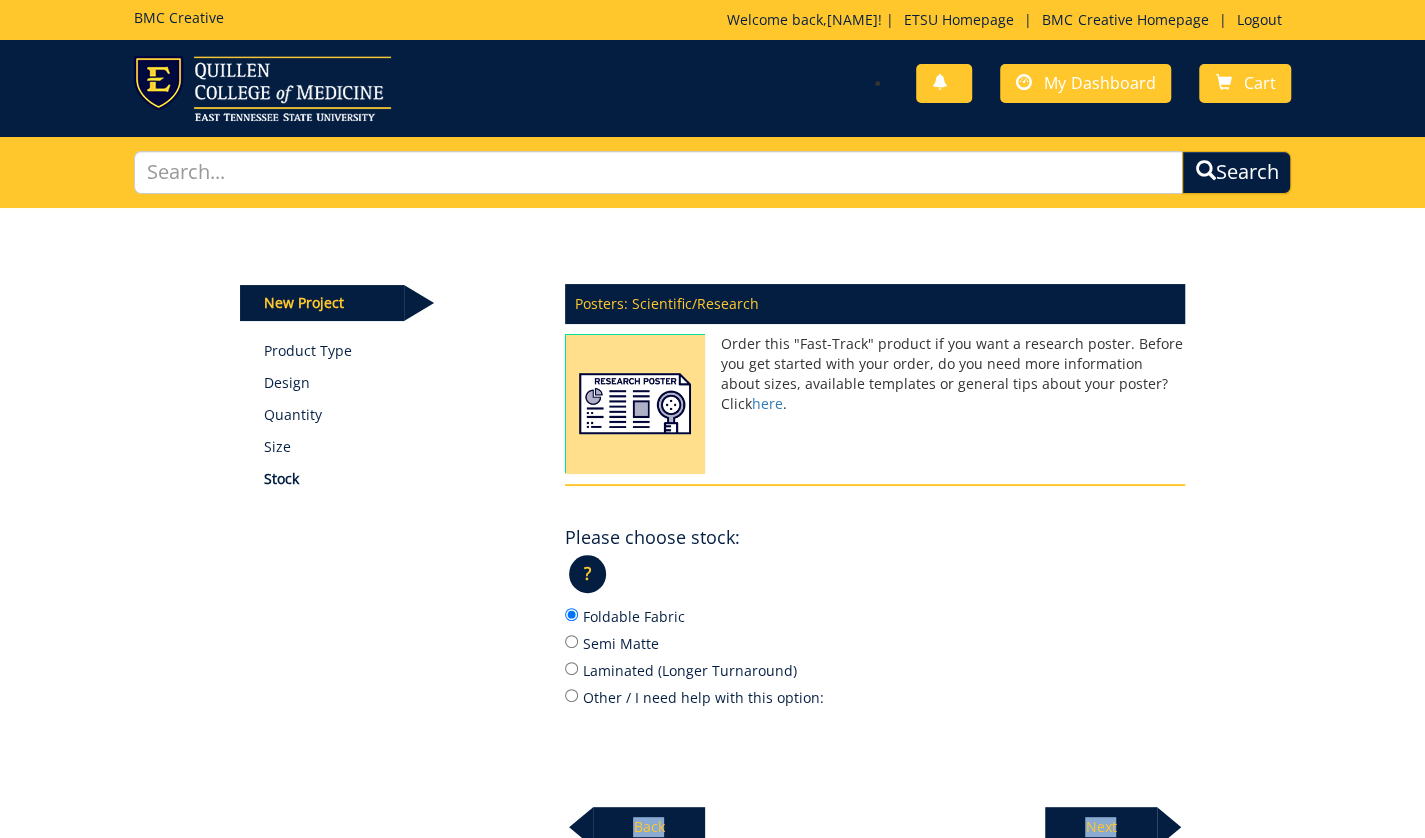 click on "Next" at bounding box center (1101, 827) 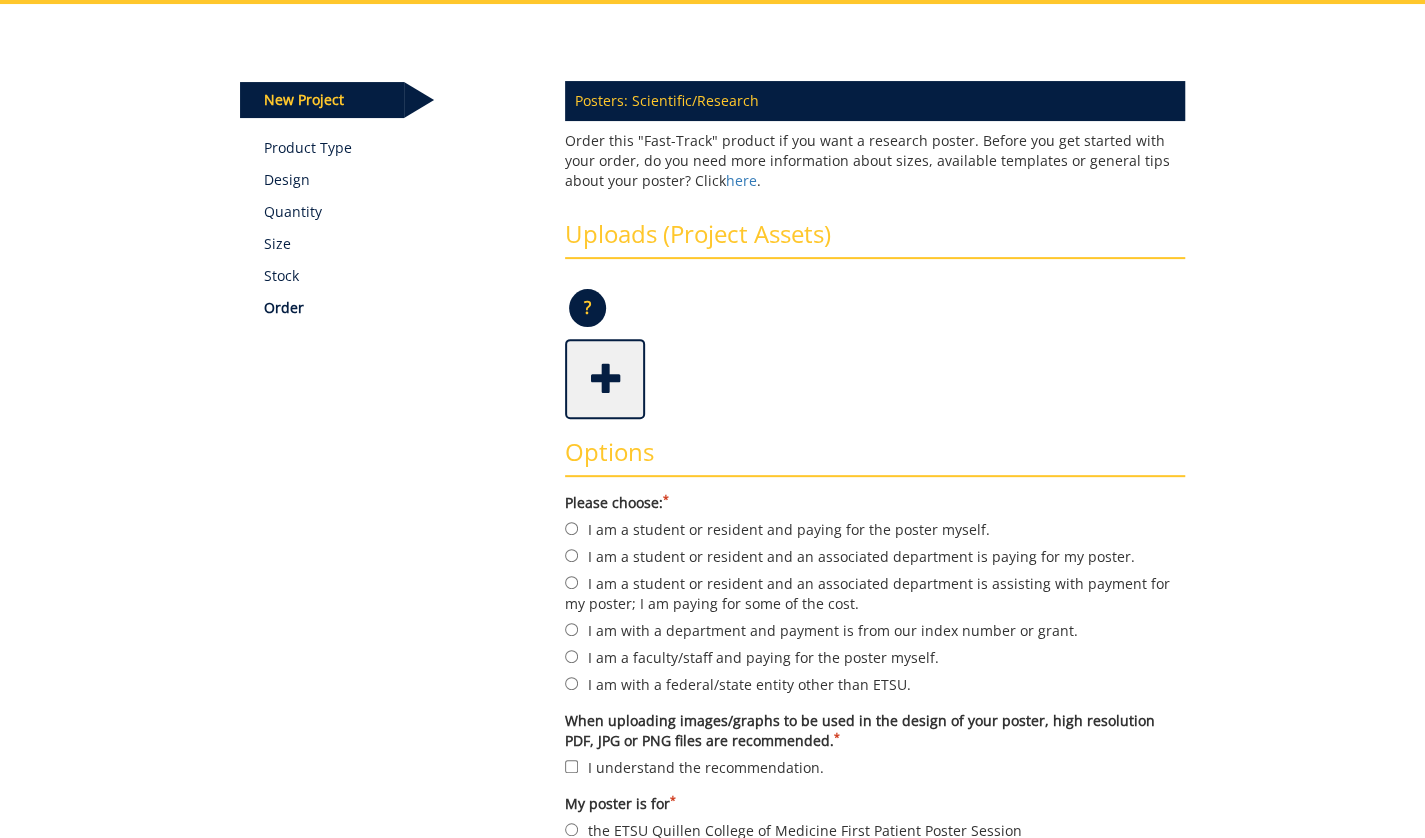 scroll, scrollTop: 222, scrollLeft: 0, axis: vertical 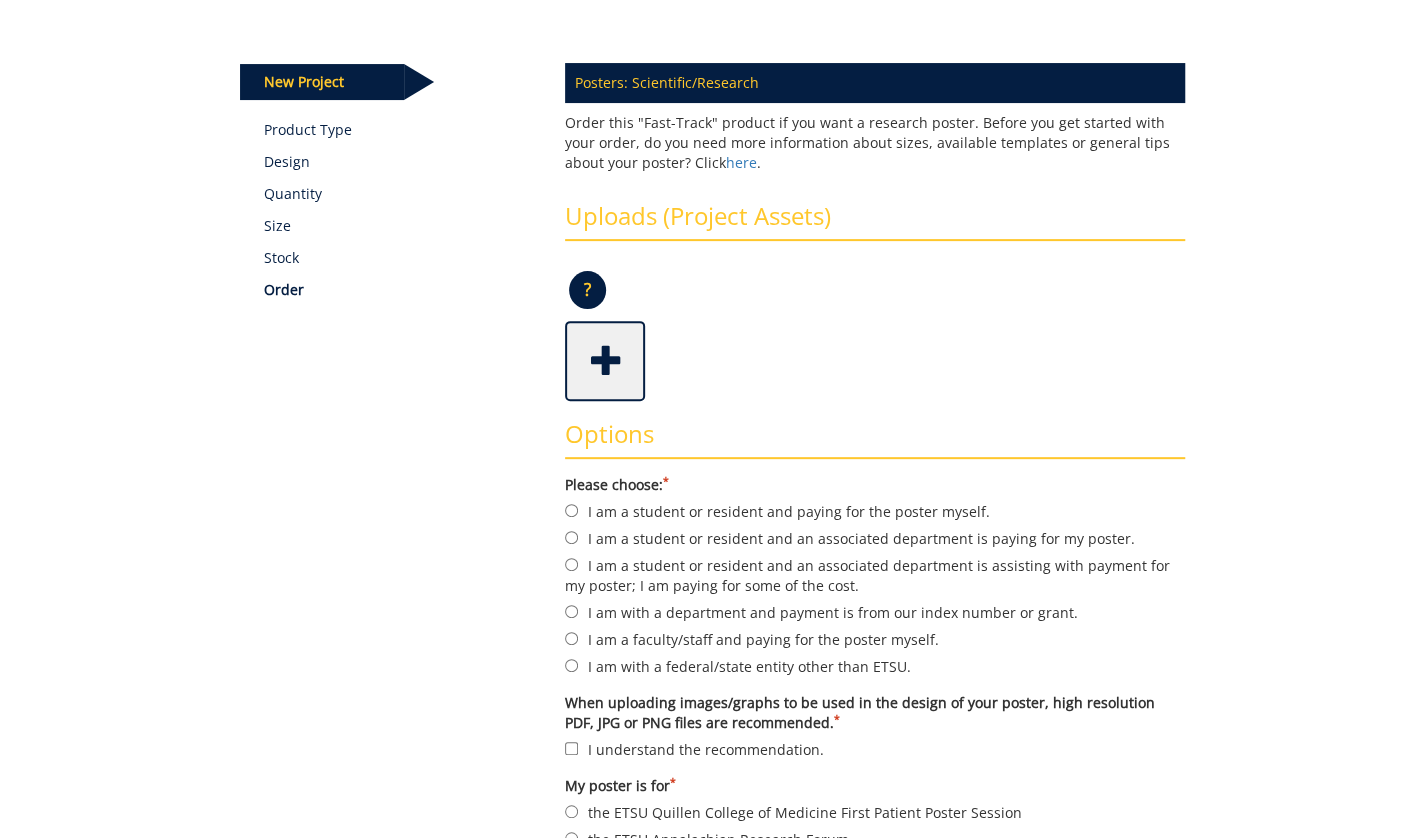 click on "I am a student or resident and an associated department is paying for my poster." at bounding box center (875, 538) 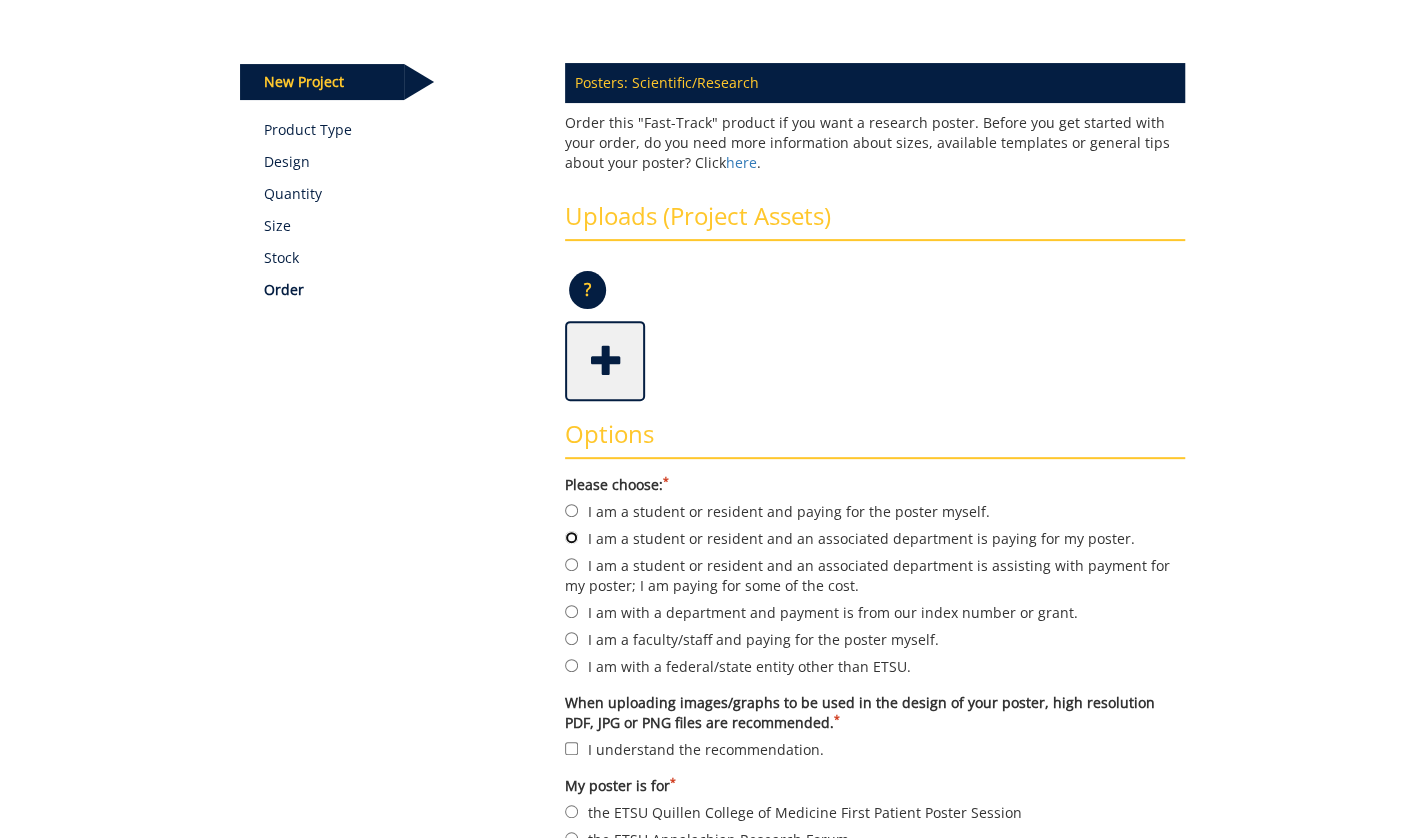 click on "I am a student or resident and an associated department is paying for my poster." at bounding box center [571, 537] 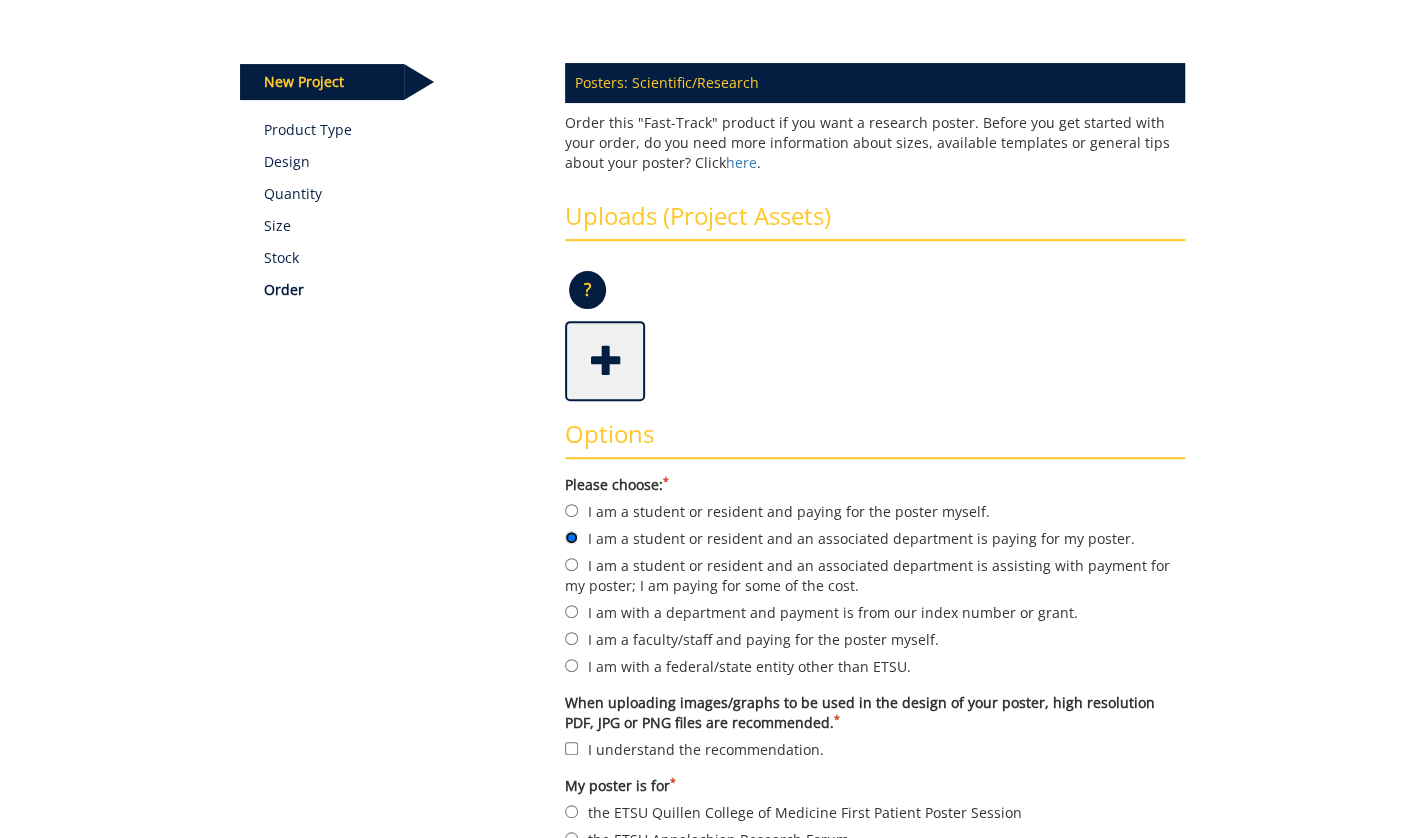 scroll, scrollTop: 412, scrollLeft: 0, axis: vertical 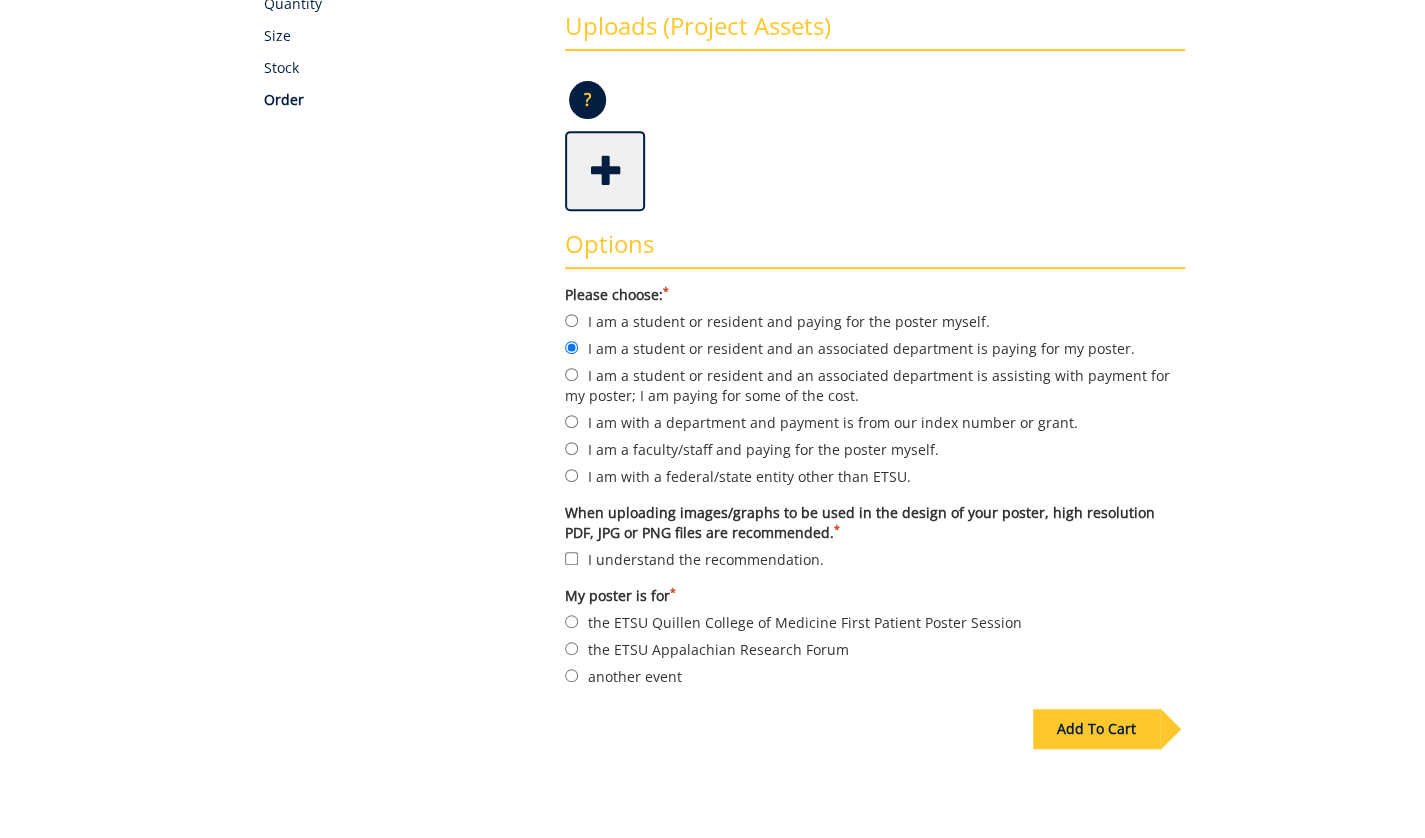 click on "Options
Please choose:                                                                 *
I am a student or resident and paying for the poster myself.
* I understand the recommendation.
*" at bounding box center (875, 451) 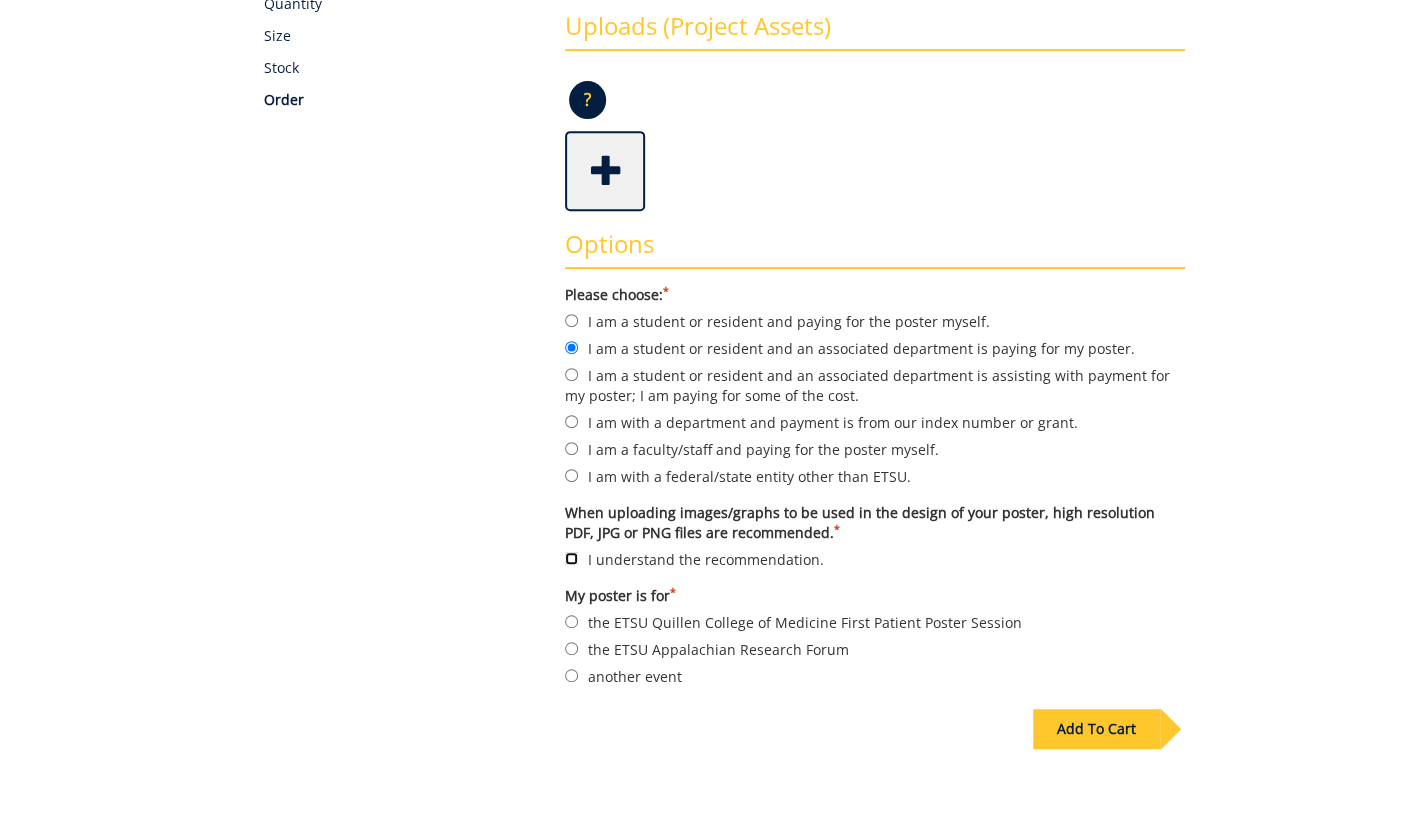 click on "I understand the recommendation." at bounding box center [571, 558] 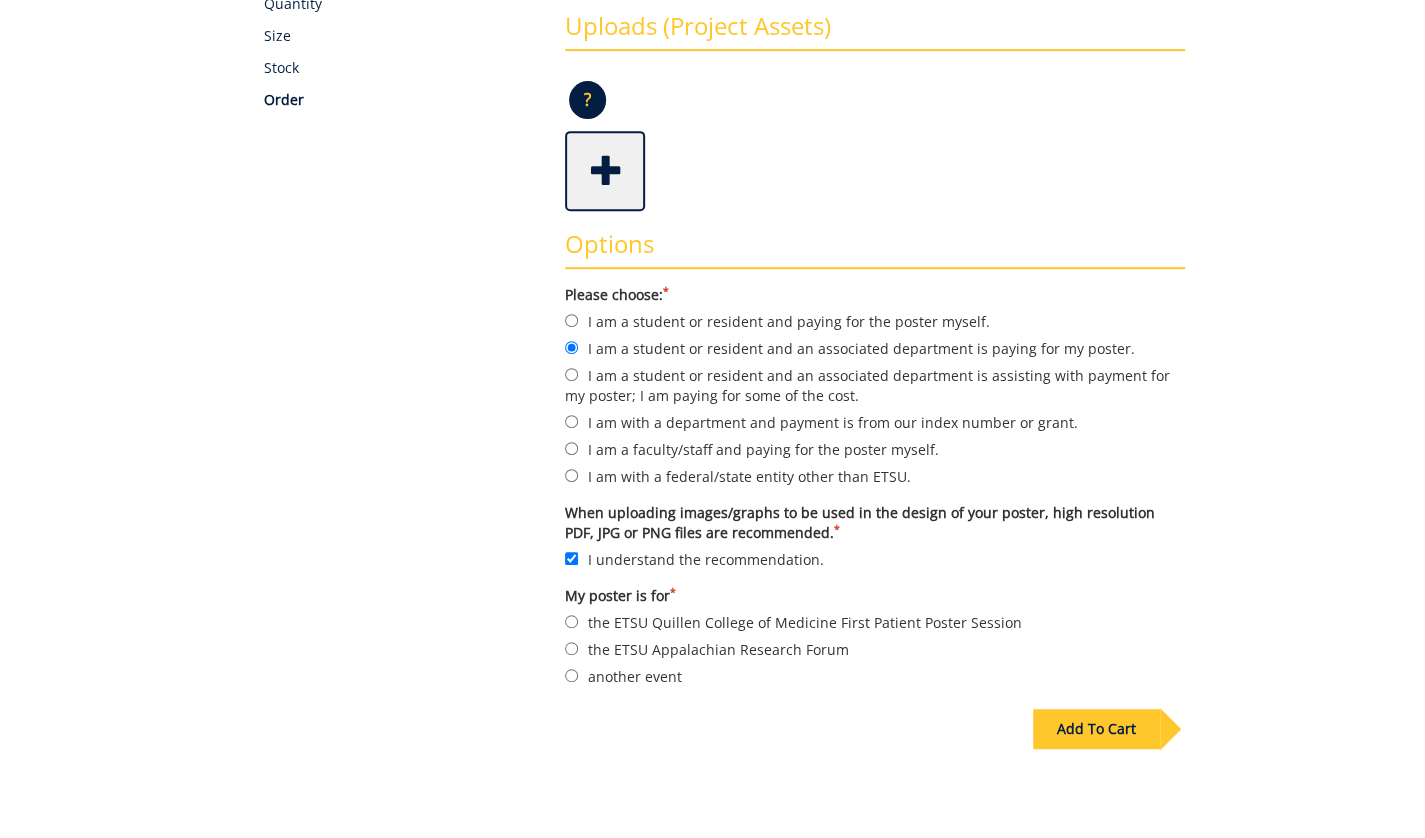 click at bounding box center (605, 171) 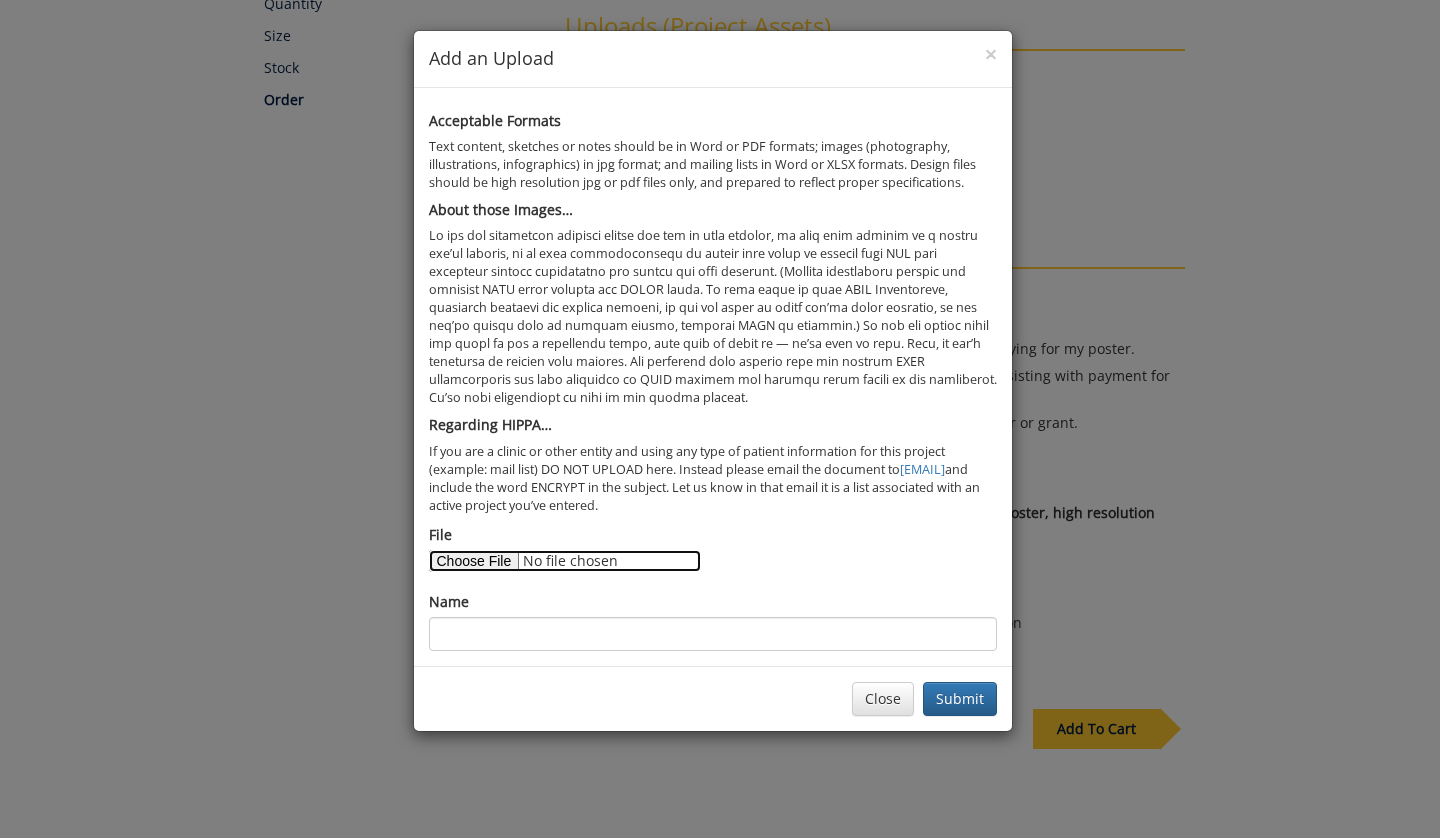 click on "File" at bounding box center [565, 561] 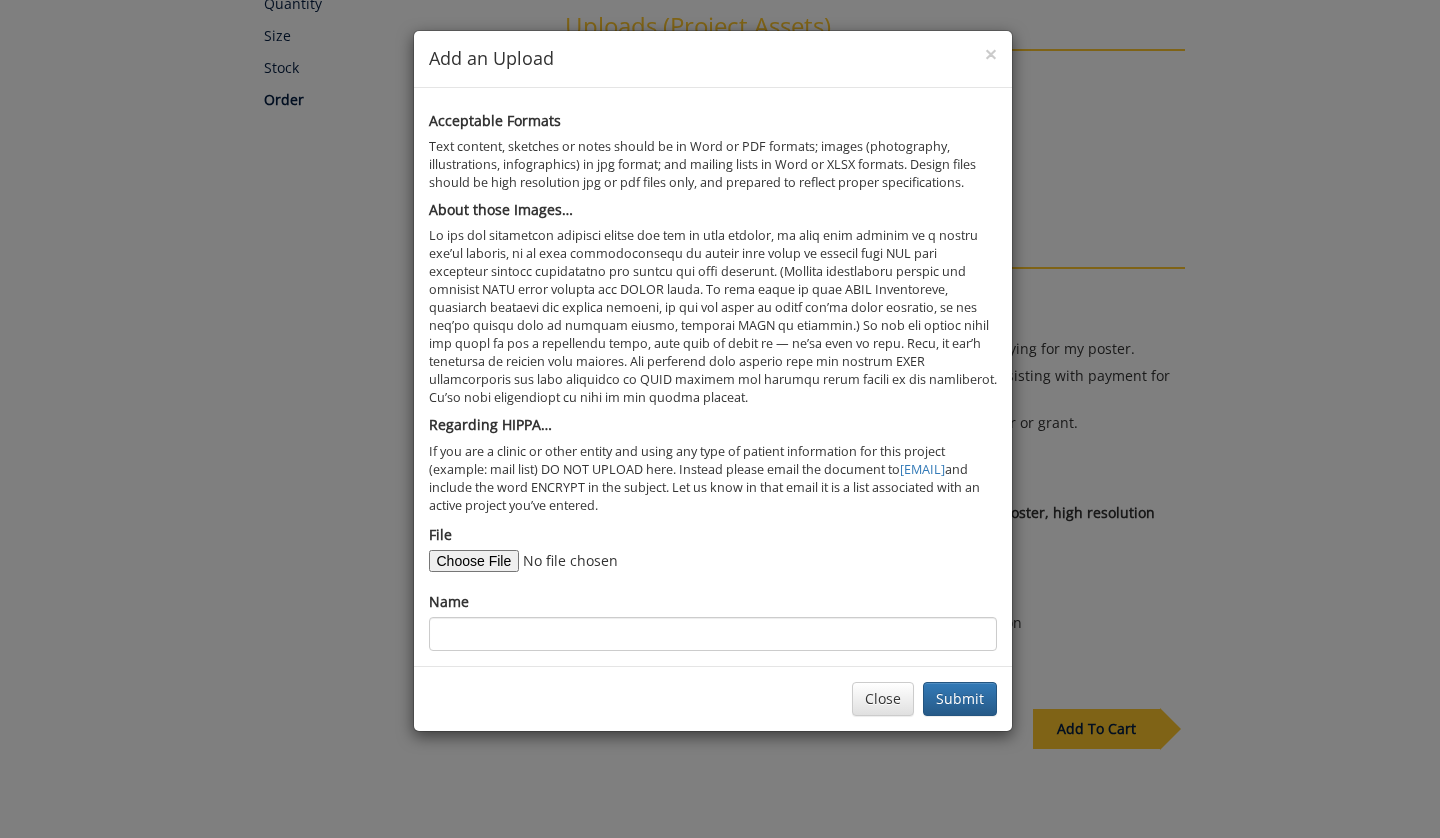 click on "Name" at bounding box center [713, 621] 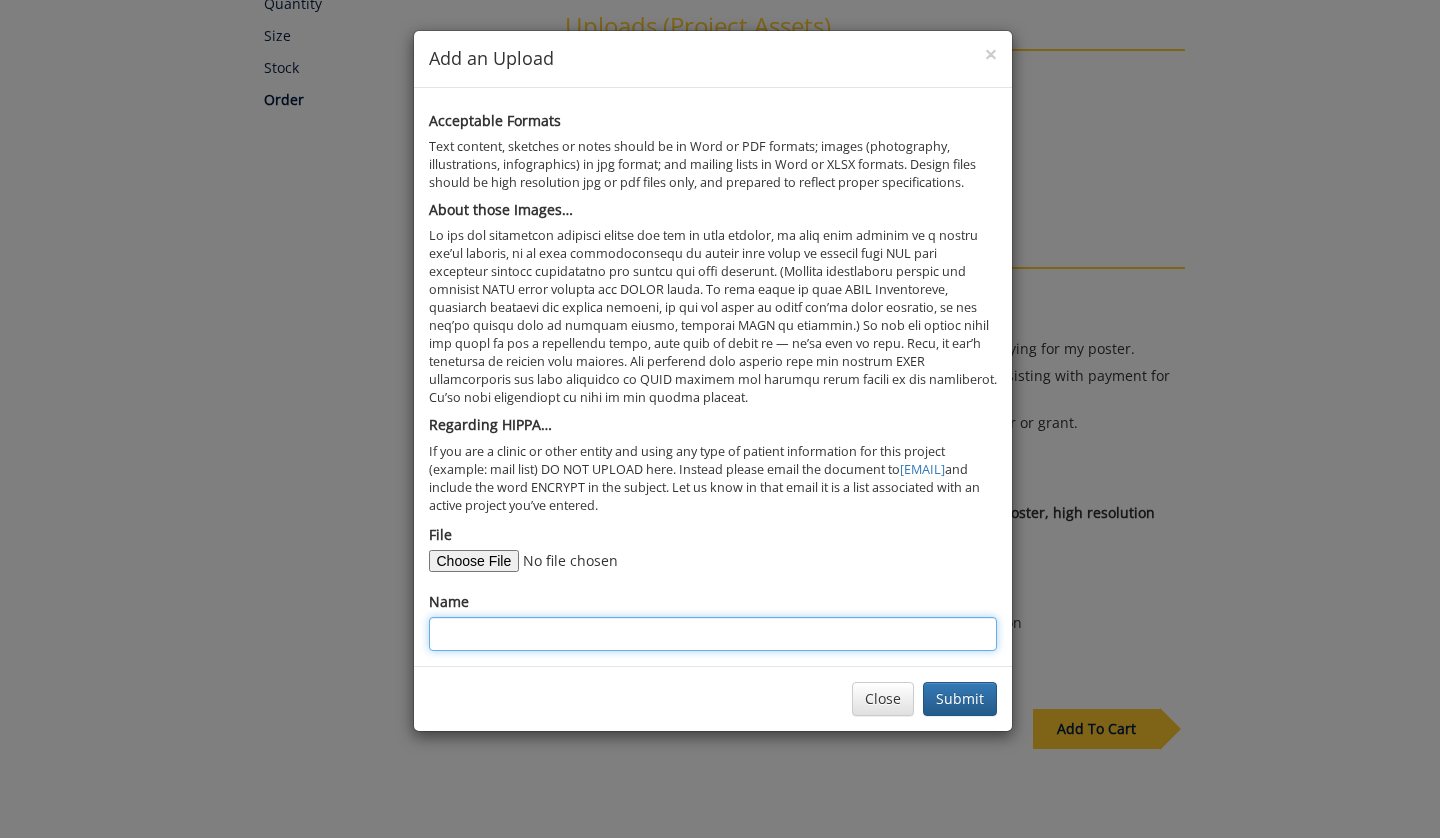 click on "Name" at bounding box center (713, 634) 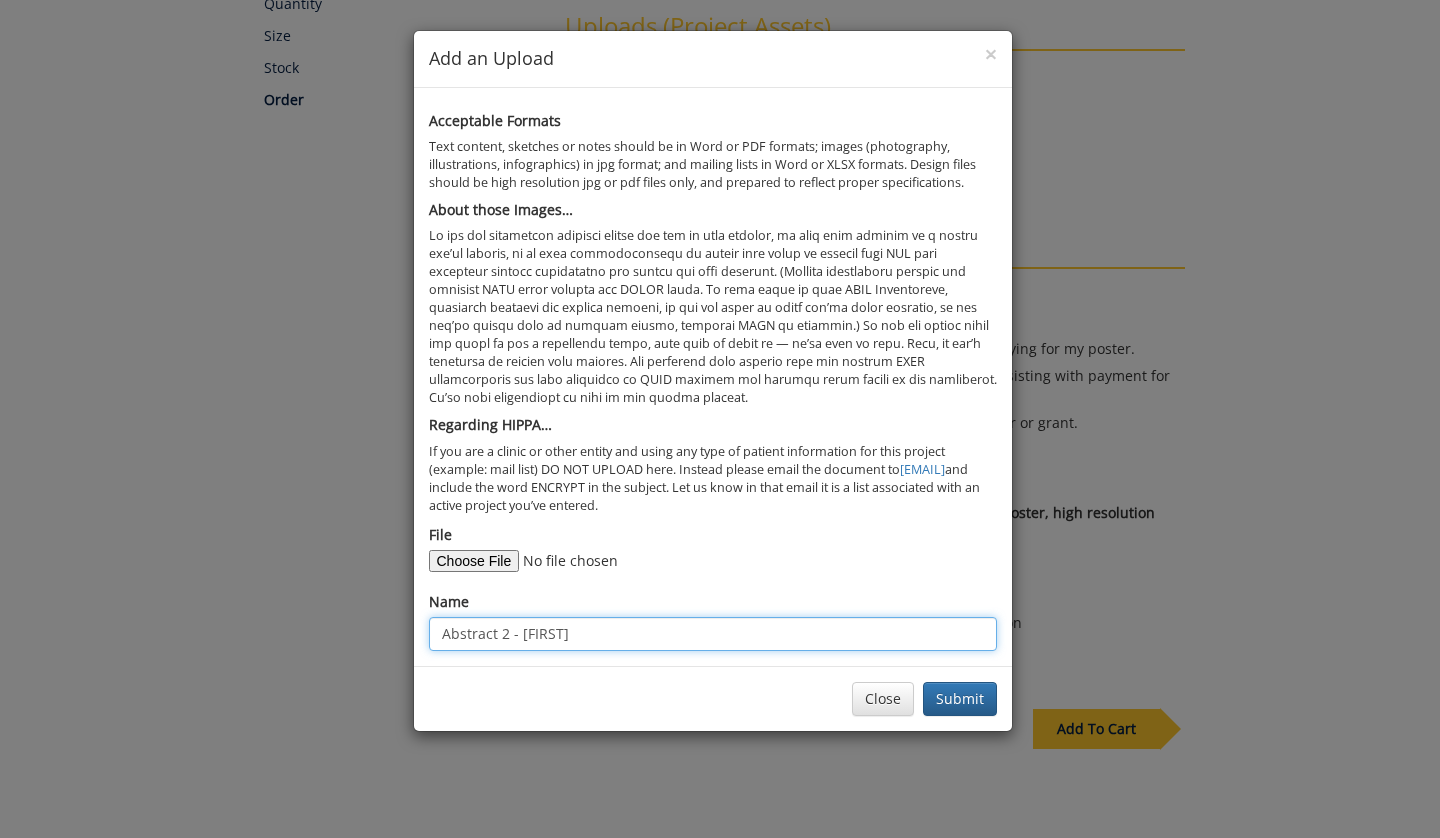 type on "Abstract 2 - Hamza" 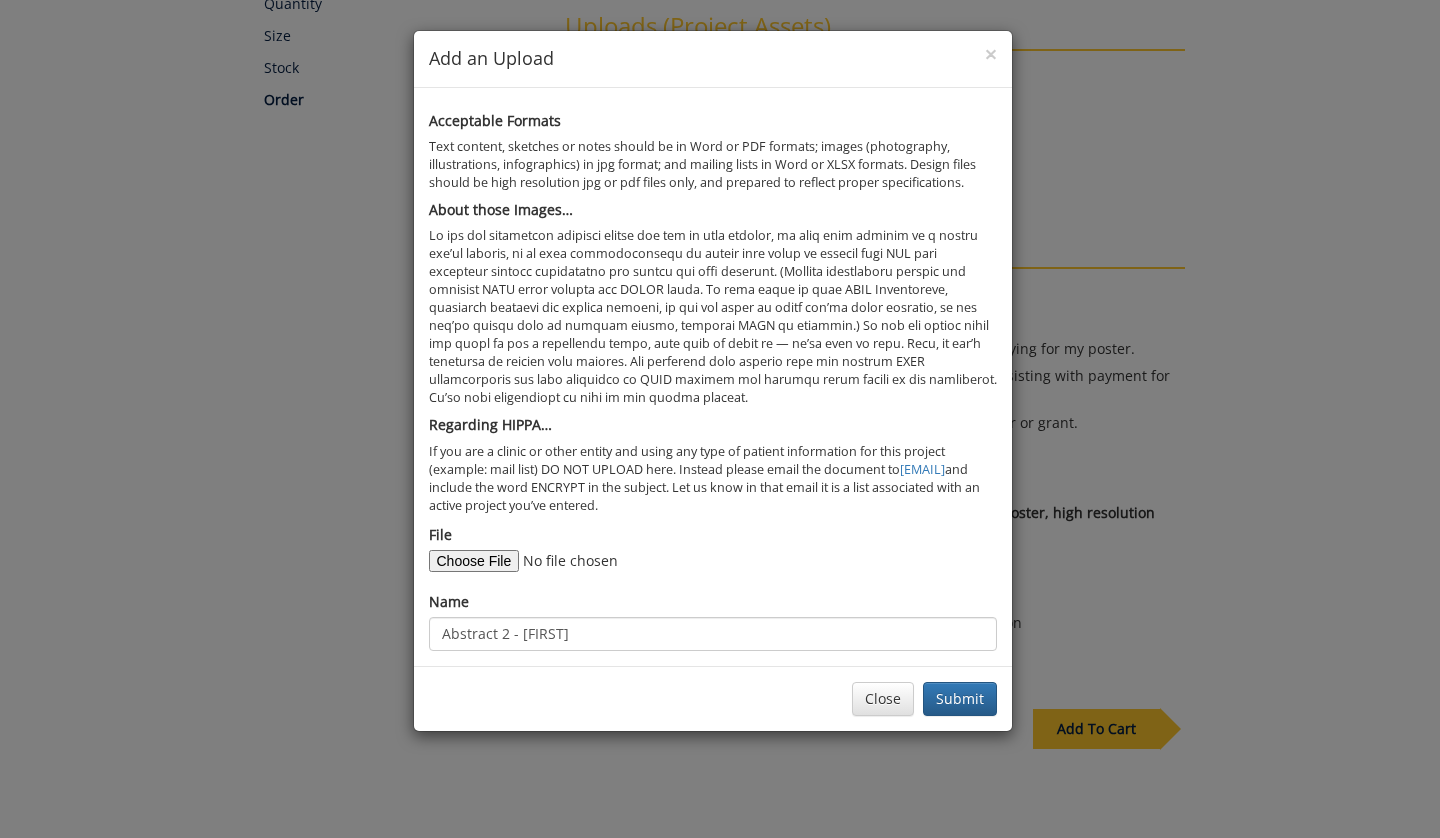 click on "Close
Submit" at bounding box center (713, 698) 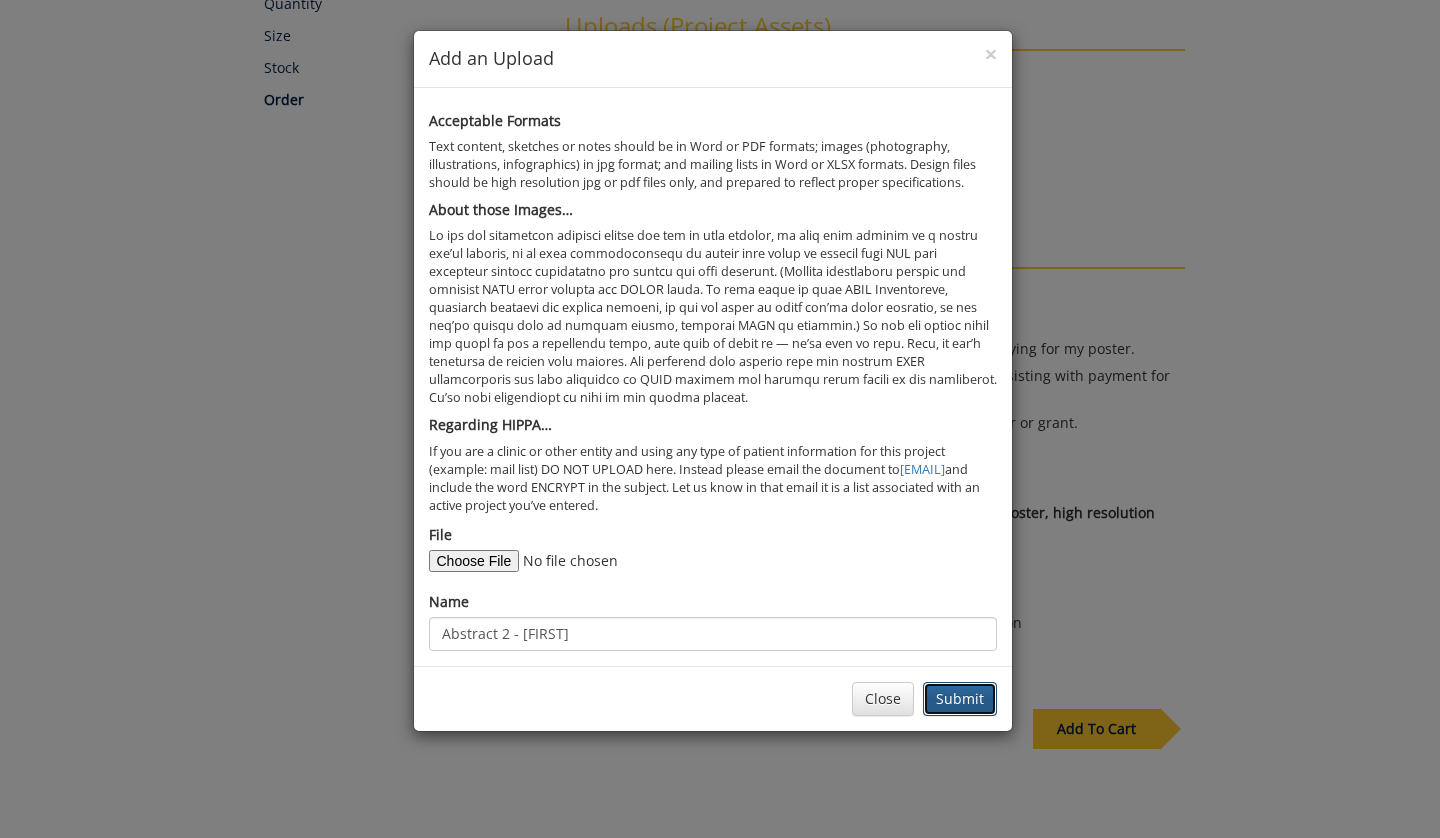 click on "Submit" at bounding box center [960, 699] 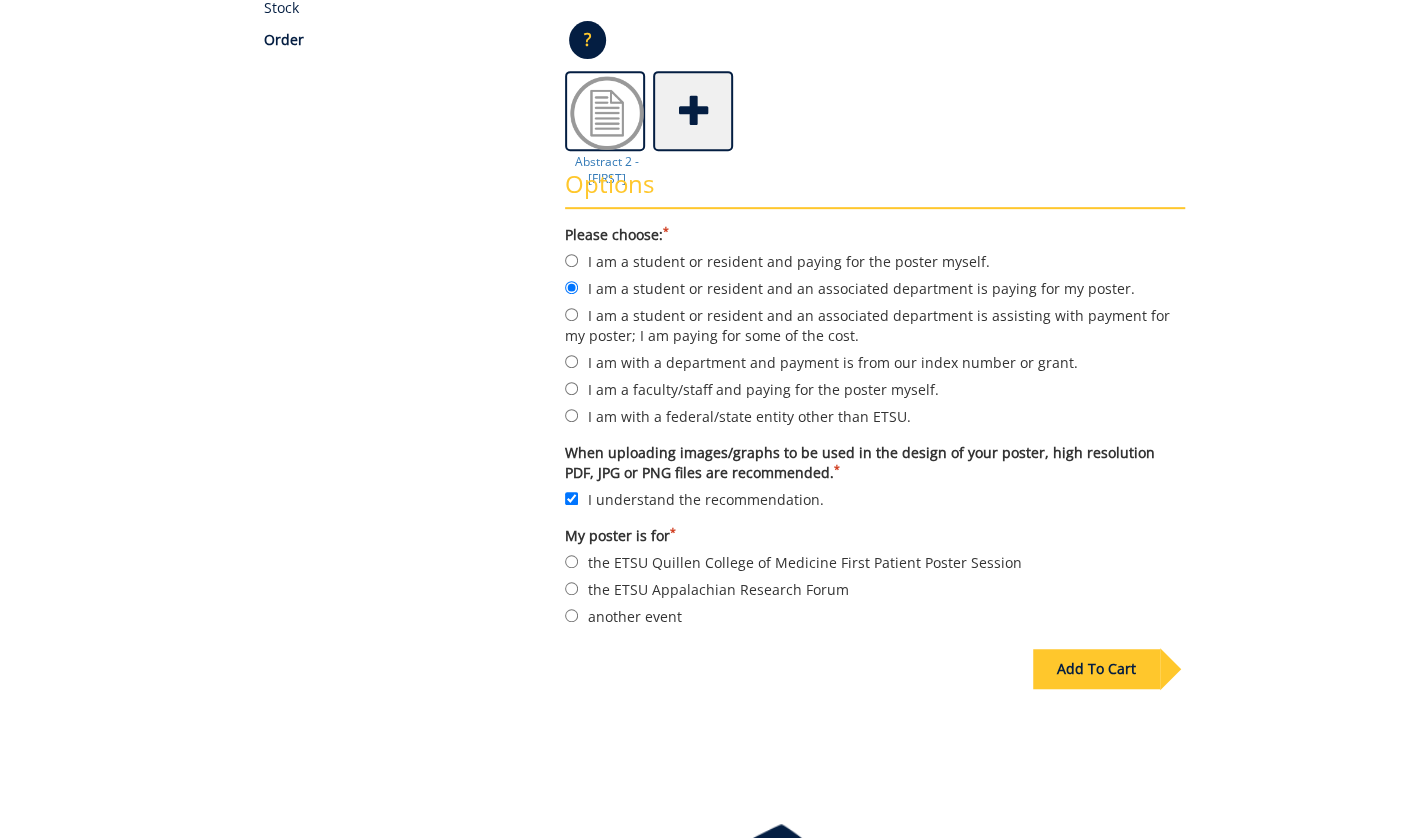 scroll, scrollTop: 486, scrollLeft: 0, axis: vertical 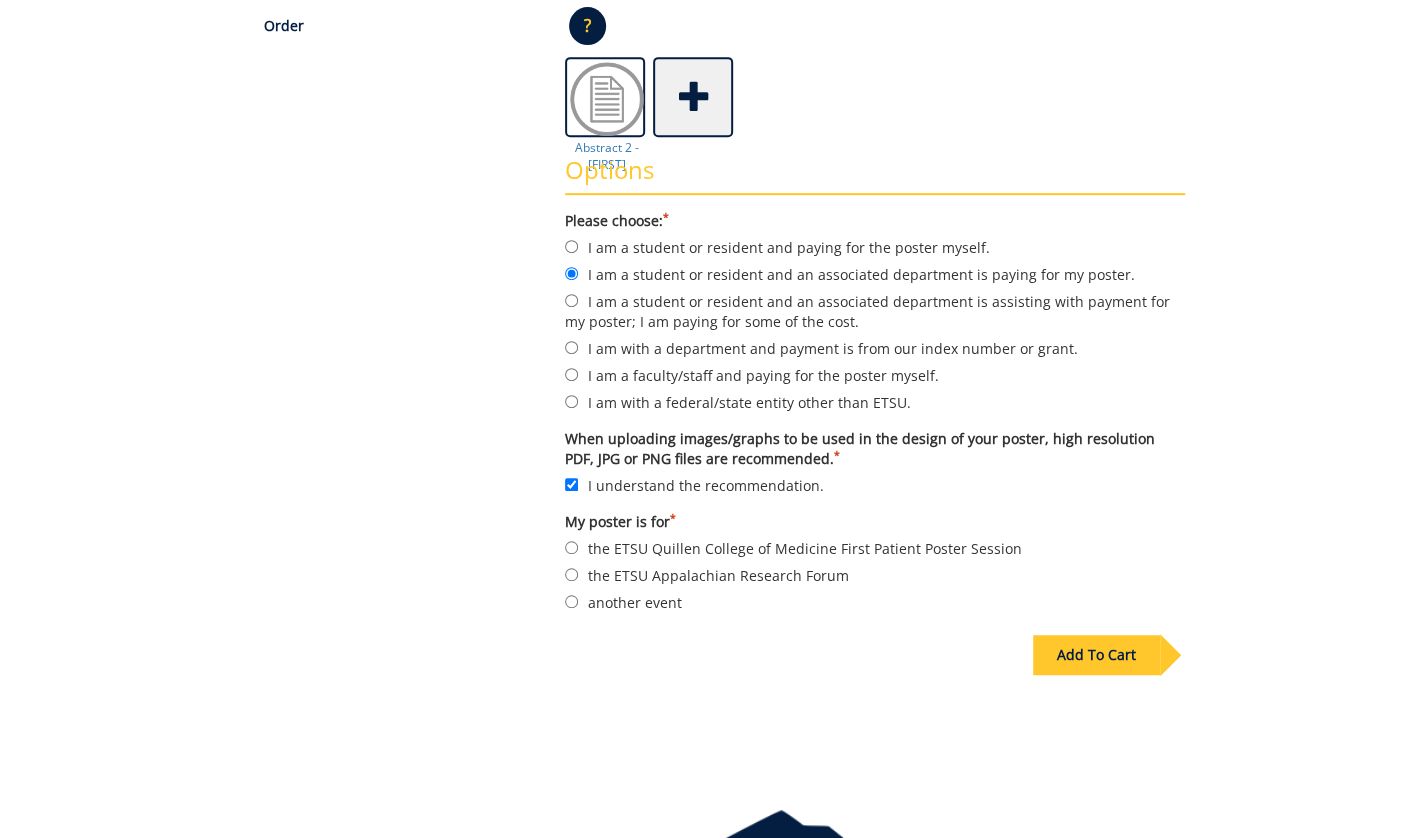 click on "Add To Cart" at bounding box center [1096, 655] 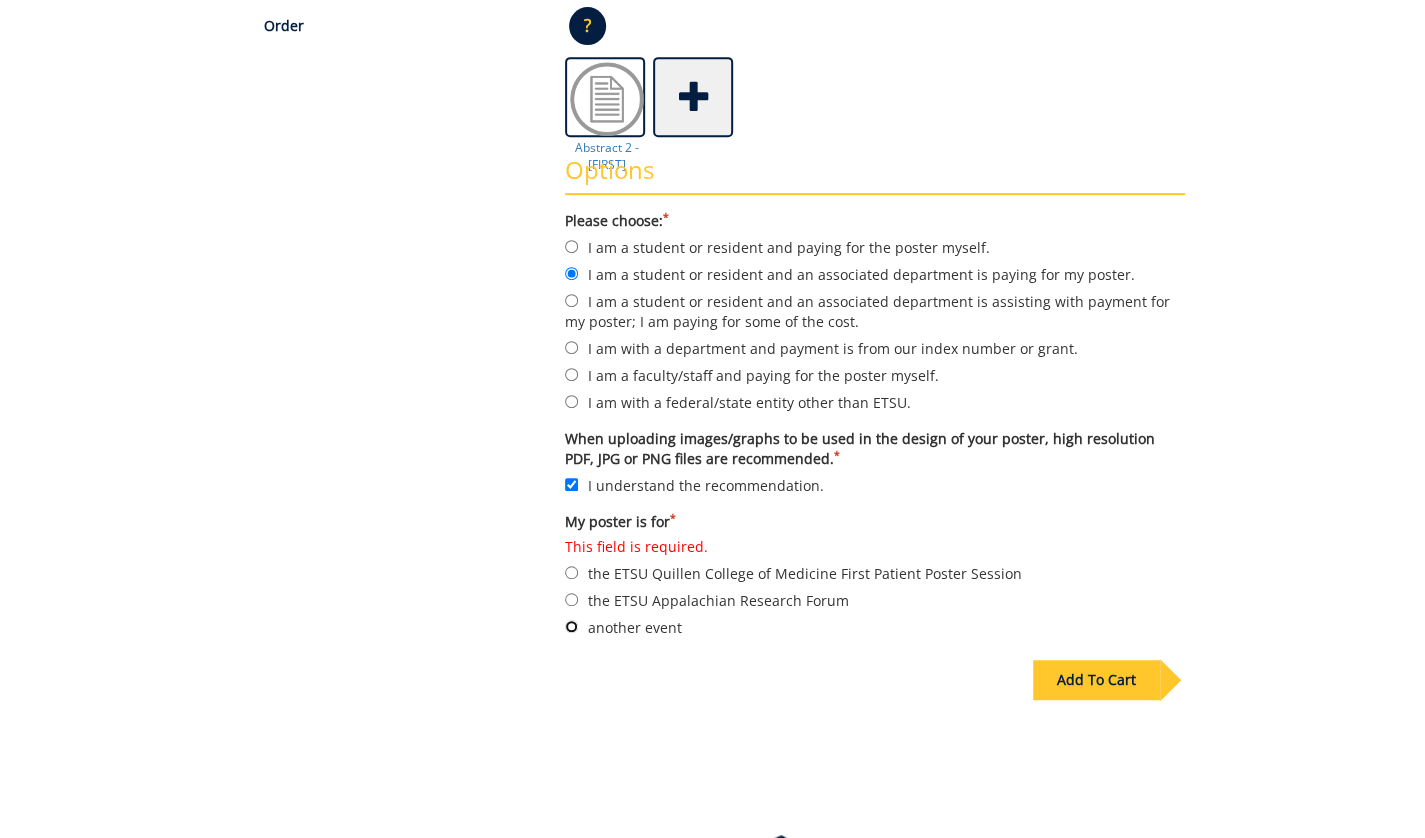 click on "another event" at bounding box center (571, 626) 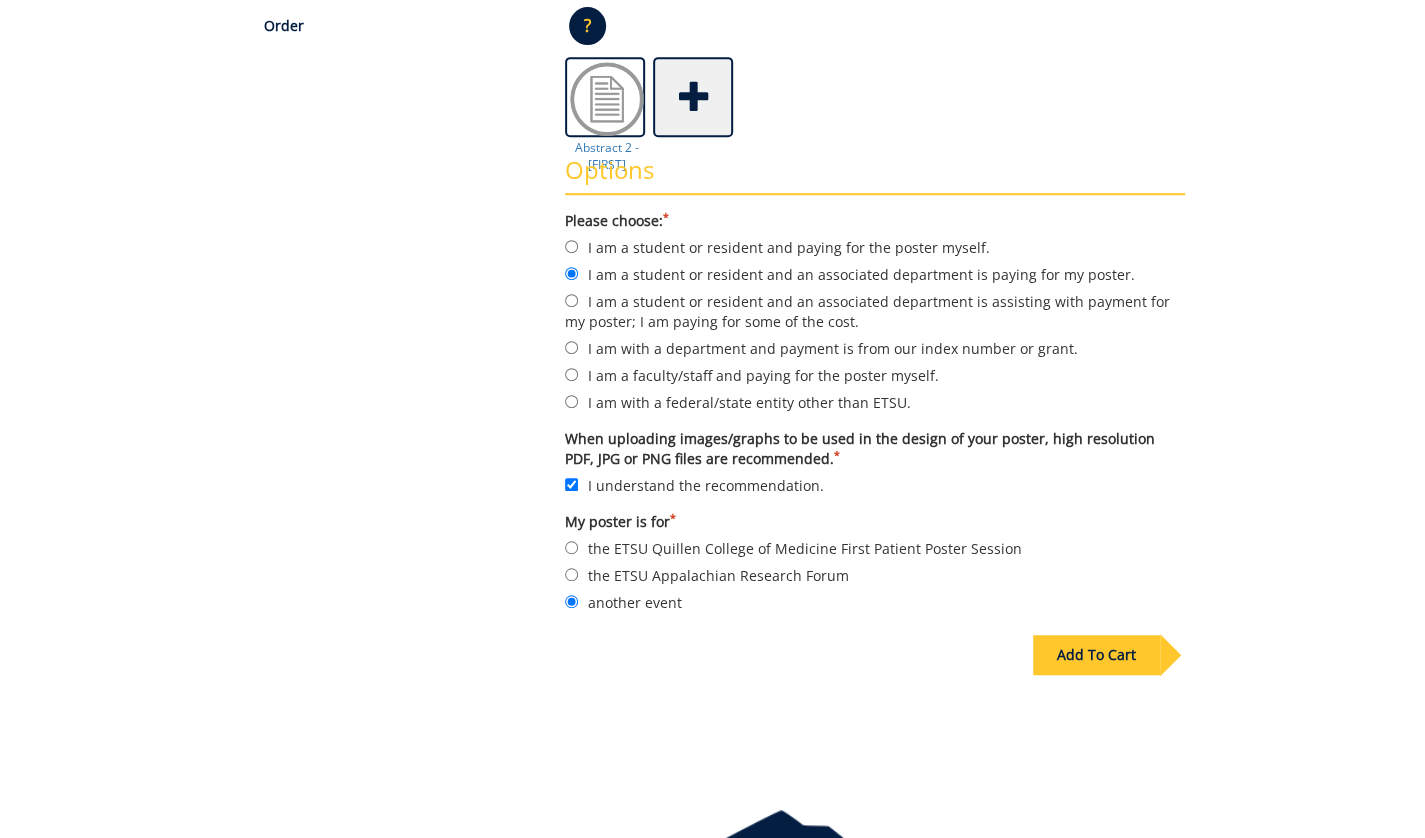 click on "Add To Cart" at bounding box center [1096, 655] 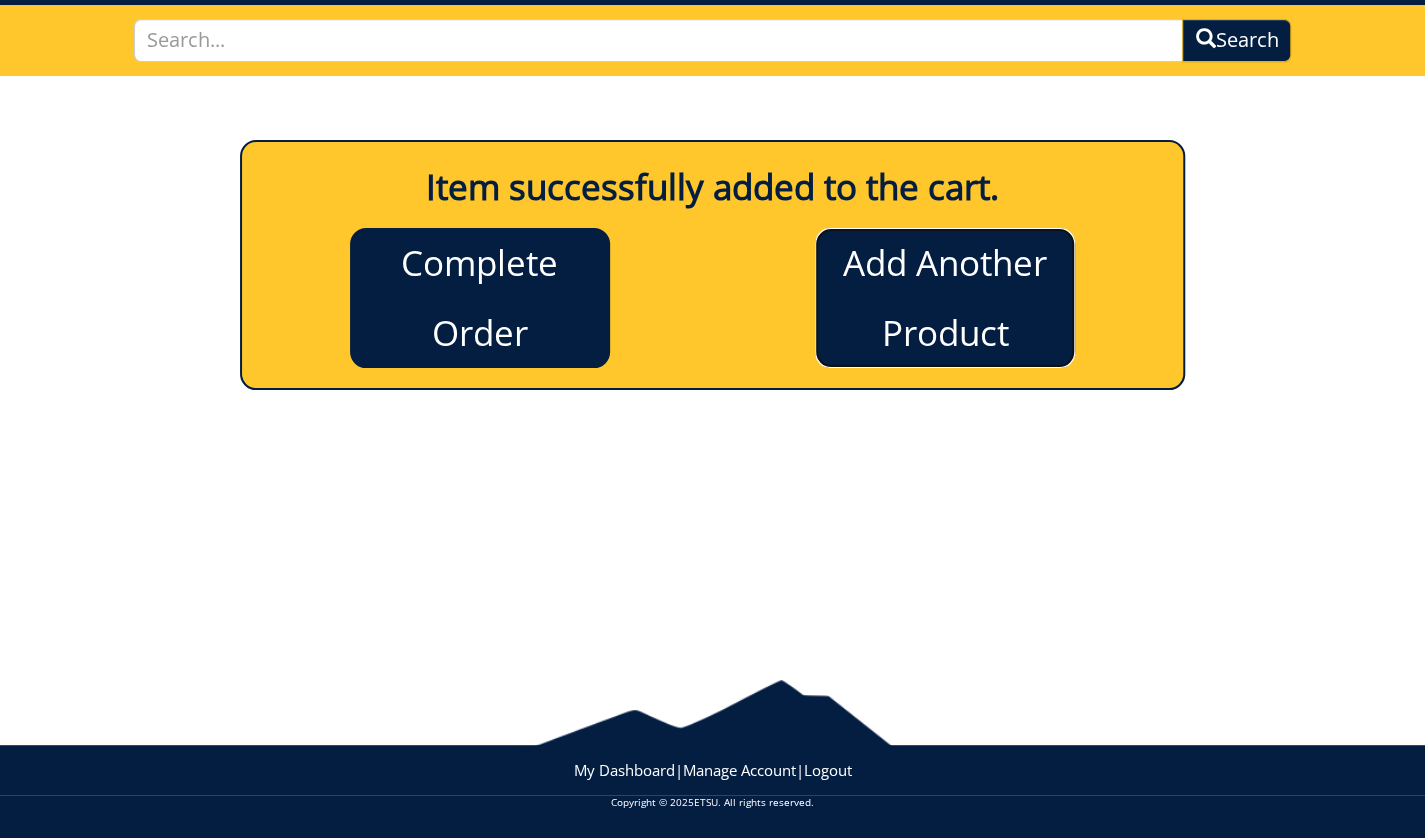 click on "Add Another Product" at bounding box center [945, 298] 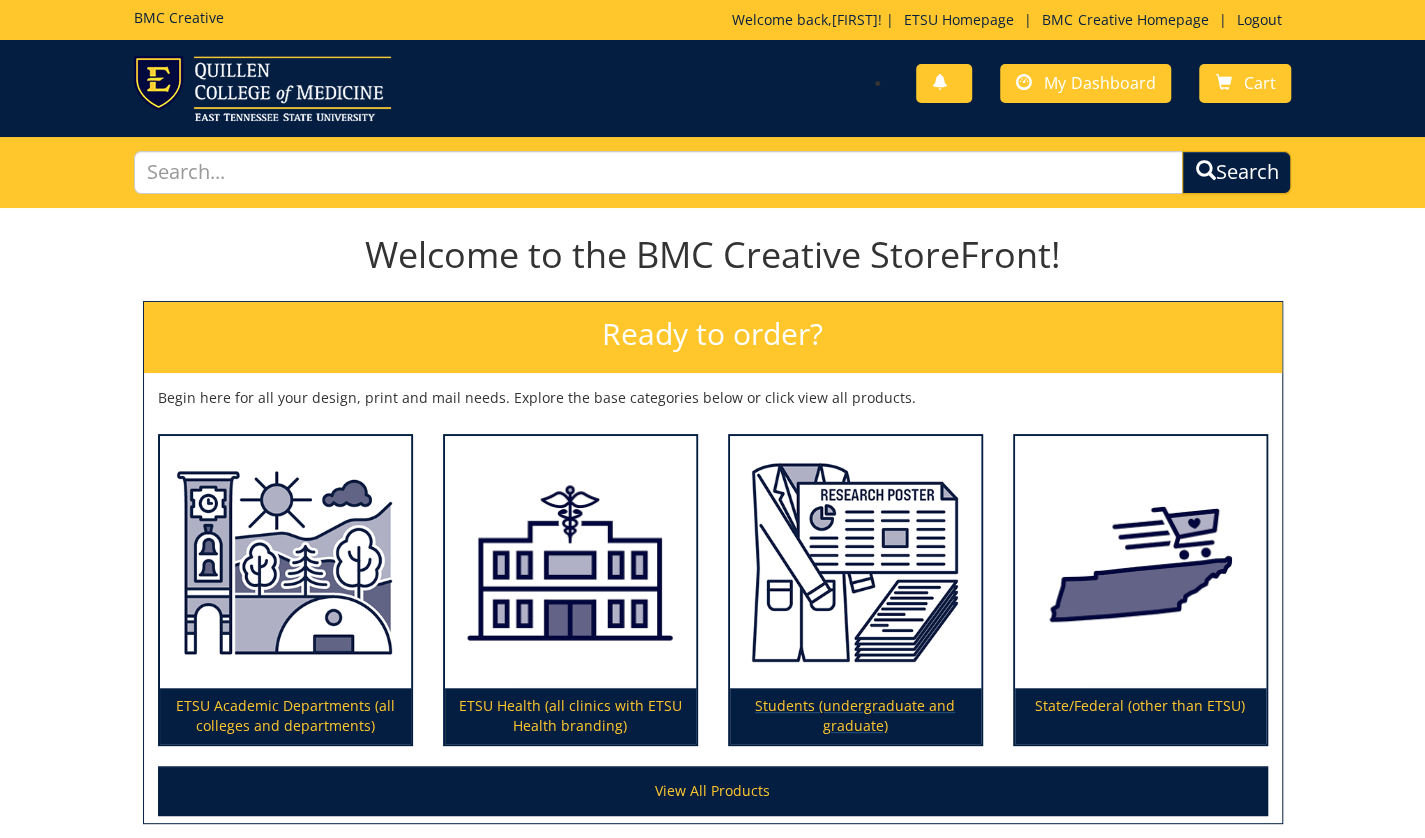 scroll, scrollTop: 178, scrollLeft: 0, axis: vertical 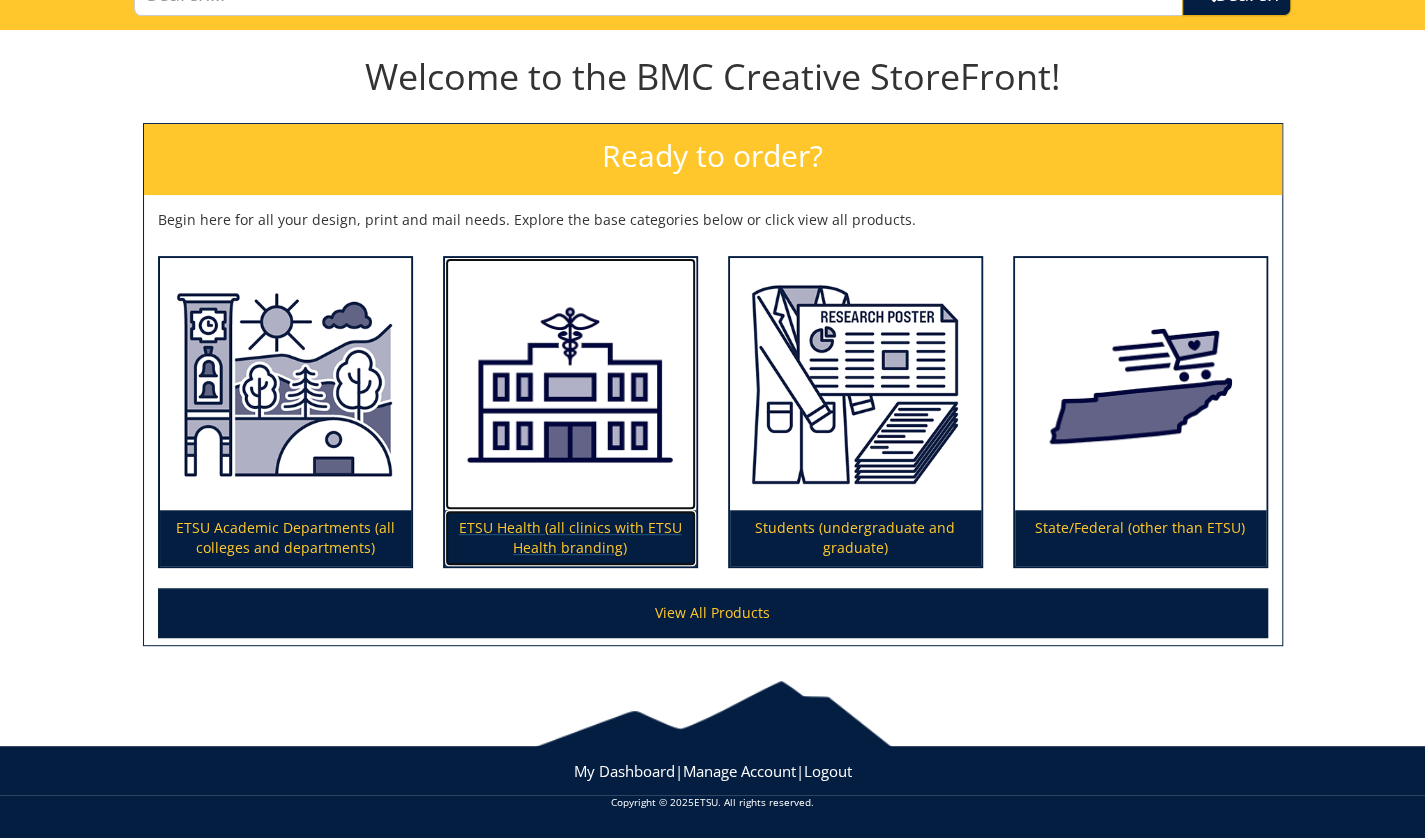 click on "ETSU Health (all clinics with ETSU Health branding)" at bounding box center (570, 538) 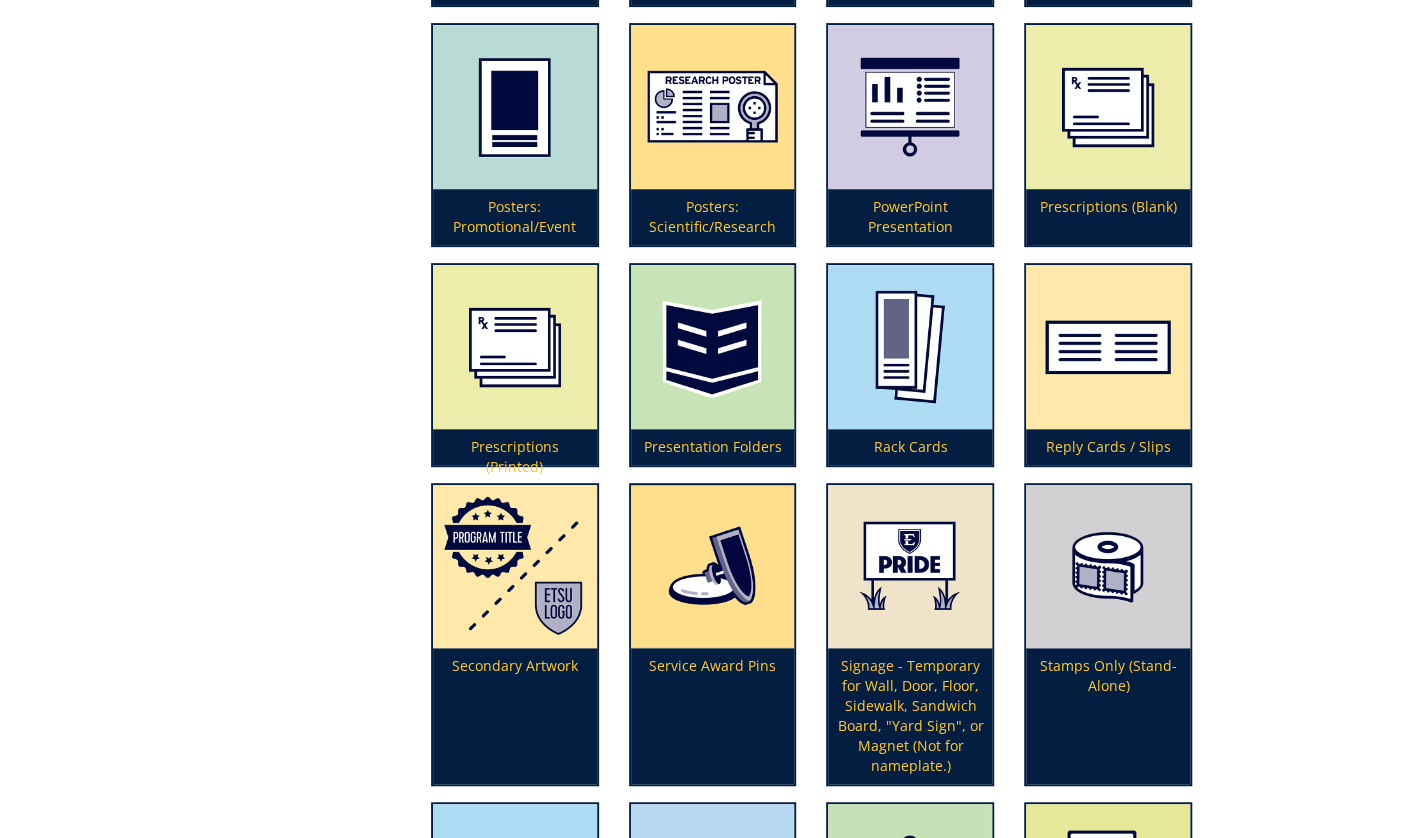 scroll, scrollTop: 4676, scrollLeft: 0, axis: vertical 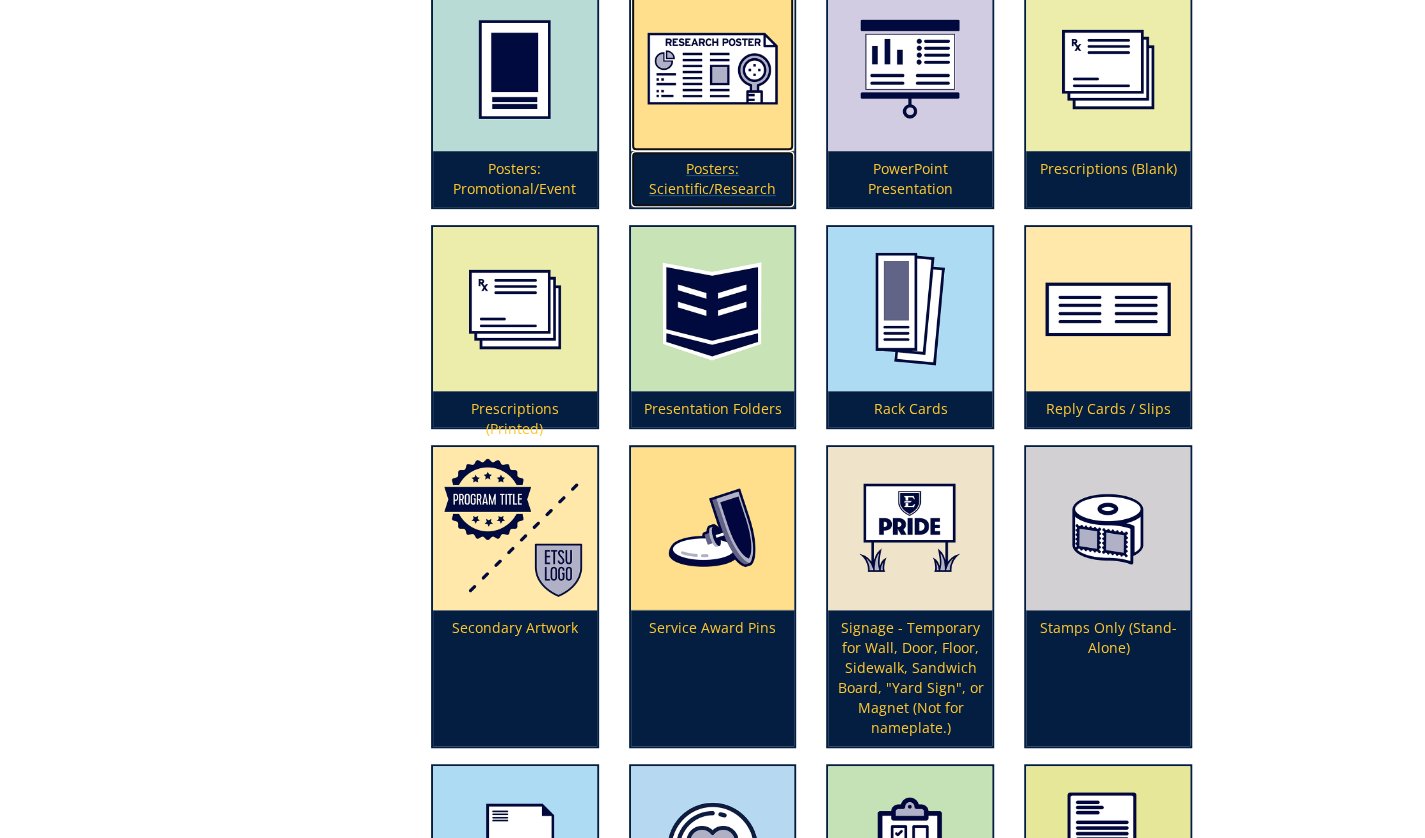 click on "Posters: Scientific/Research" at bounding box center [713, 179] 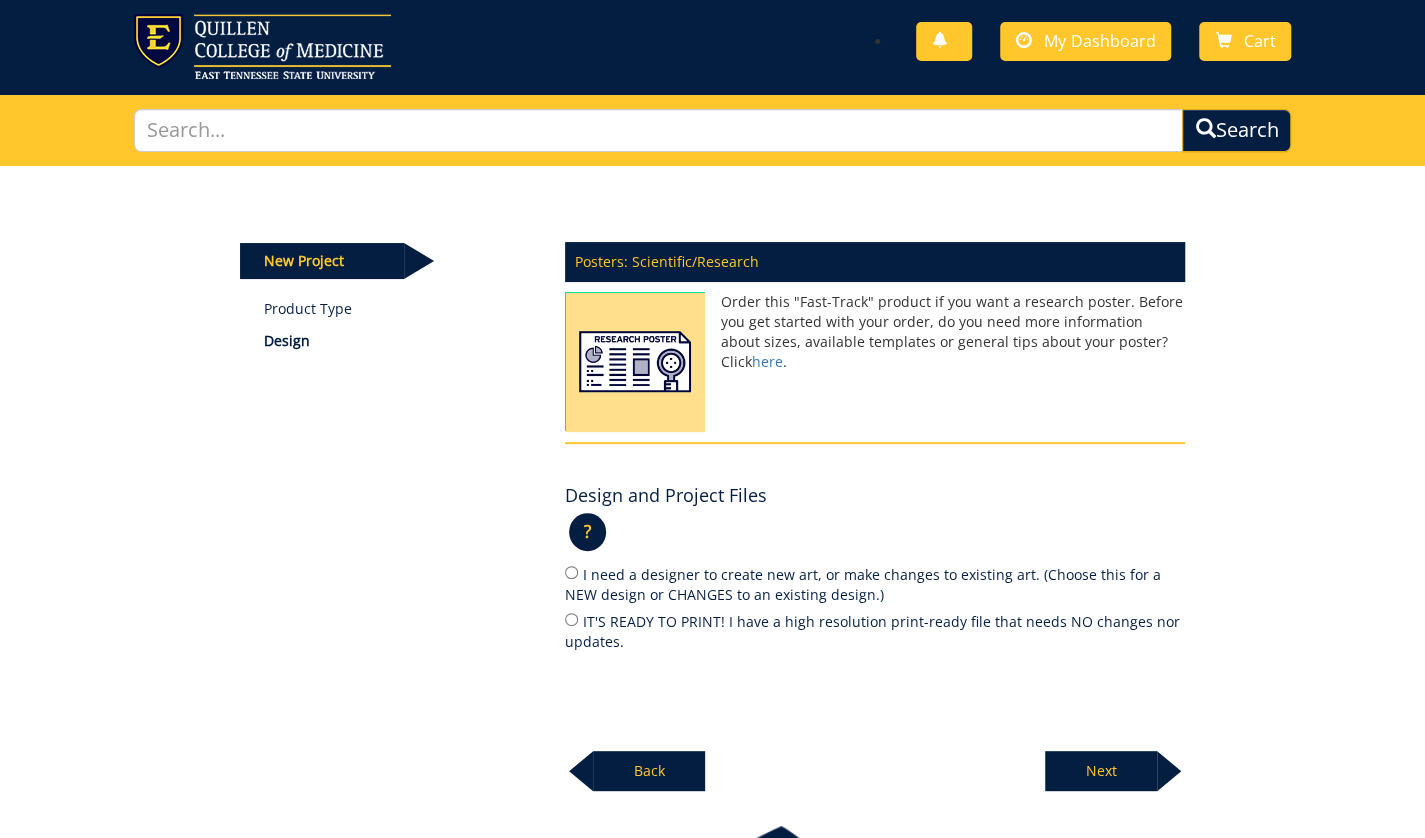 scroll, scrollTop: 43, scrollLeft: 0, axis: vertical 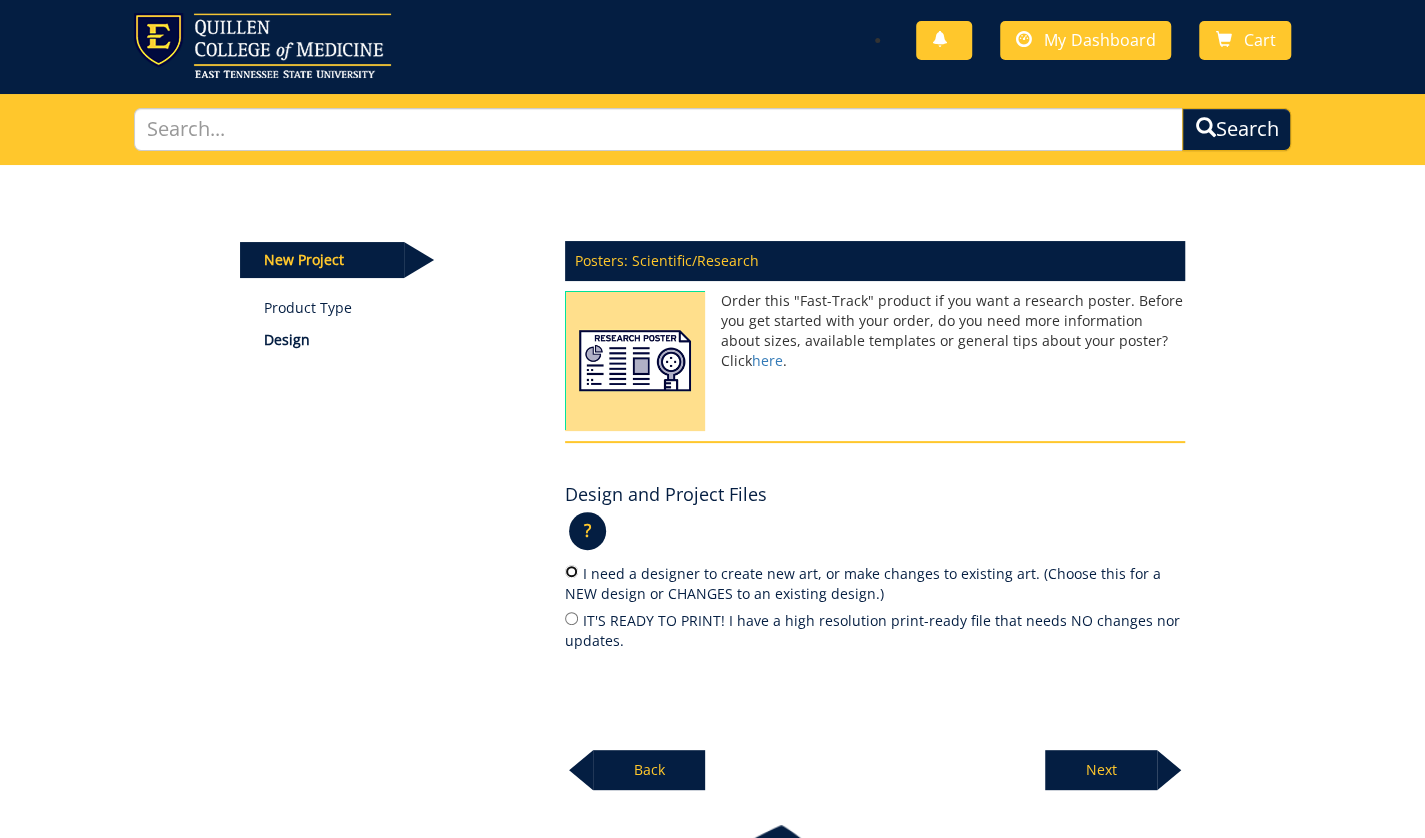 click on "I need a designer to create new art, or make changes to existing art. (Choose this for a NEW design or CHANGES to an existing design.)" at bounding box center [571, 571] 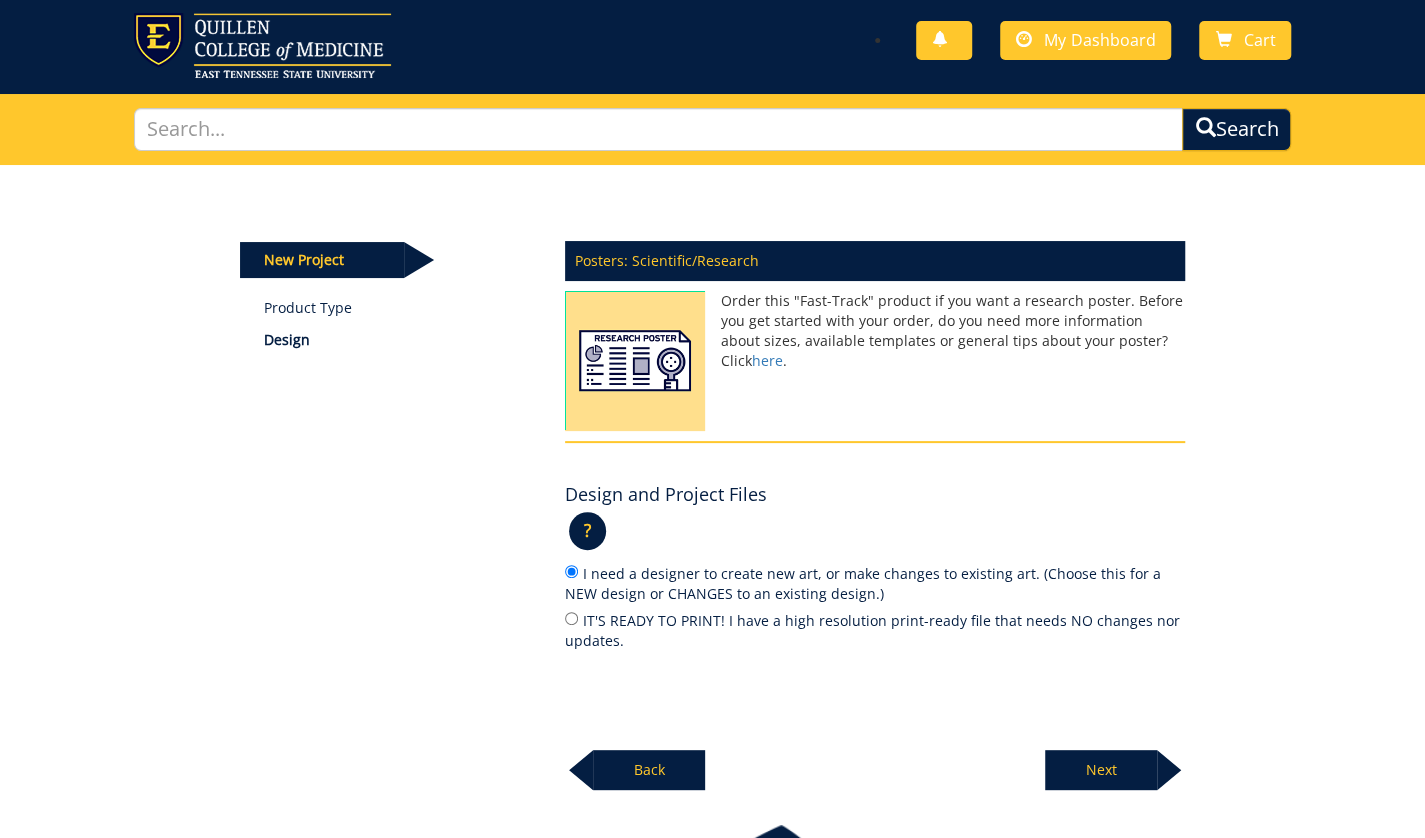 click on "Next" at bounding box center (1101, 770) 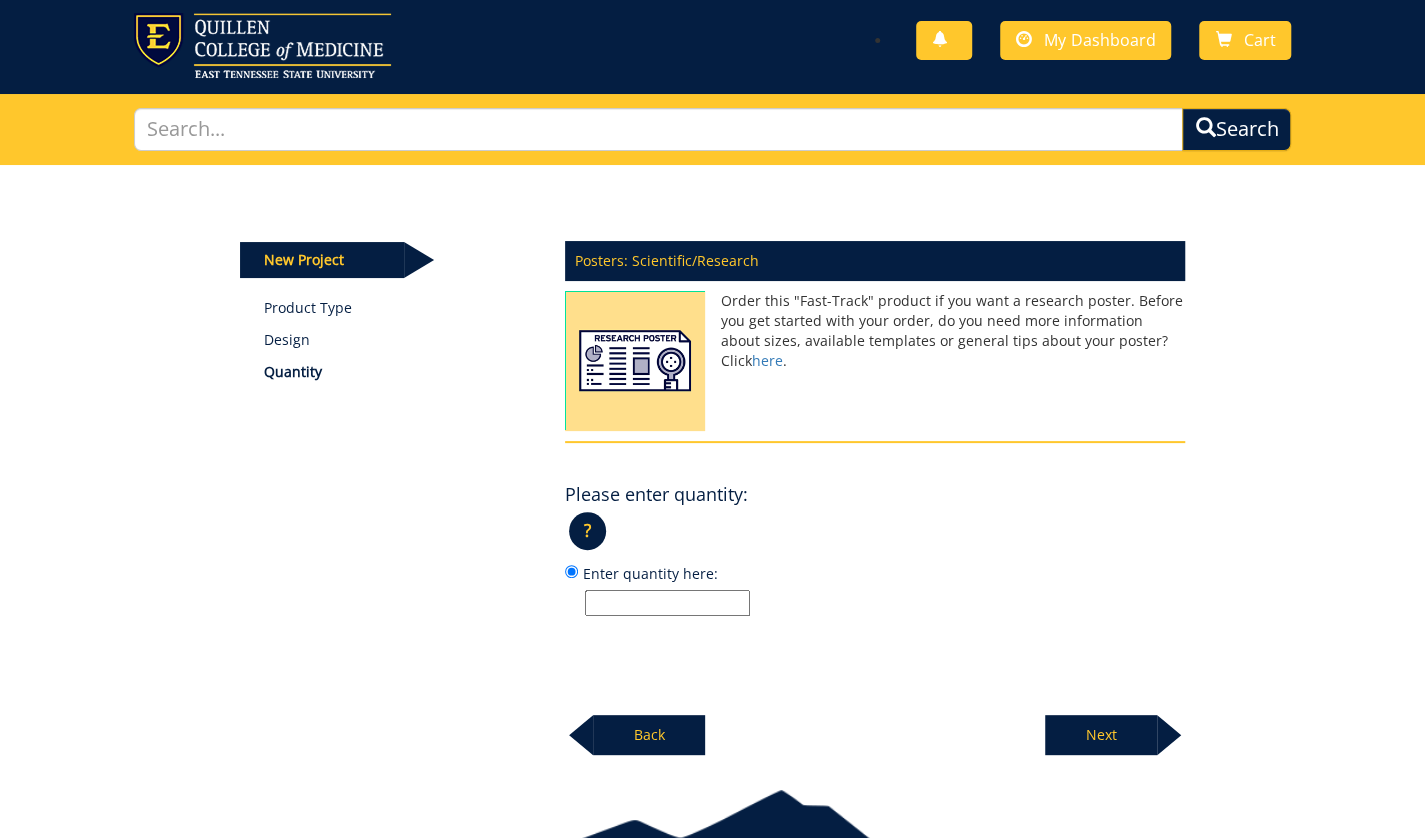 click on "Enter quantity here:" at bounding box center (667, 603) 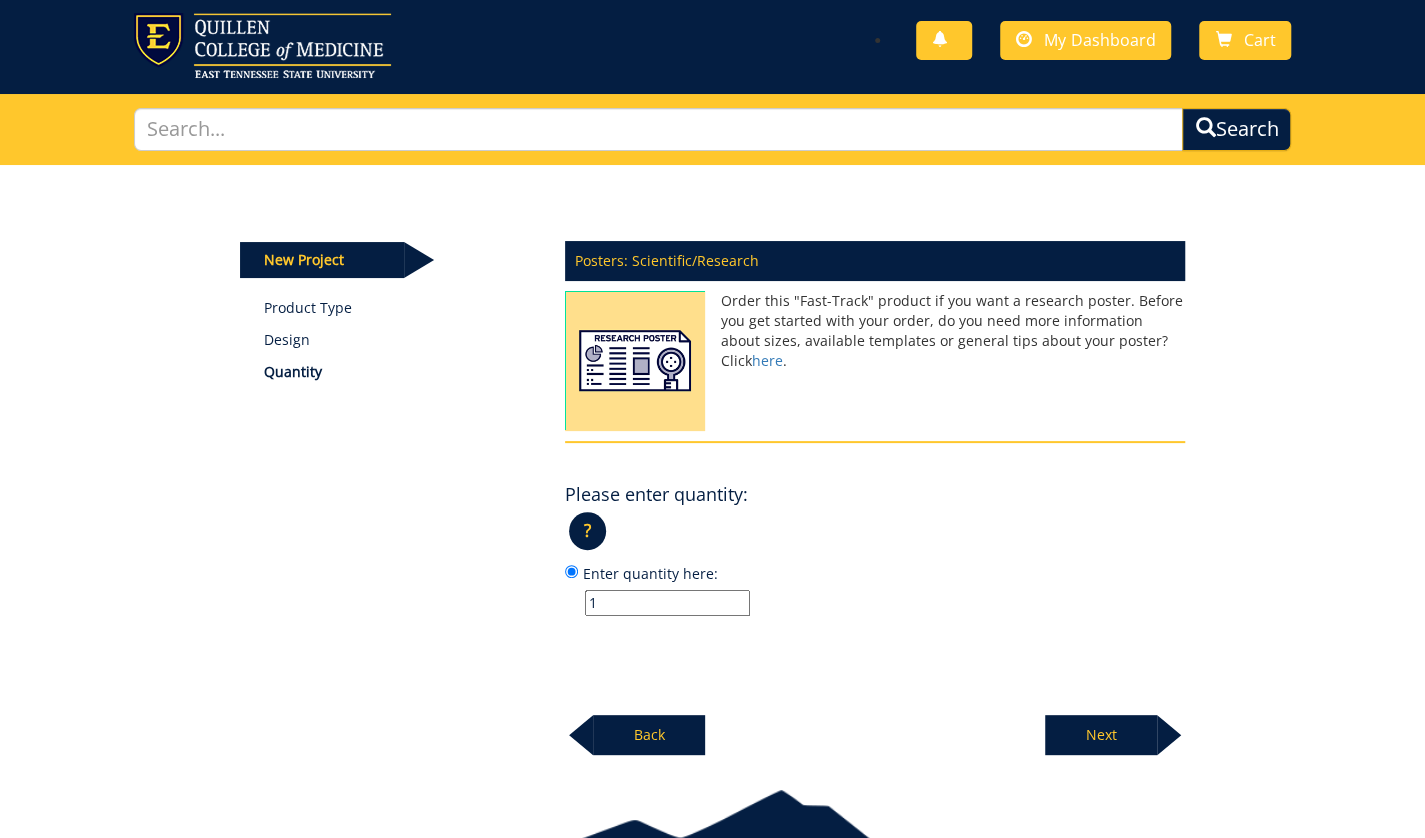 type on "1" 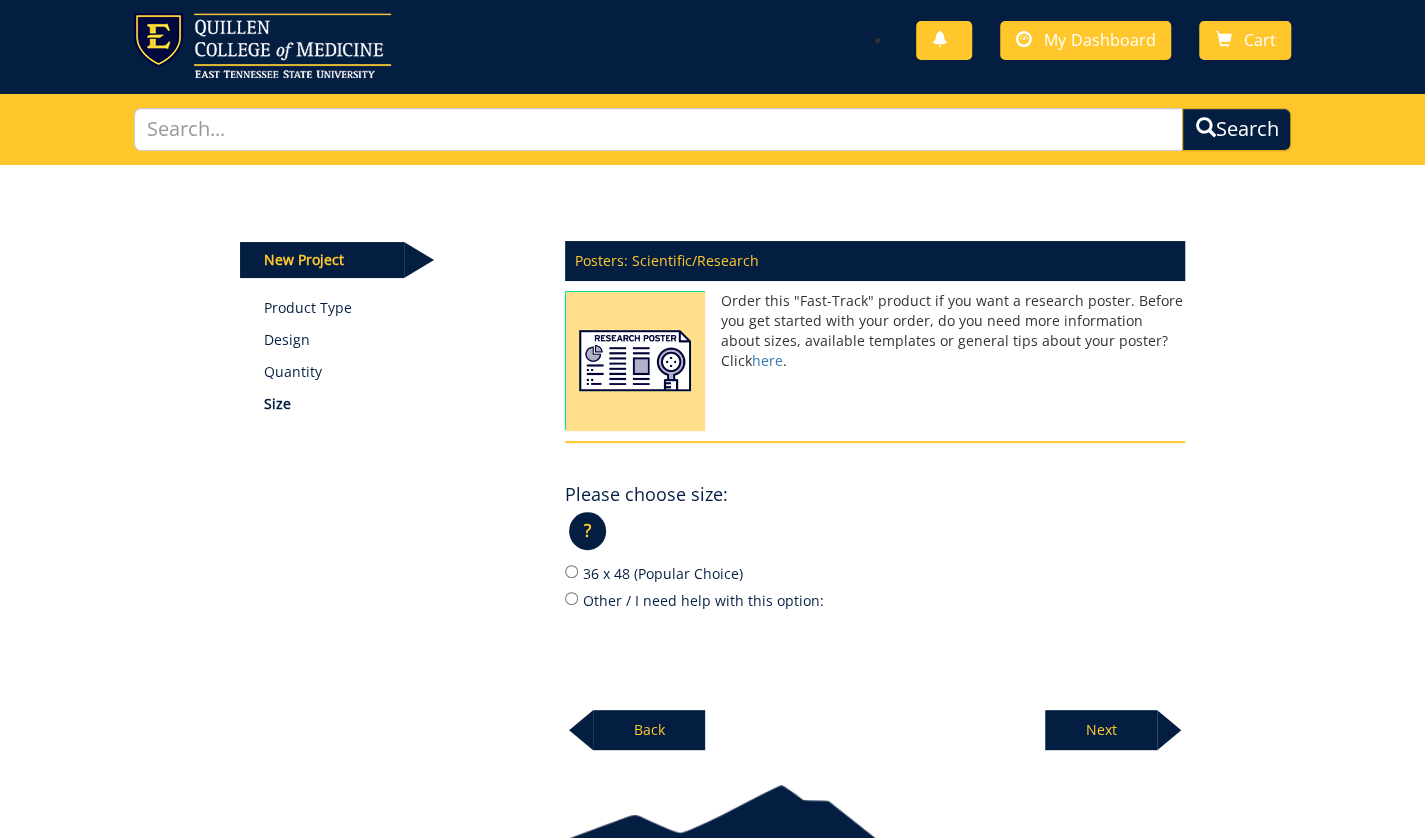 click on "Posters: Scientific/Research
Order this "Fast-Track" product if you want a research poster. Before you get started with your order, do you need more information about sizes, available templates or general tips about your poster? Click  here .
Please choose size:
?
× Which size should I choose?:" at bounding box center (875, 490) 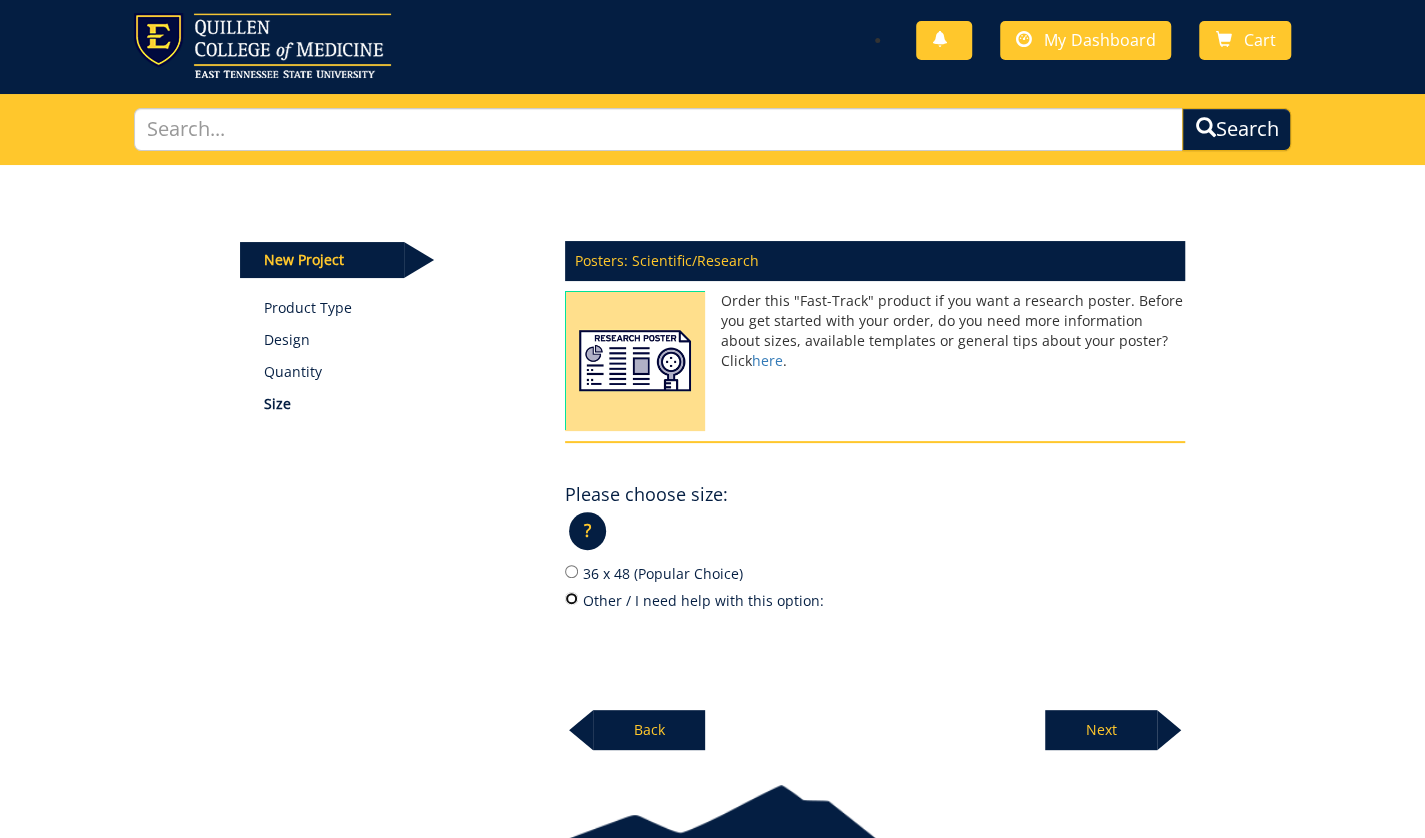click on "Other / I need help with this option:" at bounding box center (571, 598) 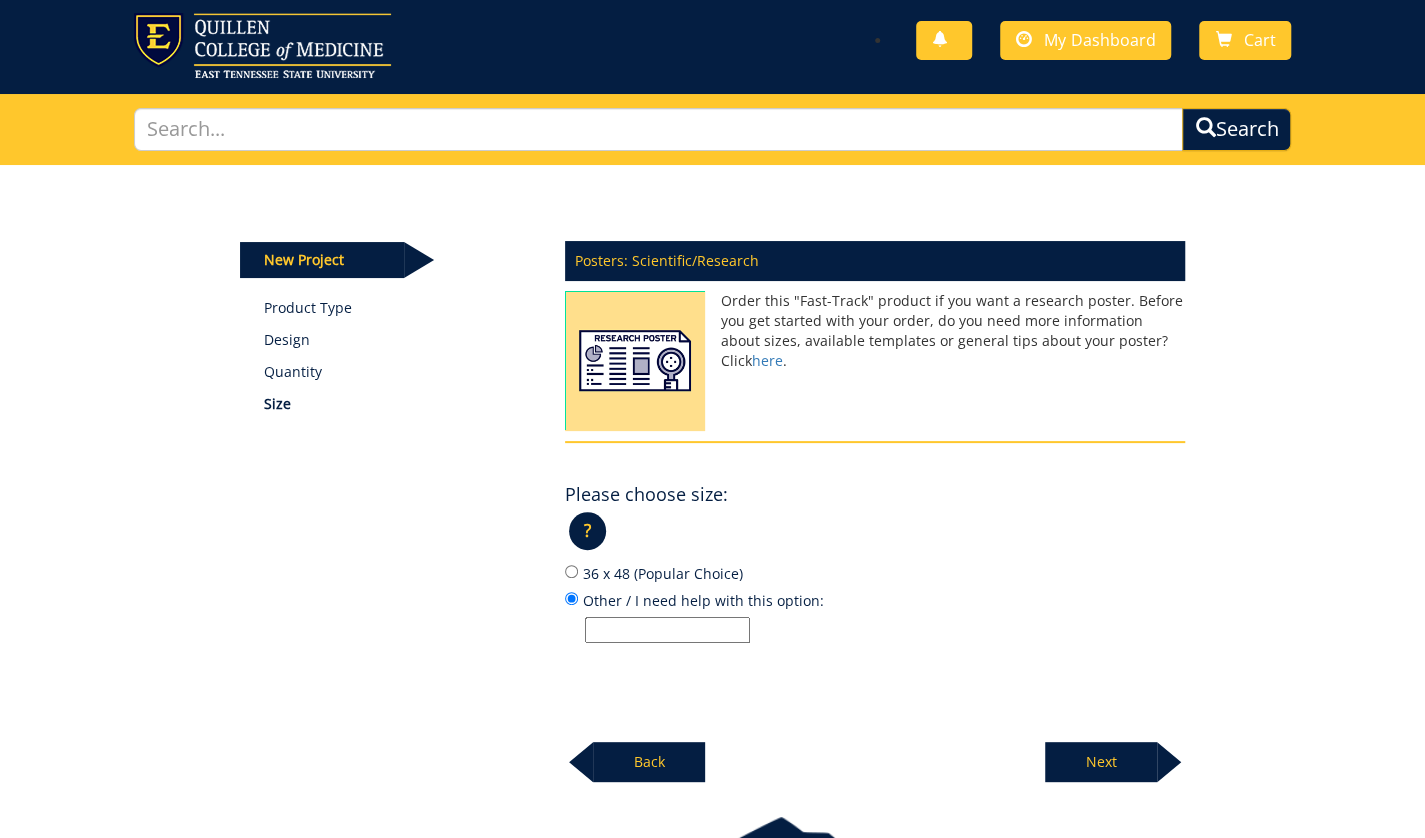 click on "Other / I need help with this option:" at bounding box center (667, 630) 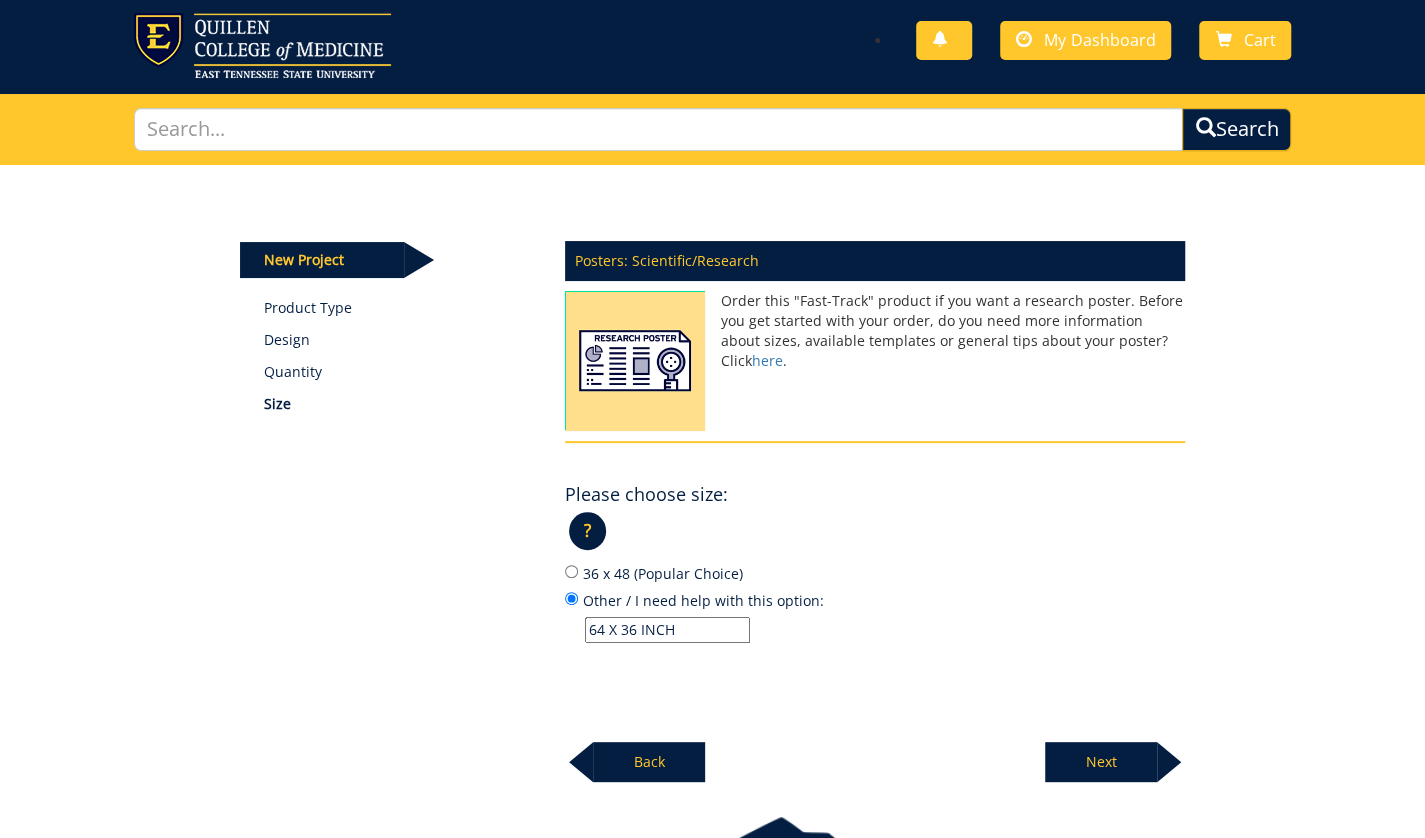 type on "64 X 36 INCH" 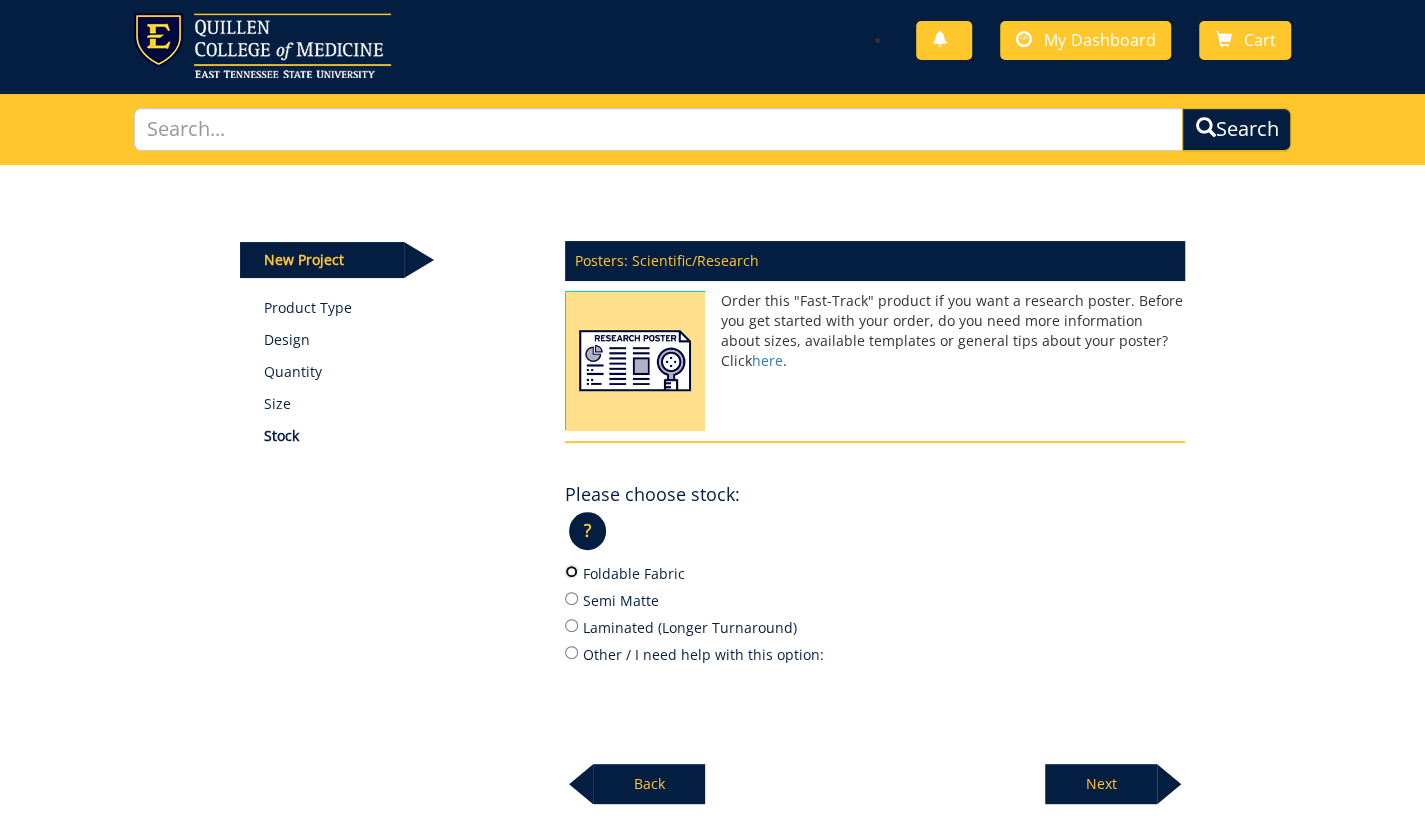 click on "Foldable Fabric" at bounding box center (571, 571) 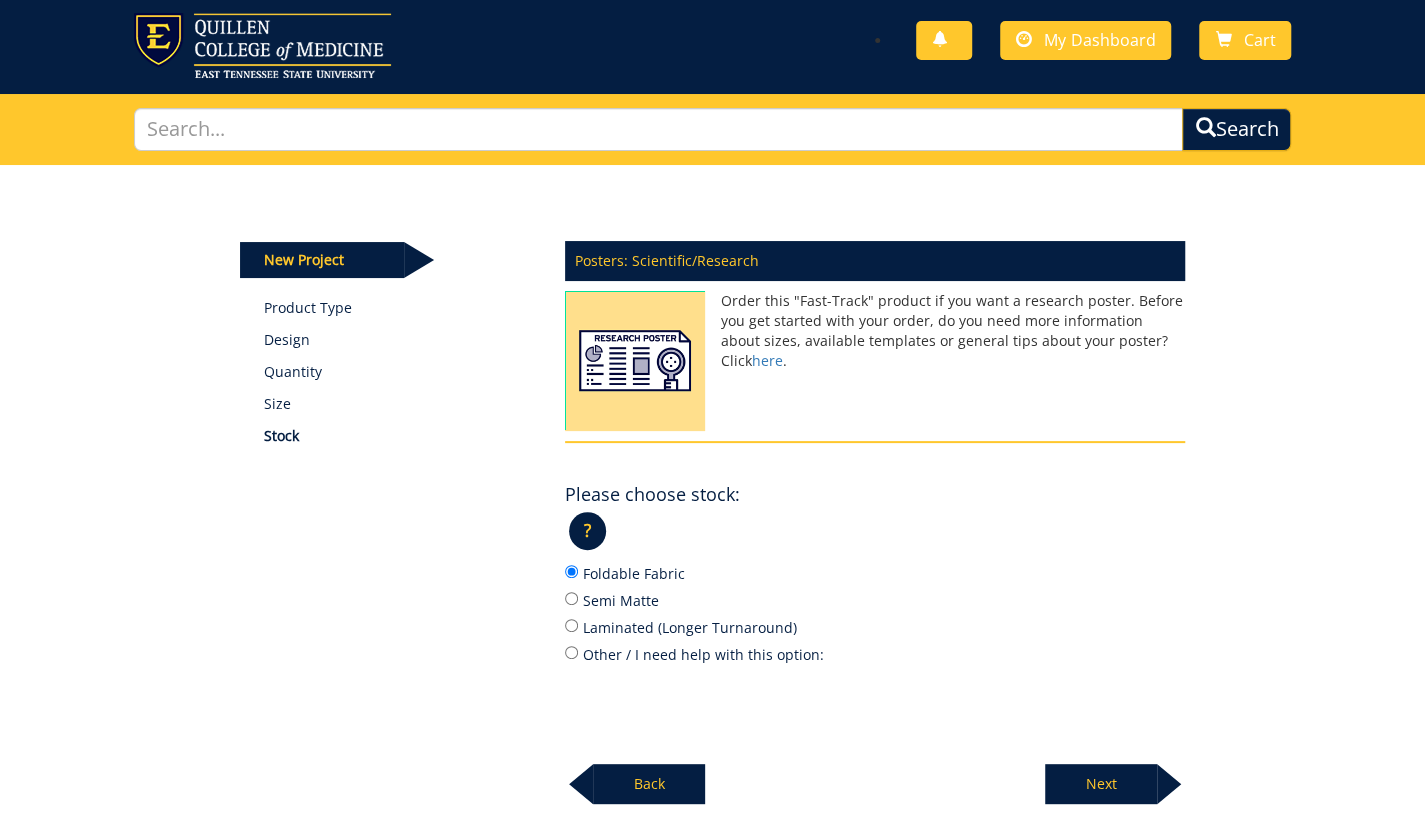 click on "Next" at bounding box center (1101, 784) 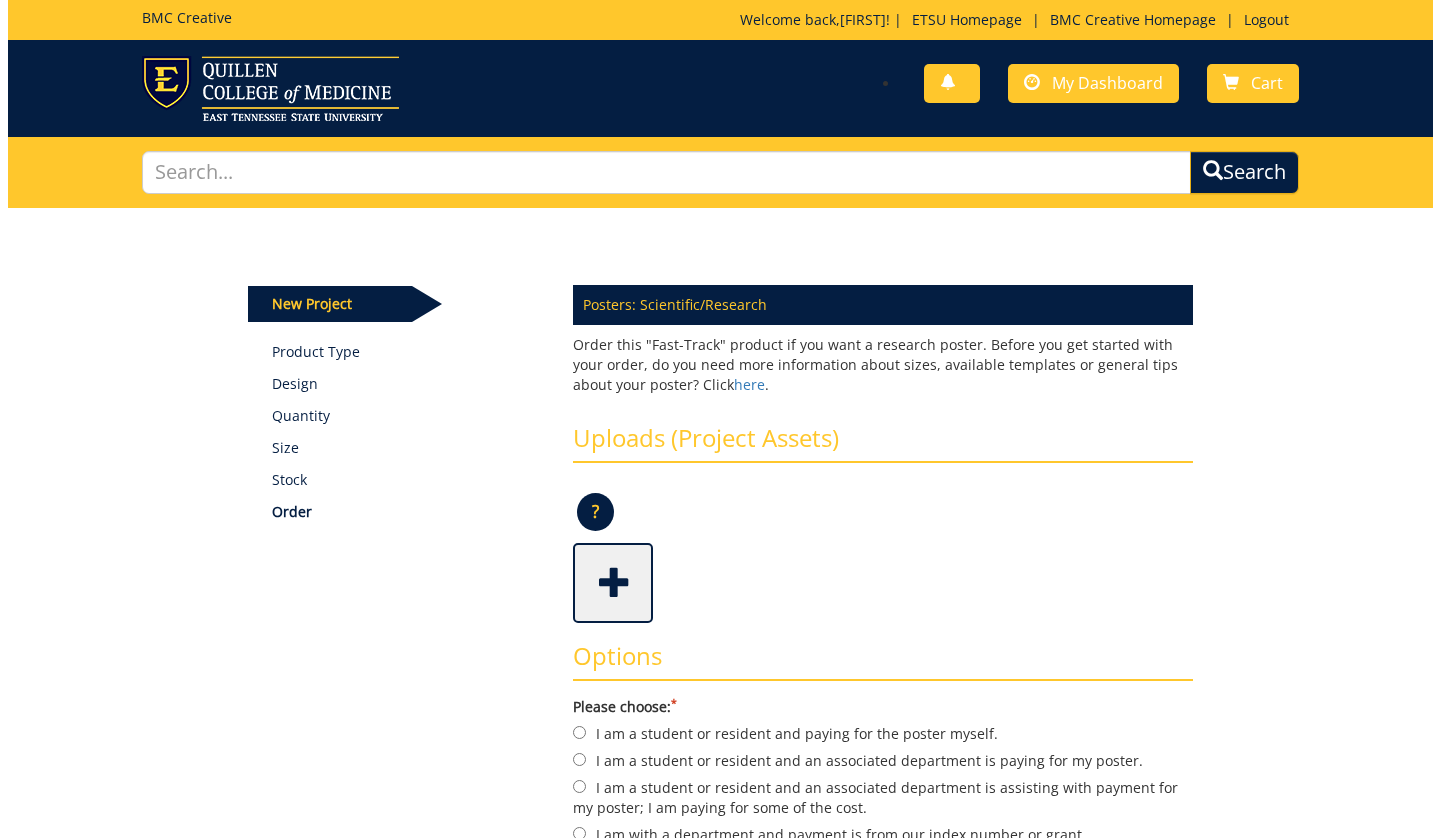 scroll, scrollTop: 0, scrollLeft: 0, axis: both 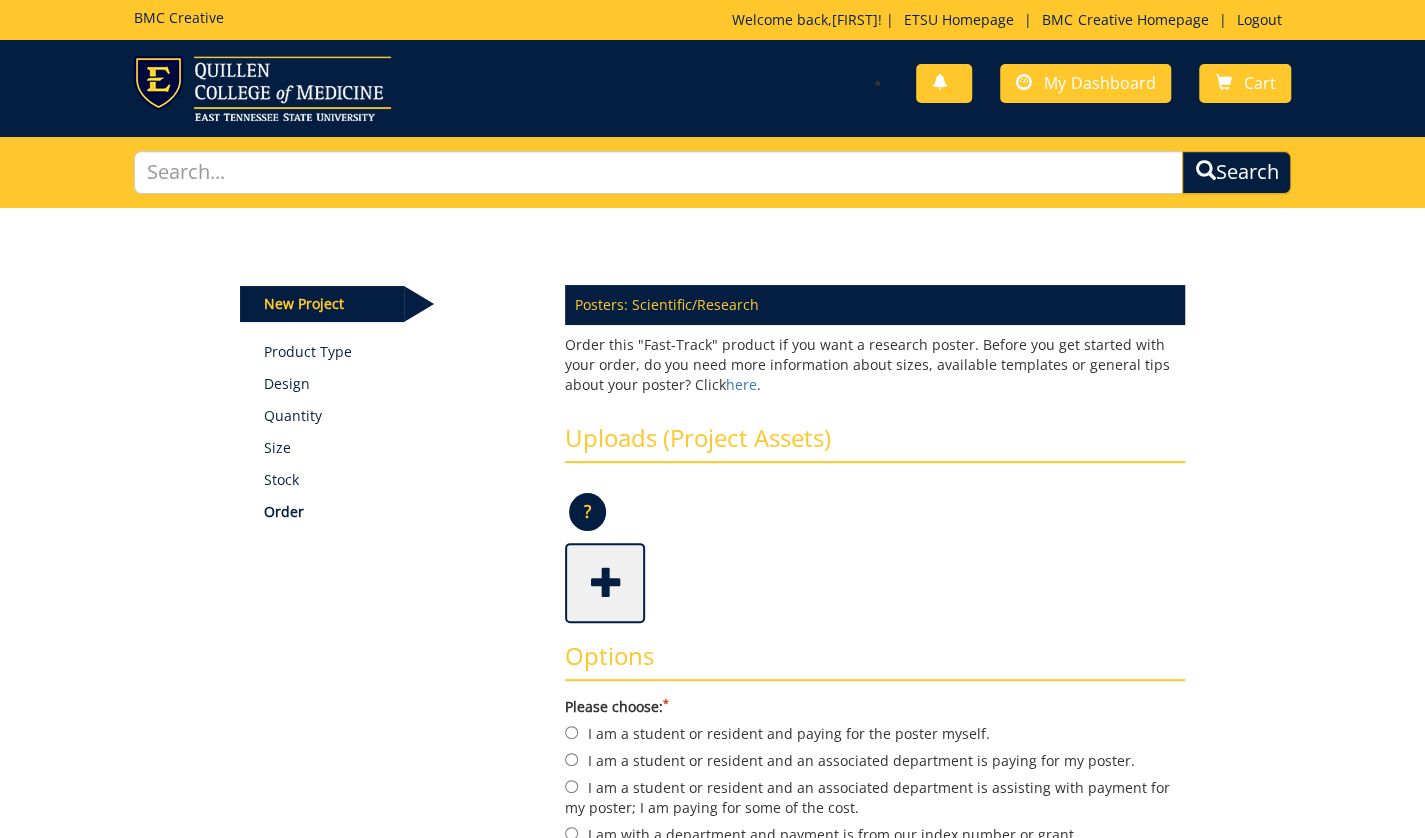 click at bounding box center [607, 581] 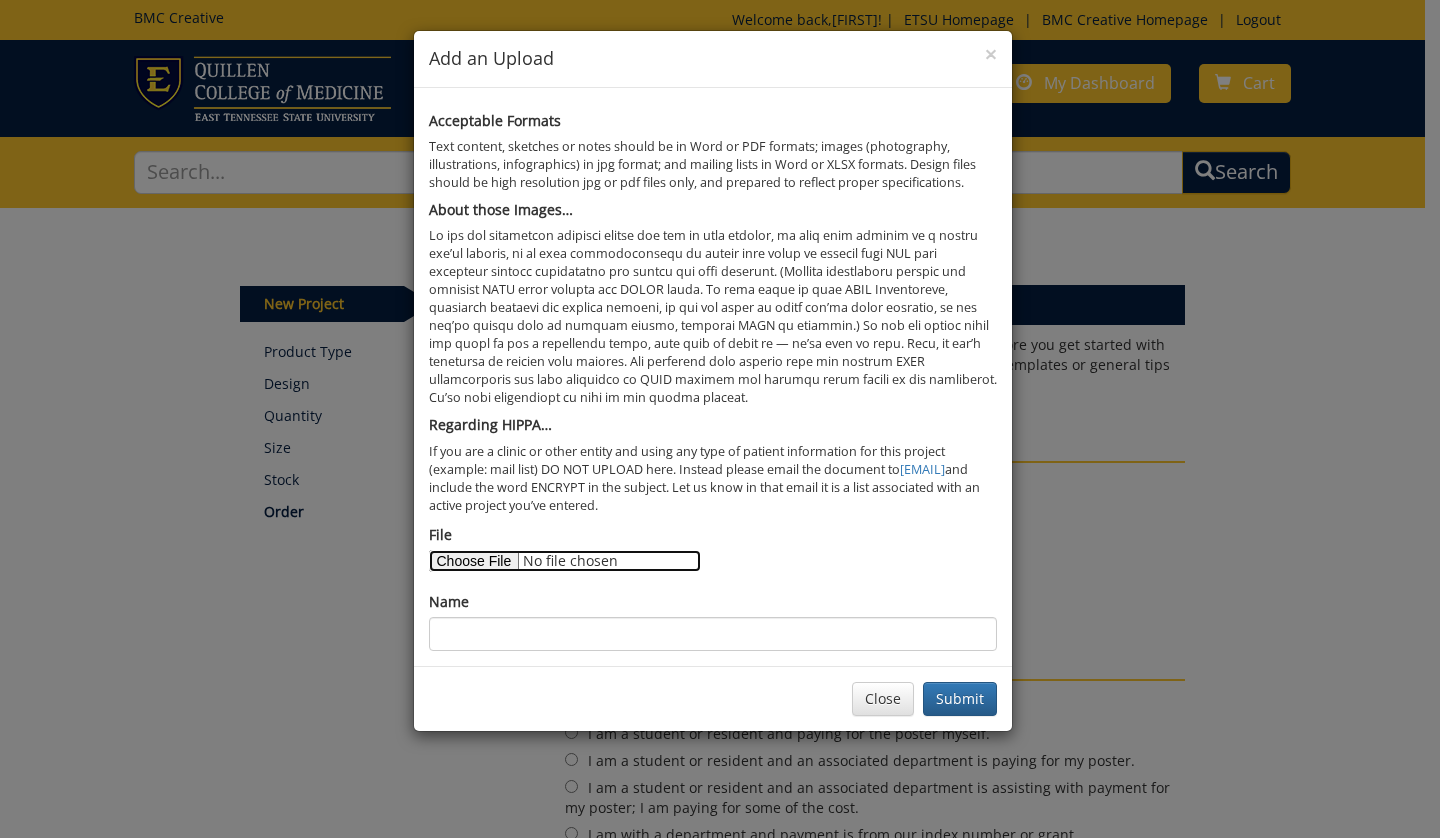 click on "File" at bounding box center (565, 561) 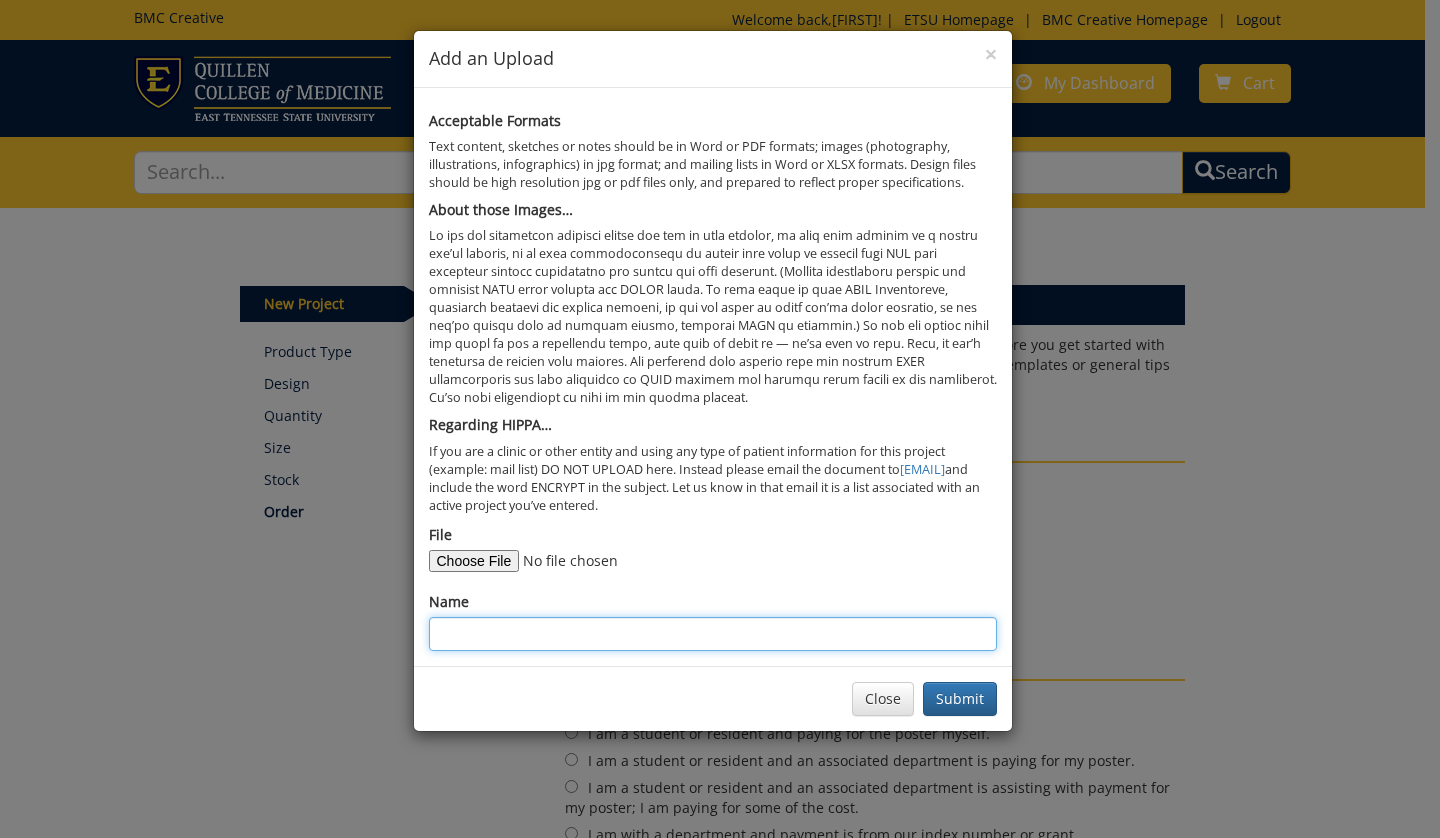 click on "Name" at bounding box center (713, 634) 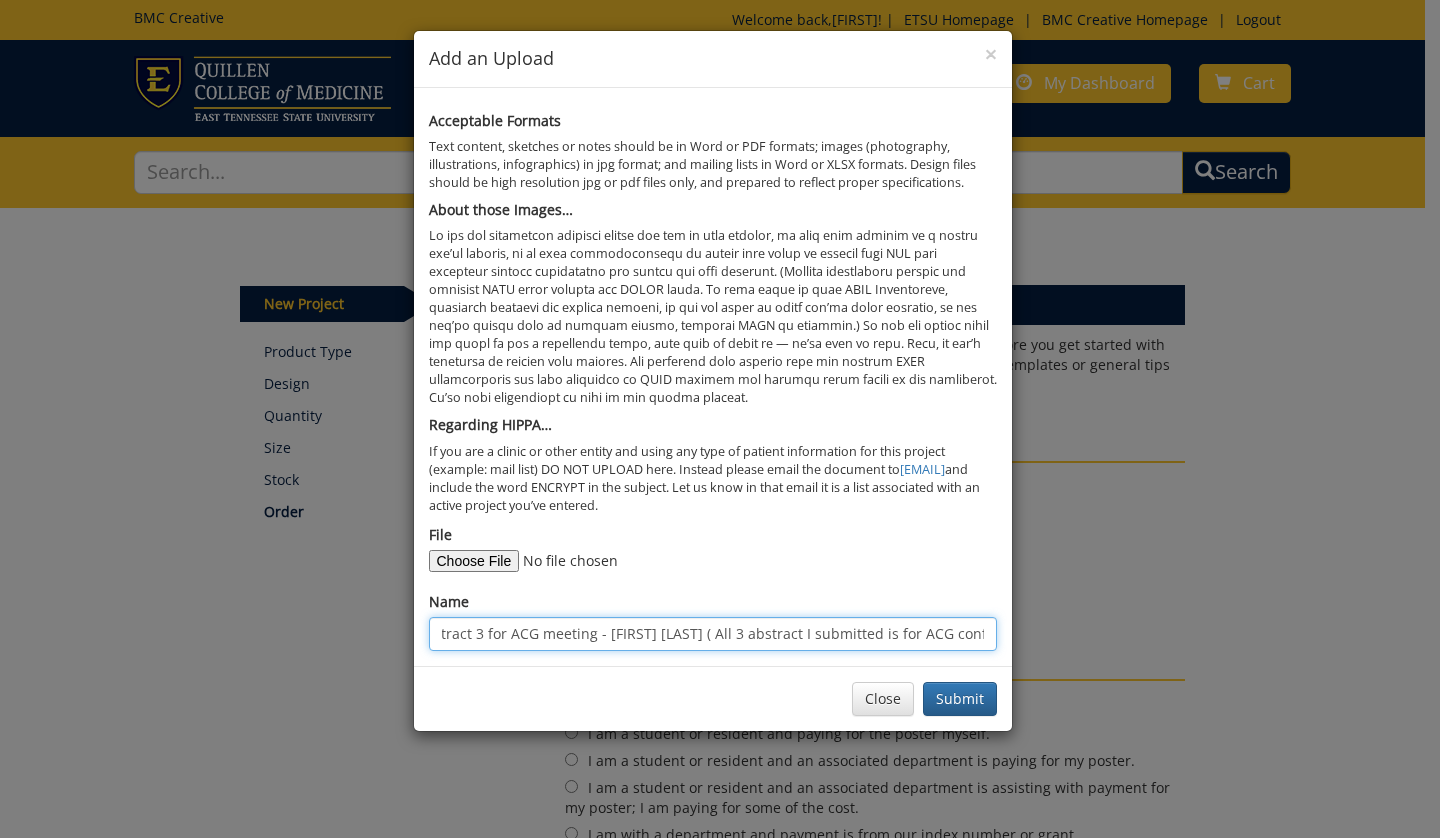 scroll, scrollTop: 0, scrollLeft: 41, axis: horizontal 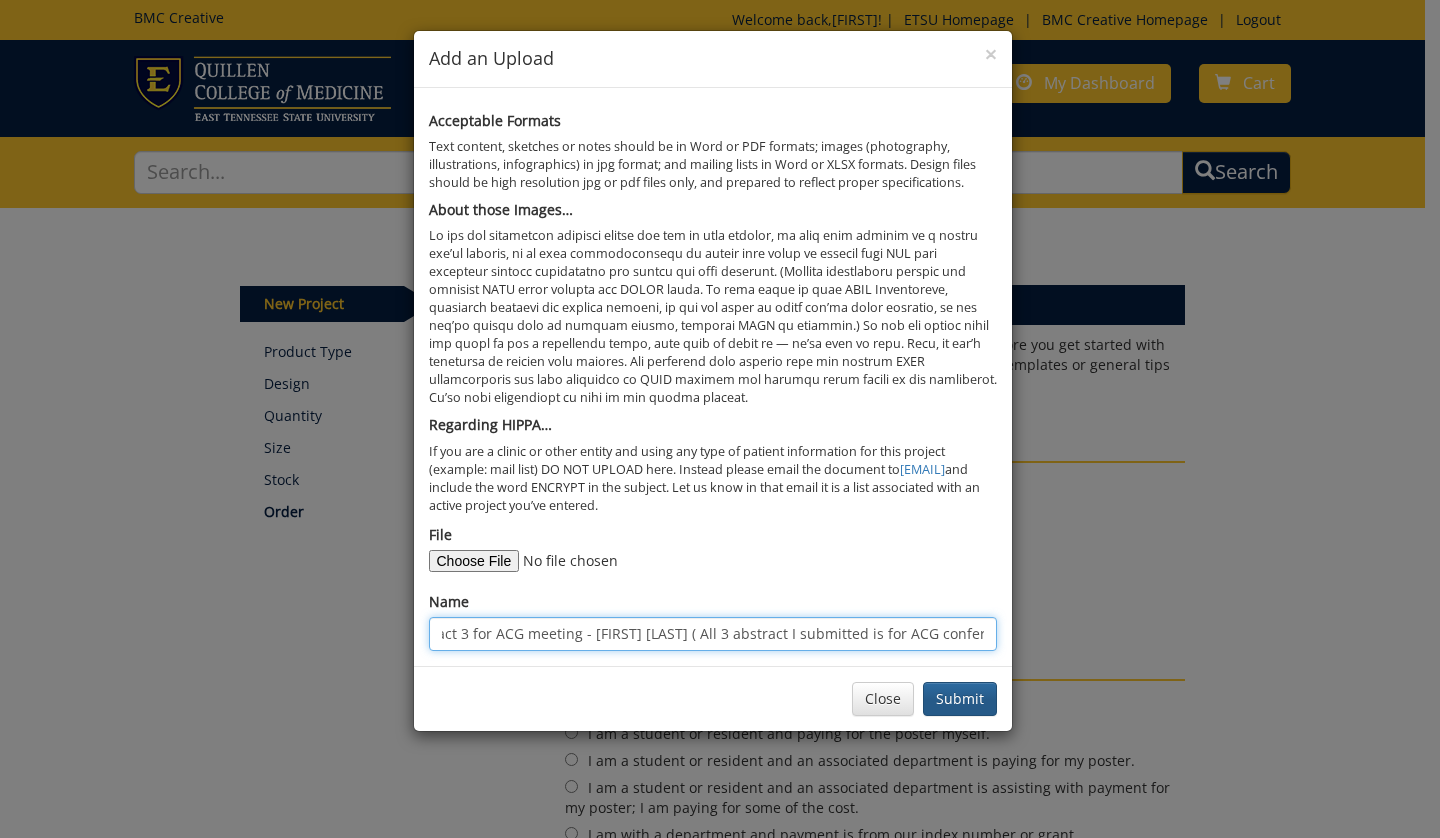 type on "Abstract 3 for ACG meeting - Hamza Altal ( All 3 abstract I submitted is for ACG conference" 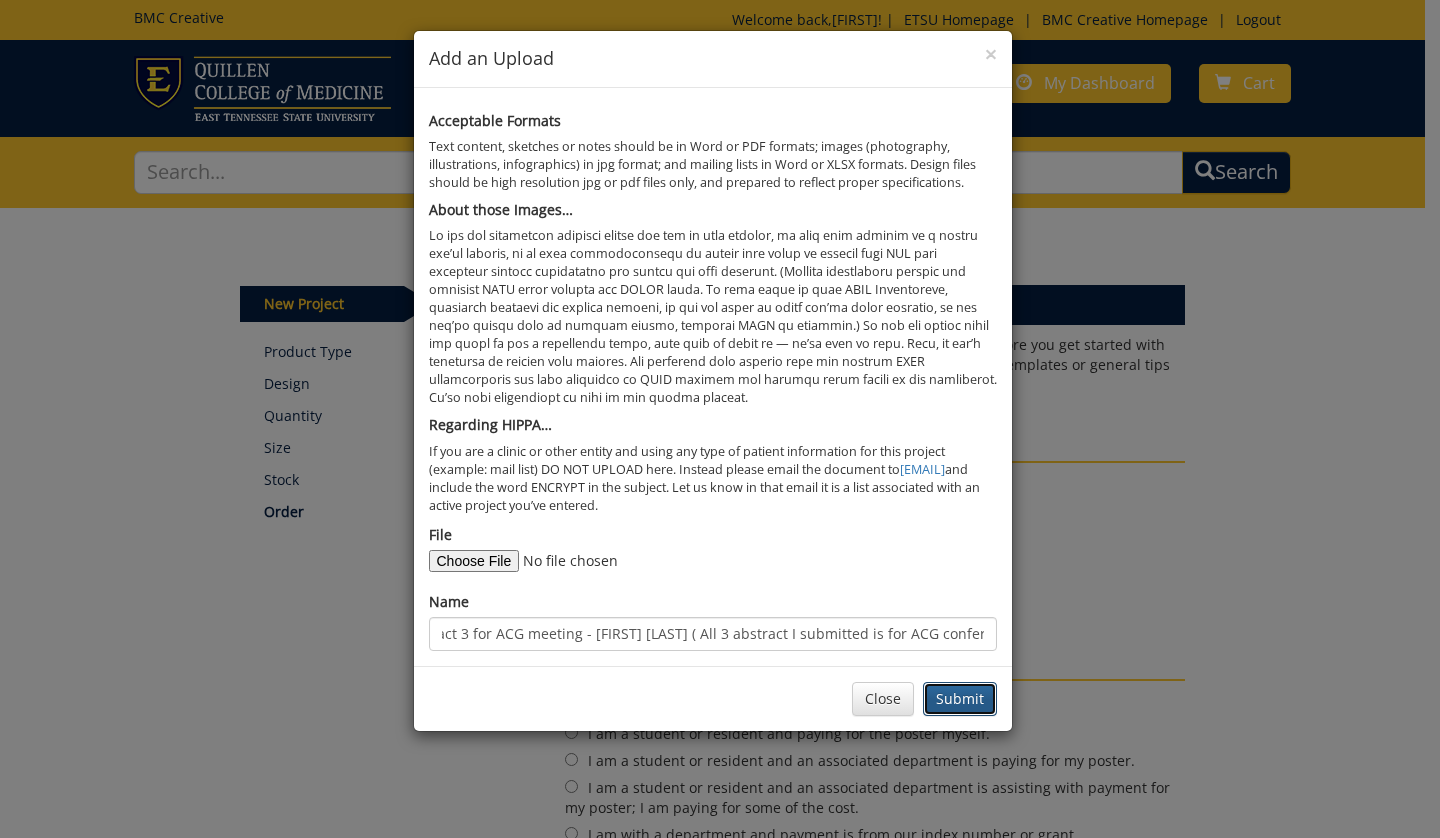 click on "Submit" at bounding box center (960, 699) 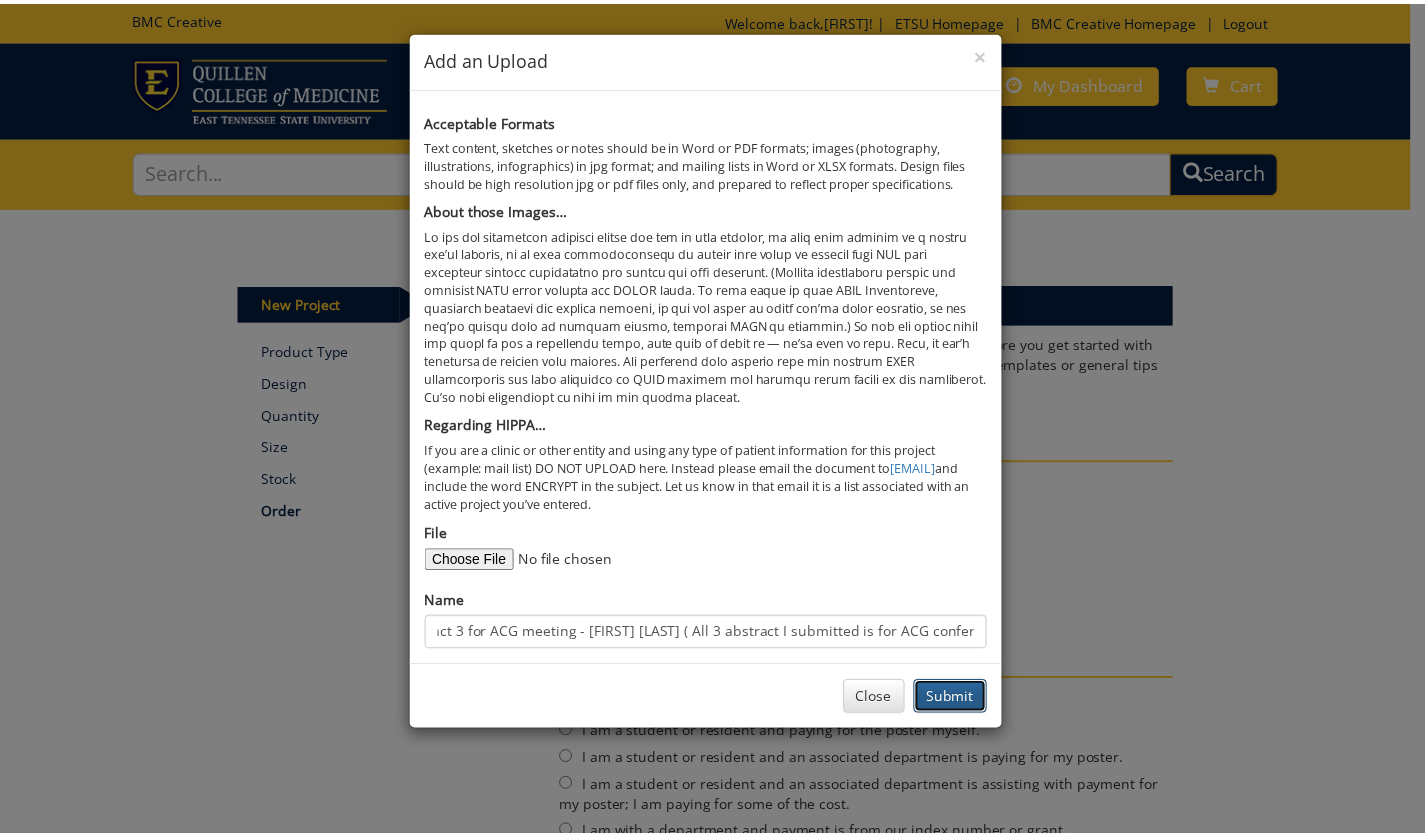 scroll, scrollTop: 0, scrollLeft: 0, axis: both 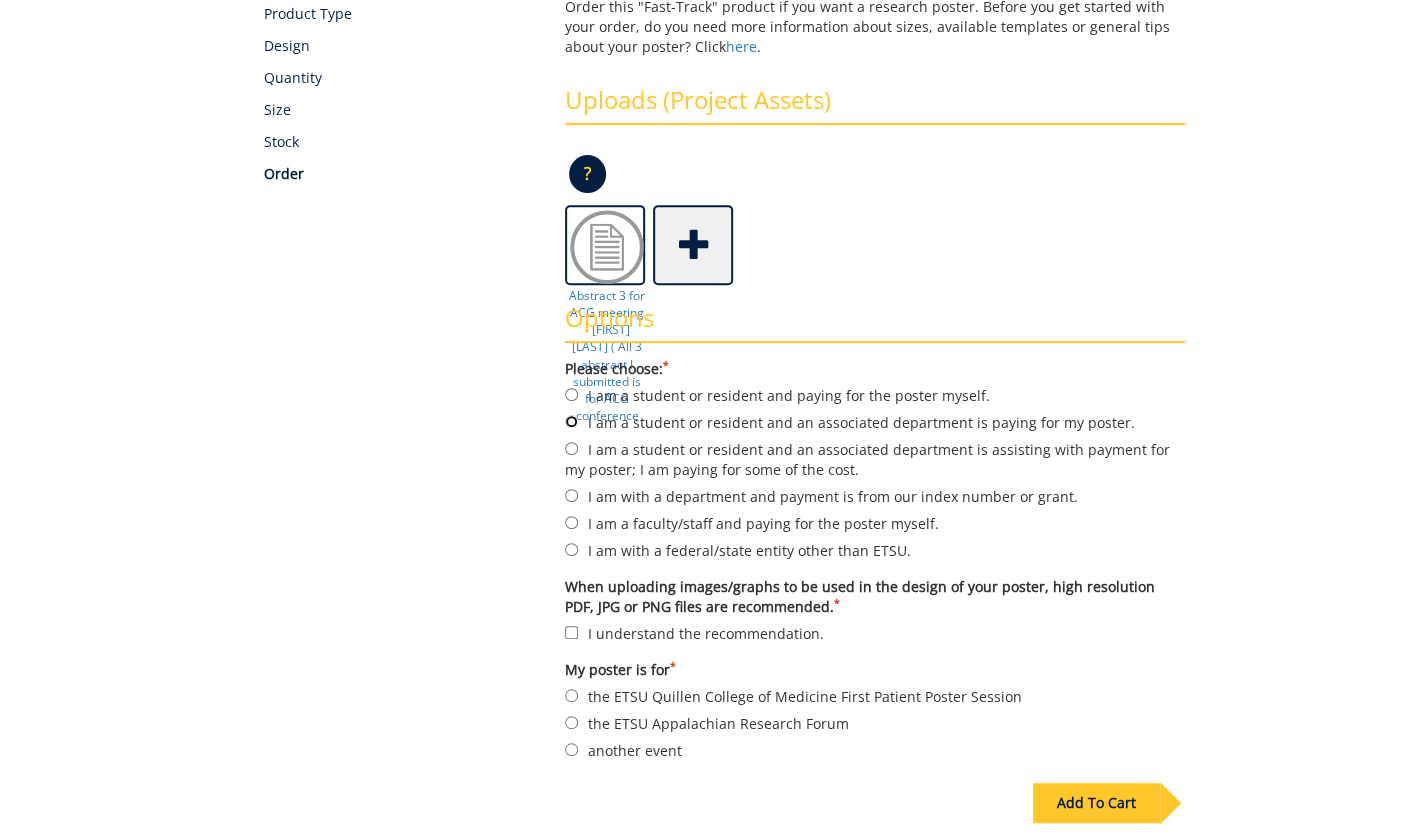 click on "I am a student or resident and an associated department is paying for my poster." at bounding box center [571, 421] 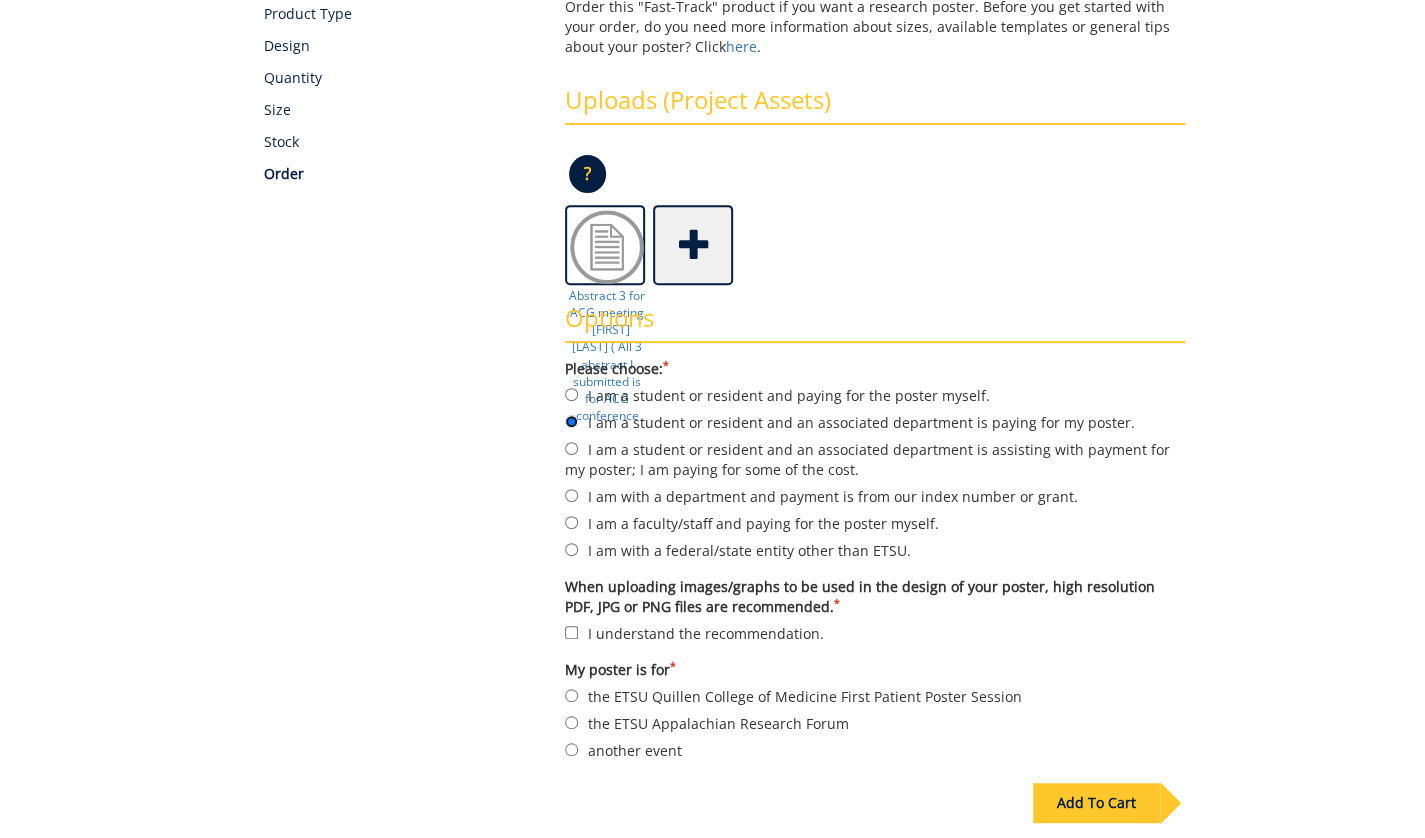 click on "I am a student or resident and an associated department is paying for my poster." at bounding box center (571, 421) 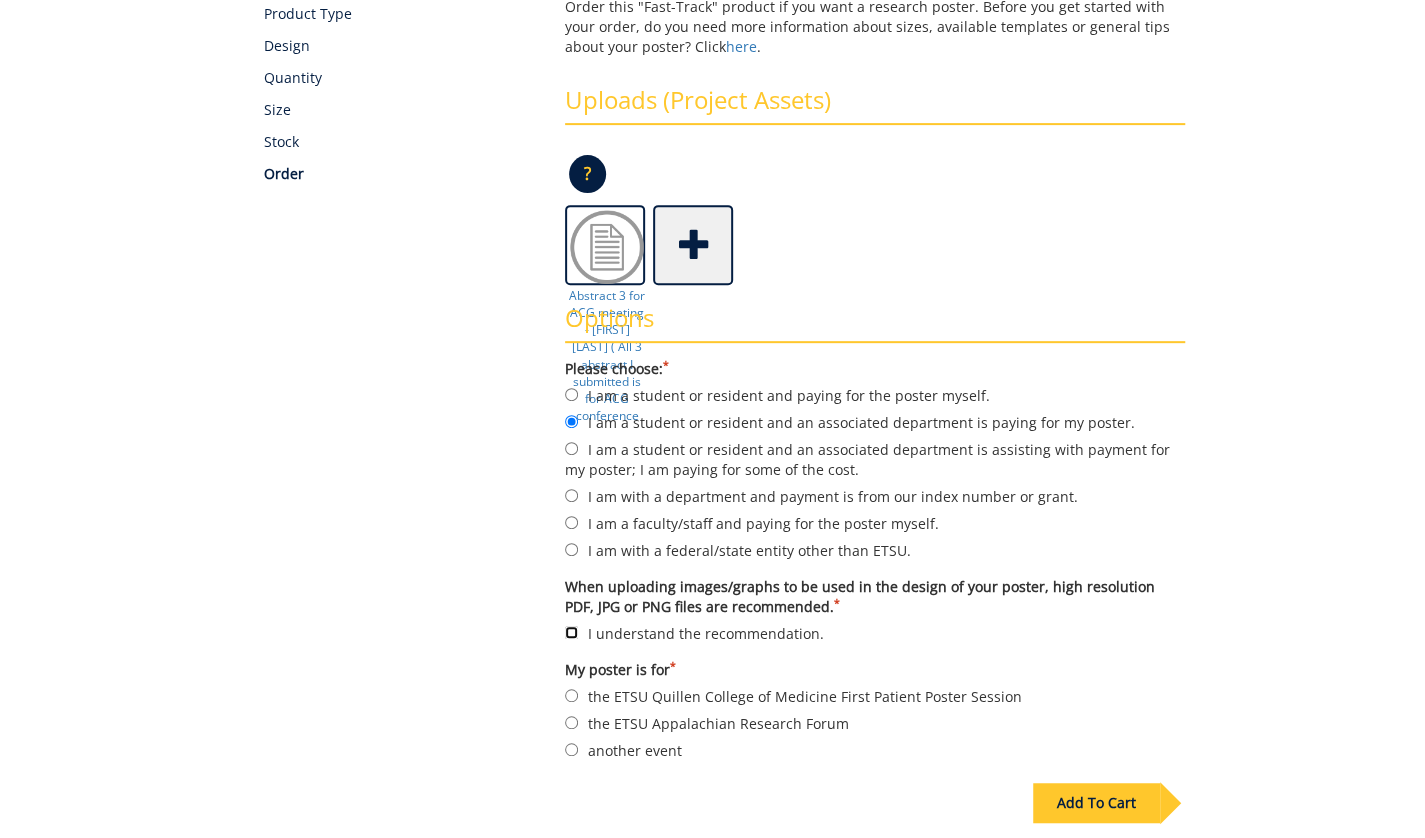 click on "I understand the recommendation." at bounding box center (571, 632) 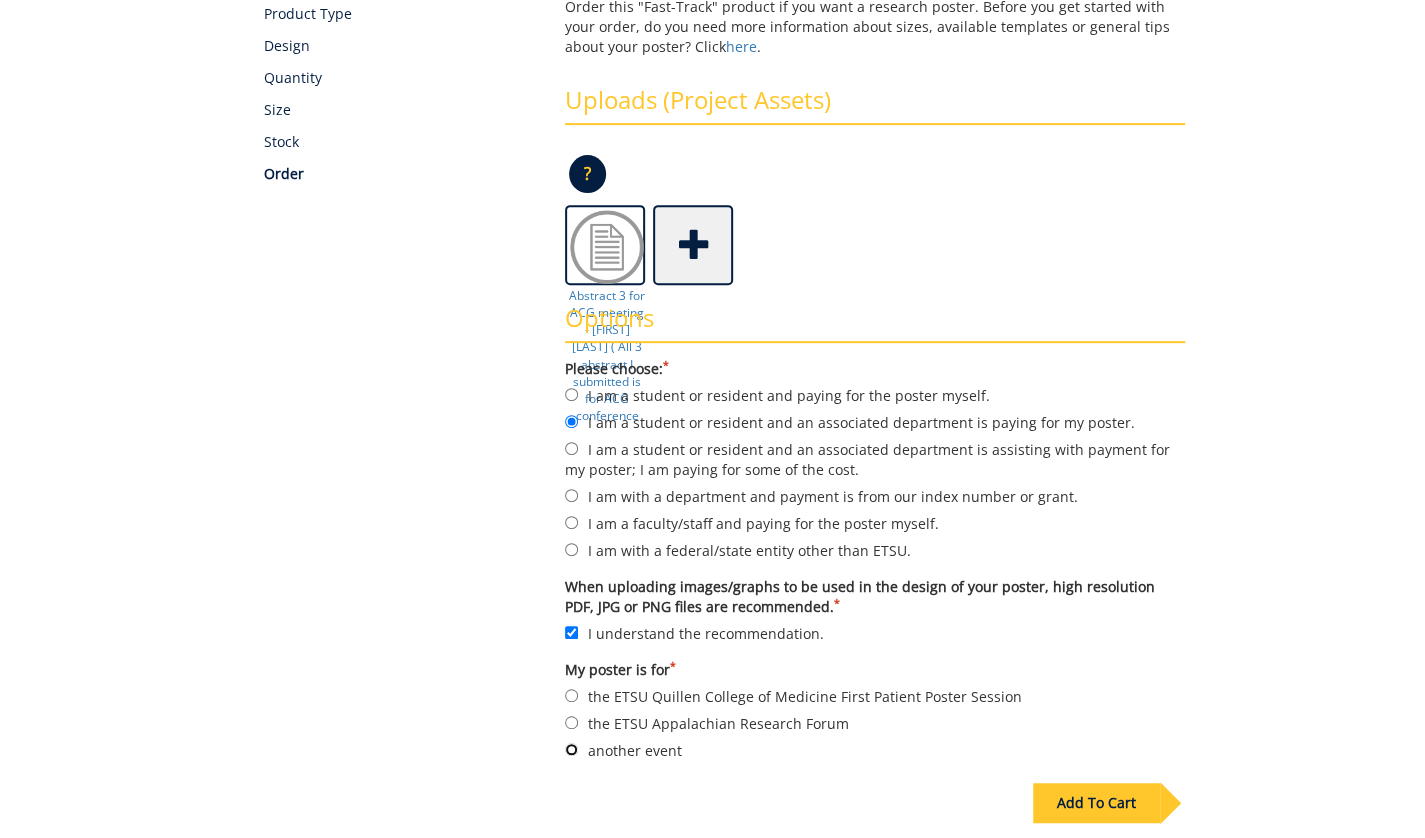 click on "another event" at bounding box center [571, 749] 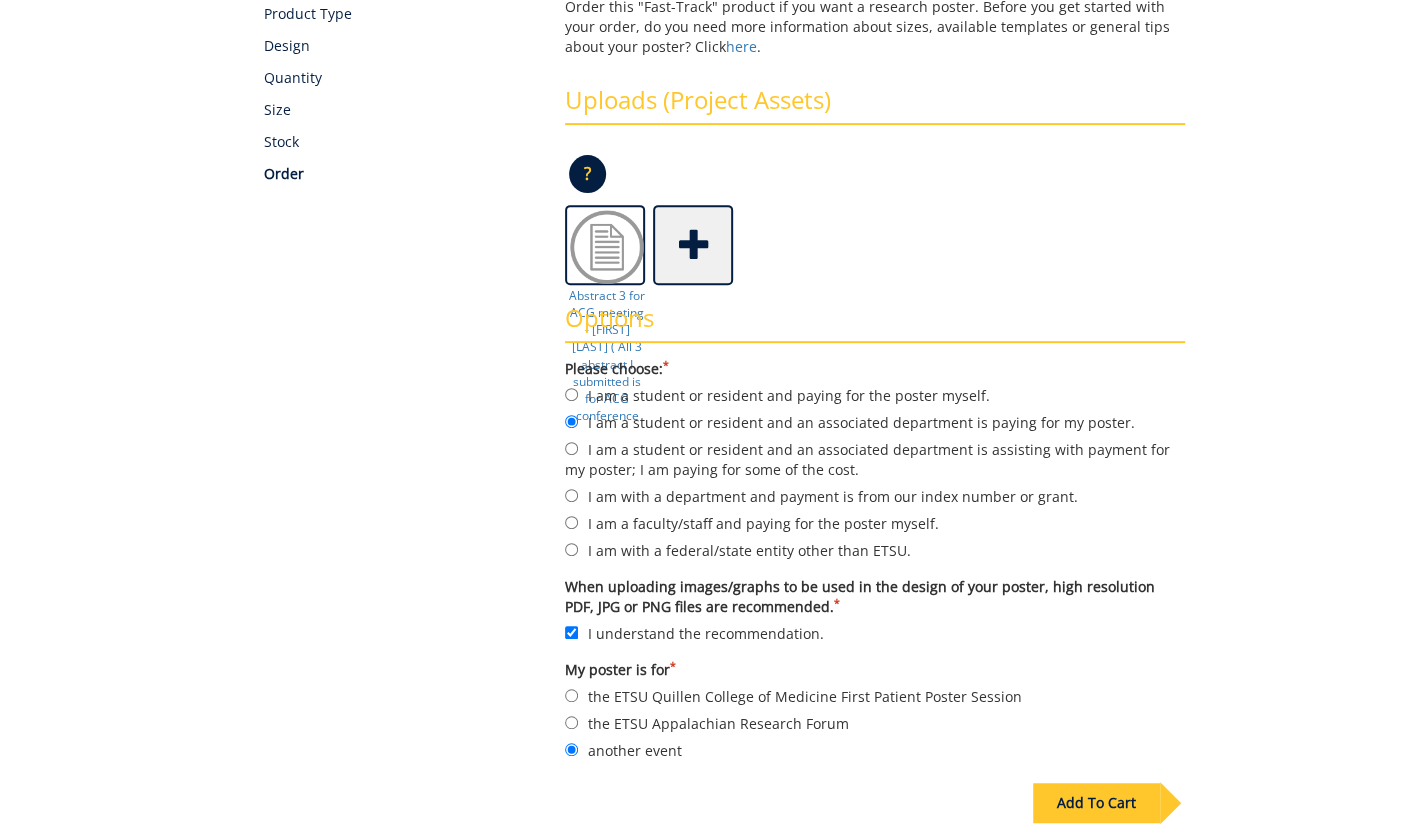 click on "Add To Cart" at bounding box center [1096, 803] 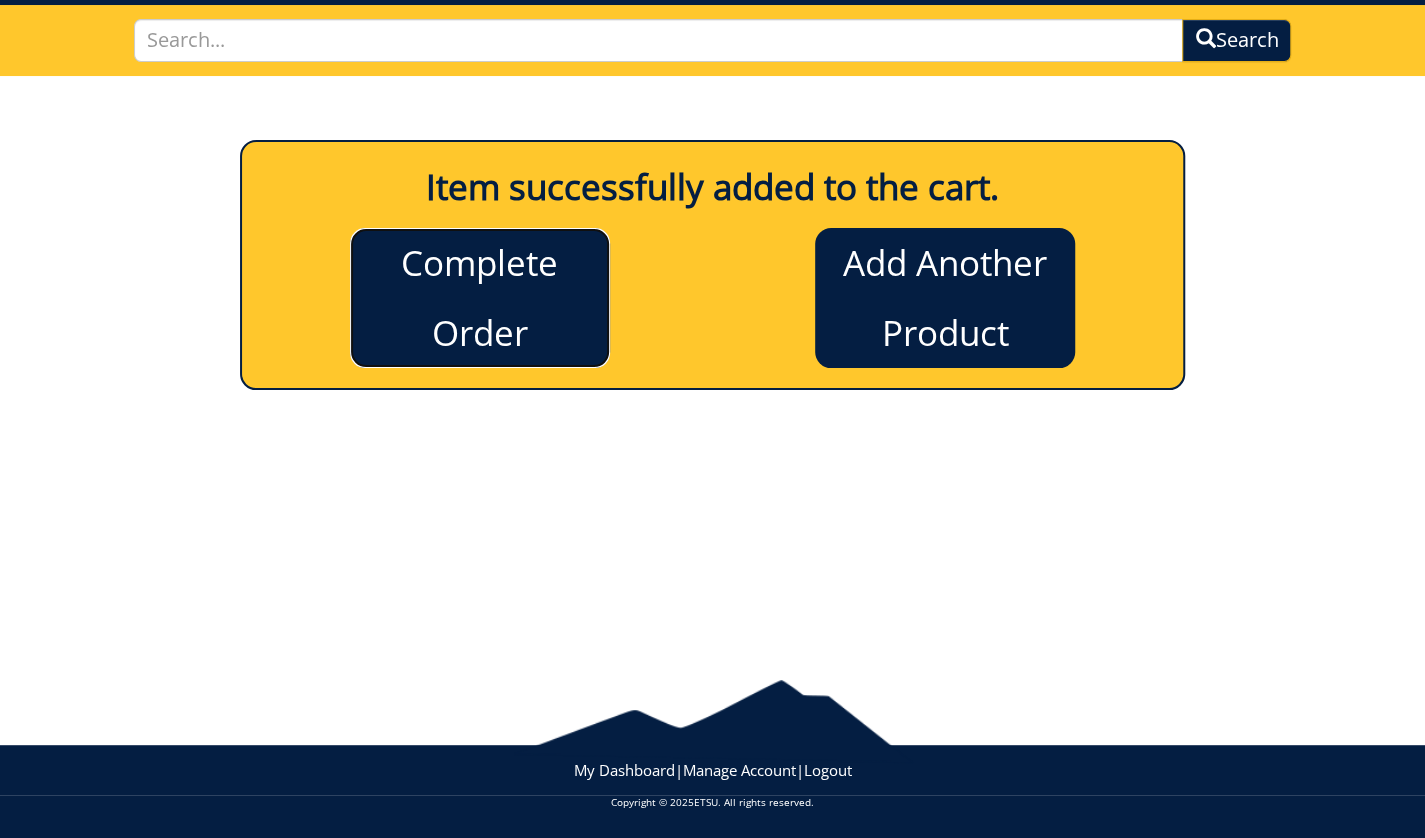 click on "Complete Order" at bounding box center [480, 298] 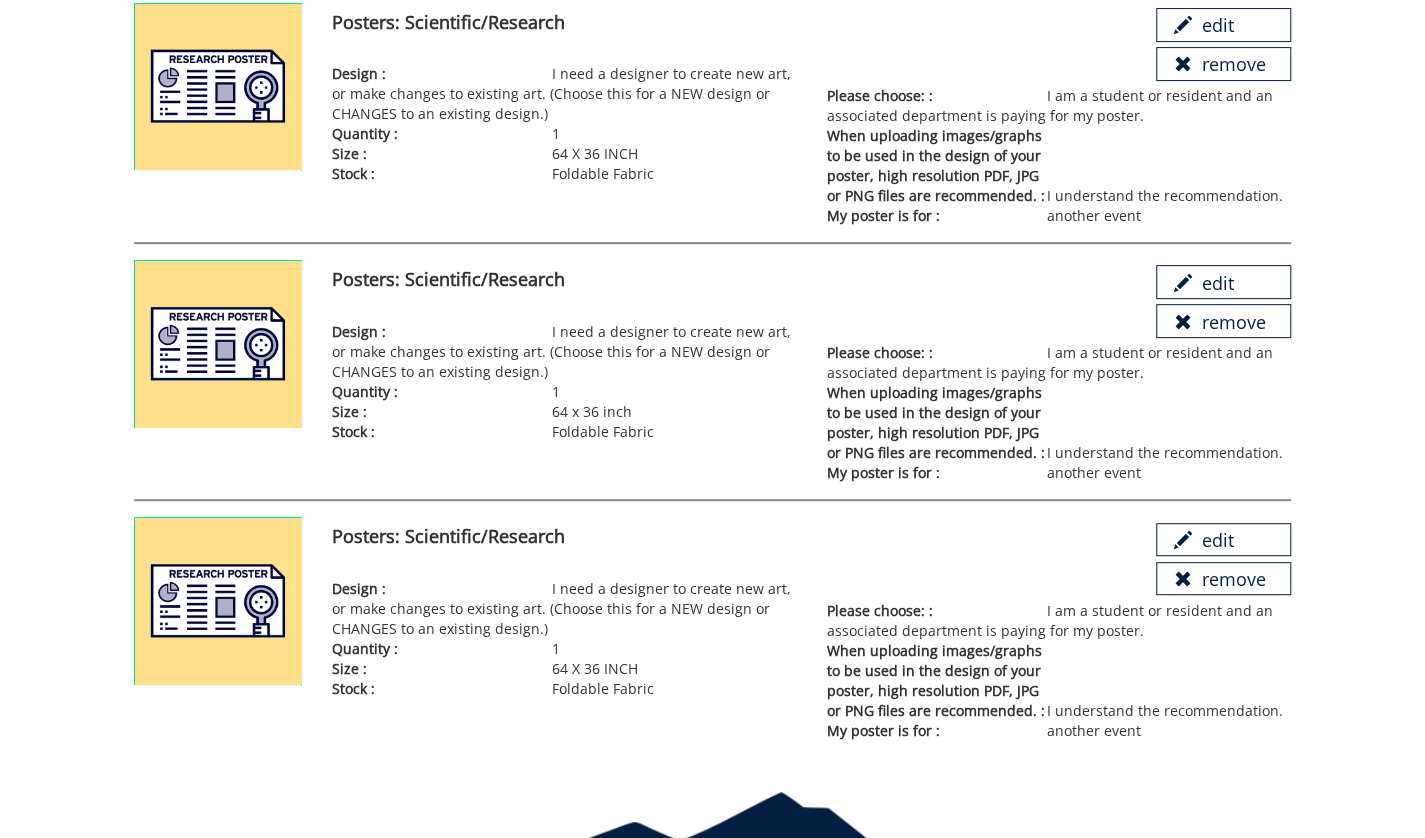 scroll, scrollTop: 0, scrollLeft: 0, axis: both 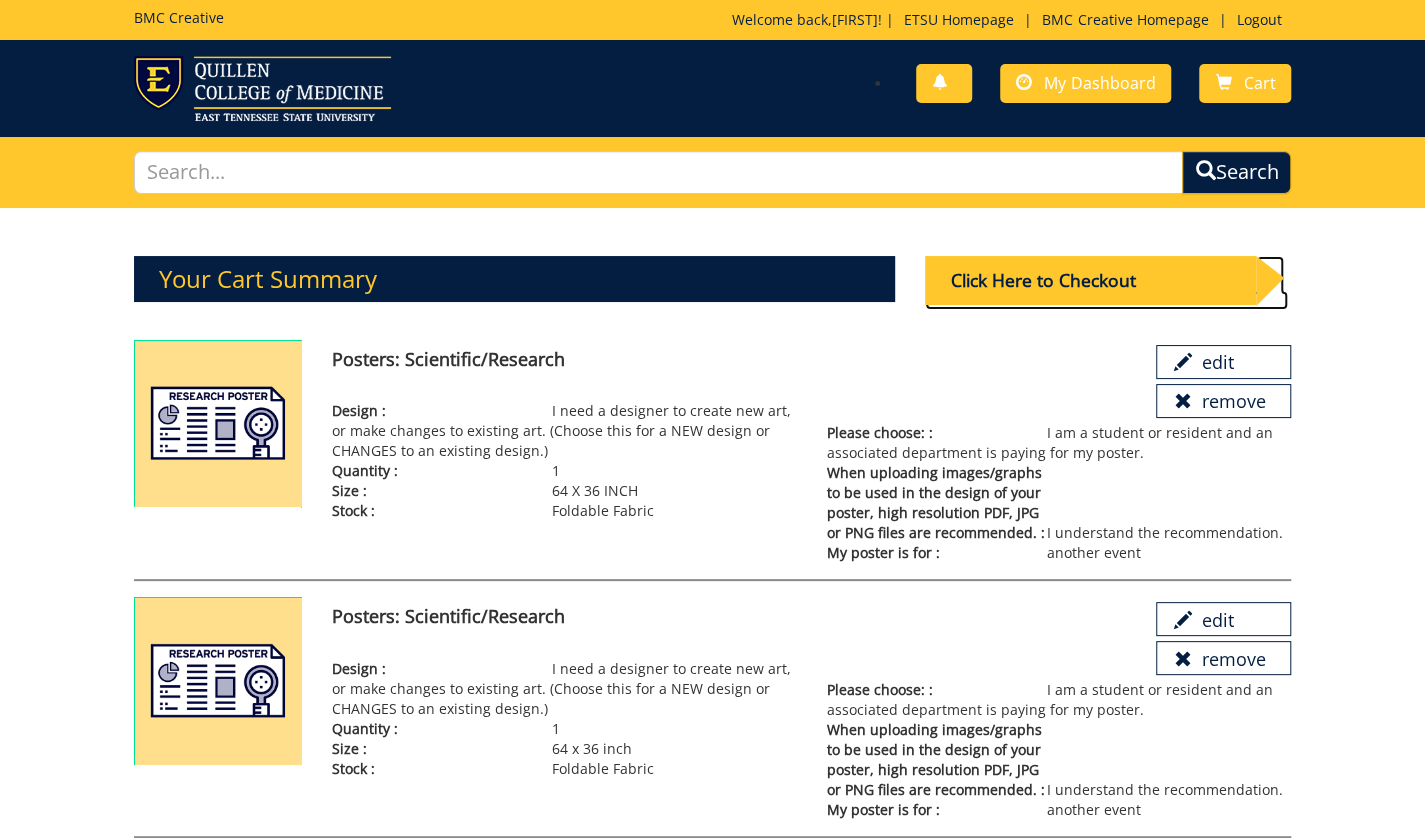 click on "Click Here to Checkout" at bounding box center [1090, 280] 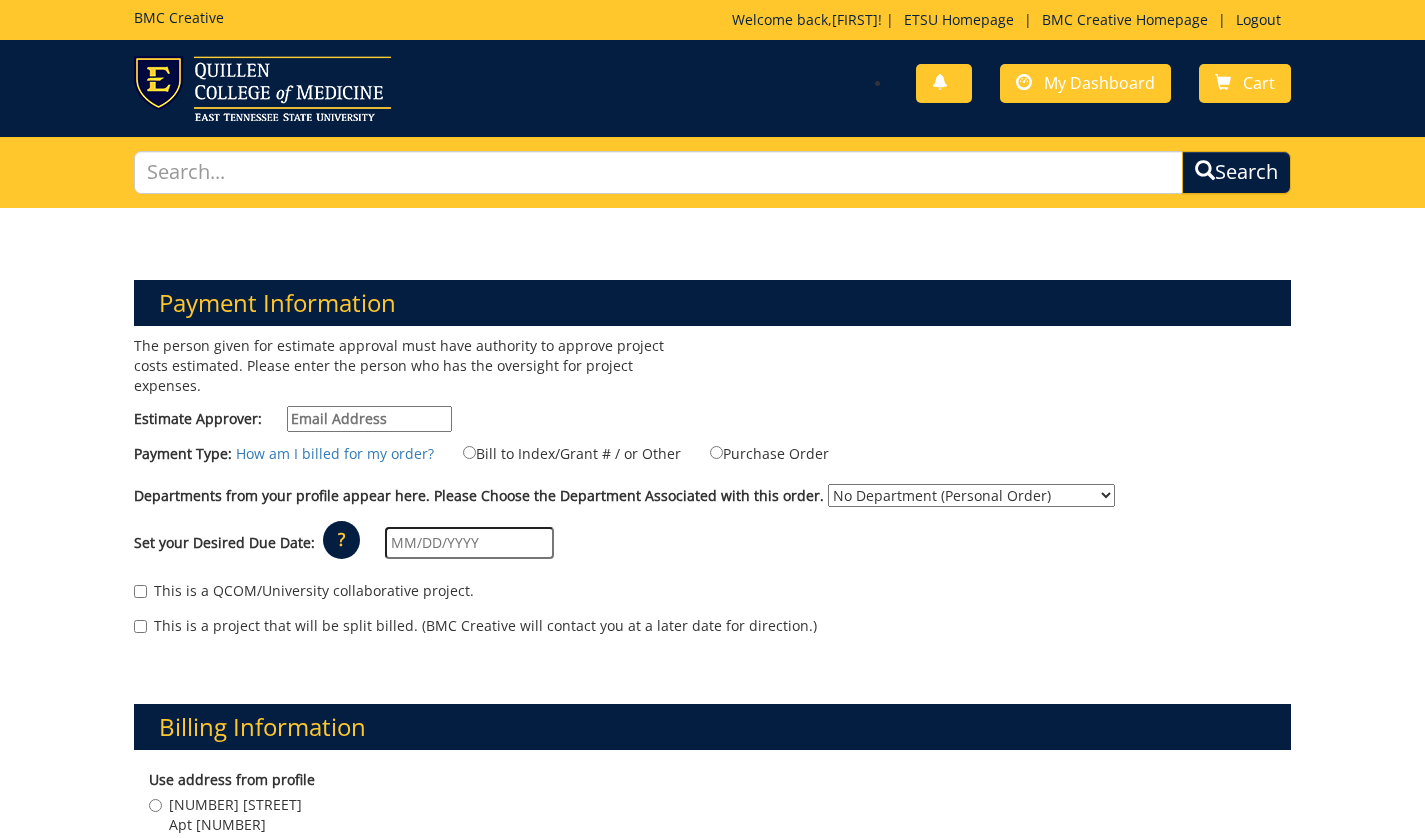 scroll, scrollTop: 0, scrollLeft: 0, axis: both 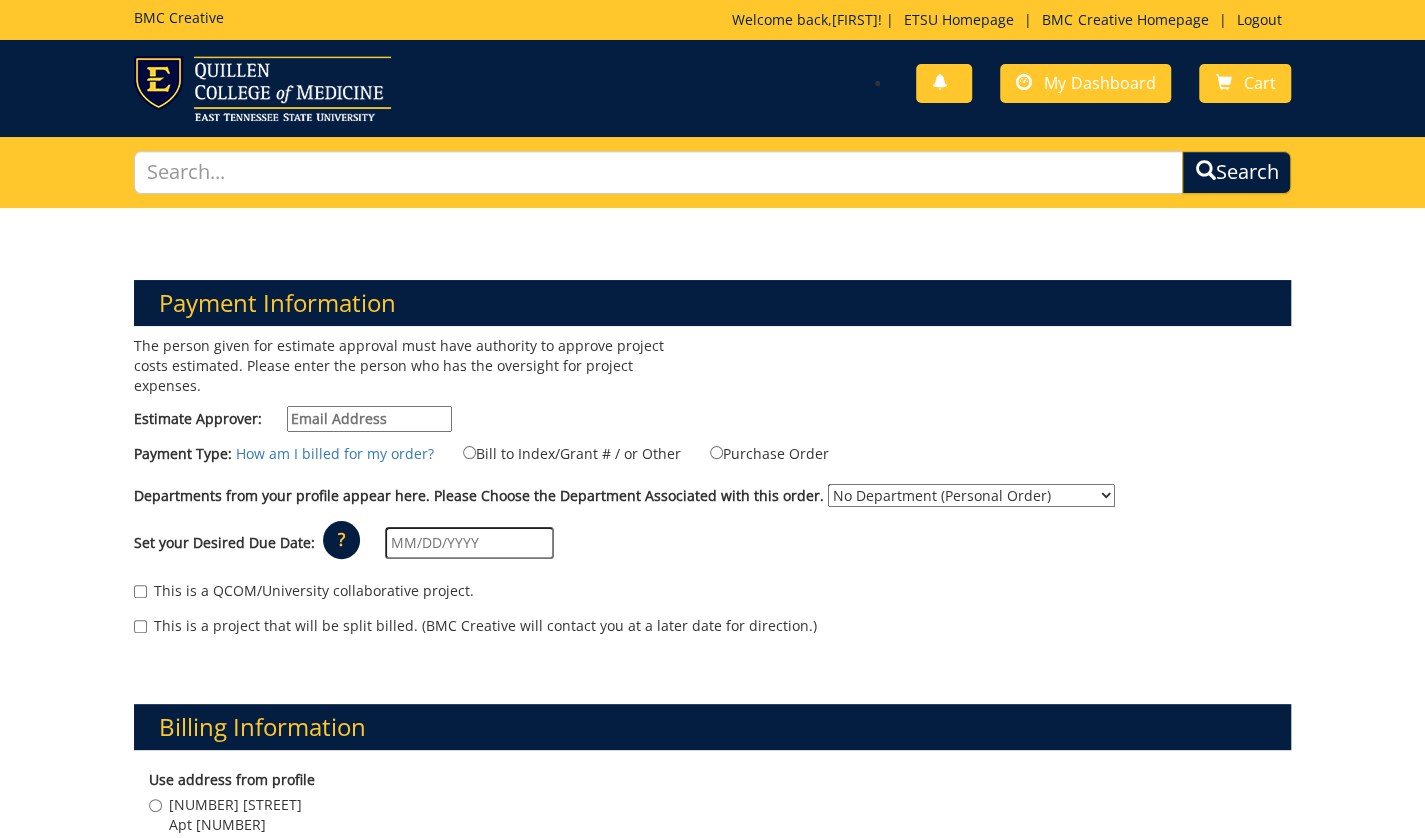 click on "Estimate Approver:" at bounding box center [369, 419] 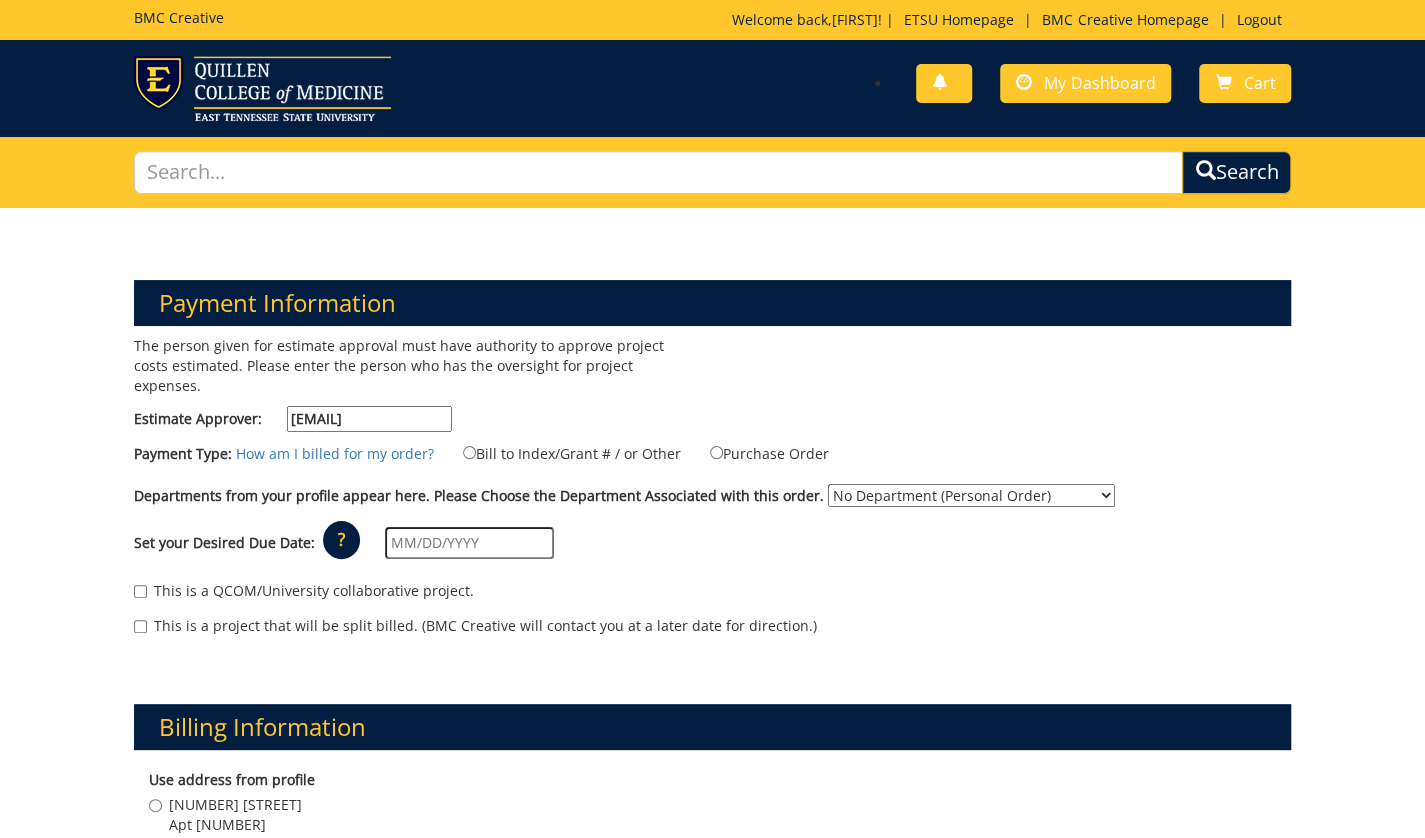 type on "[EMAIL]" 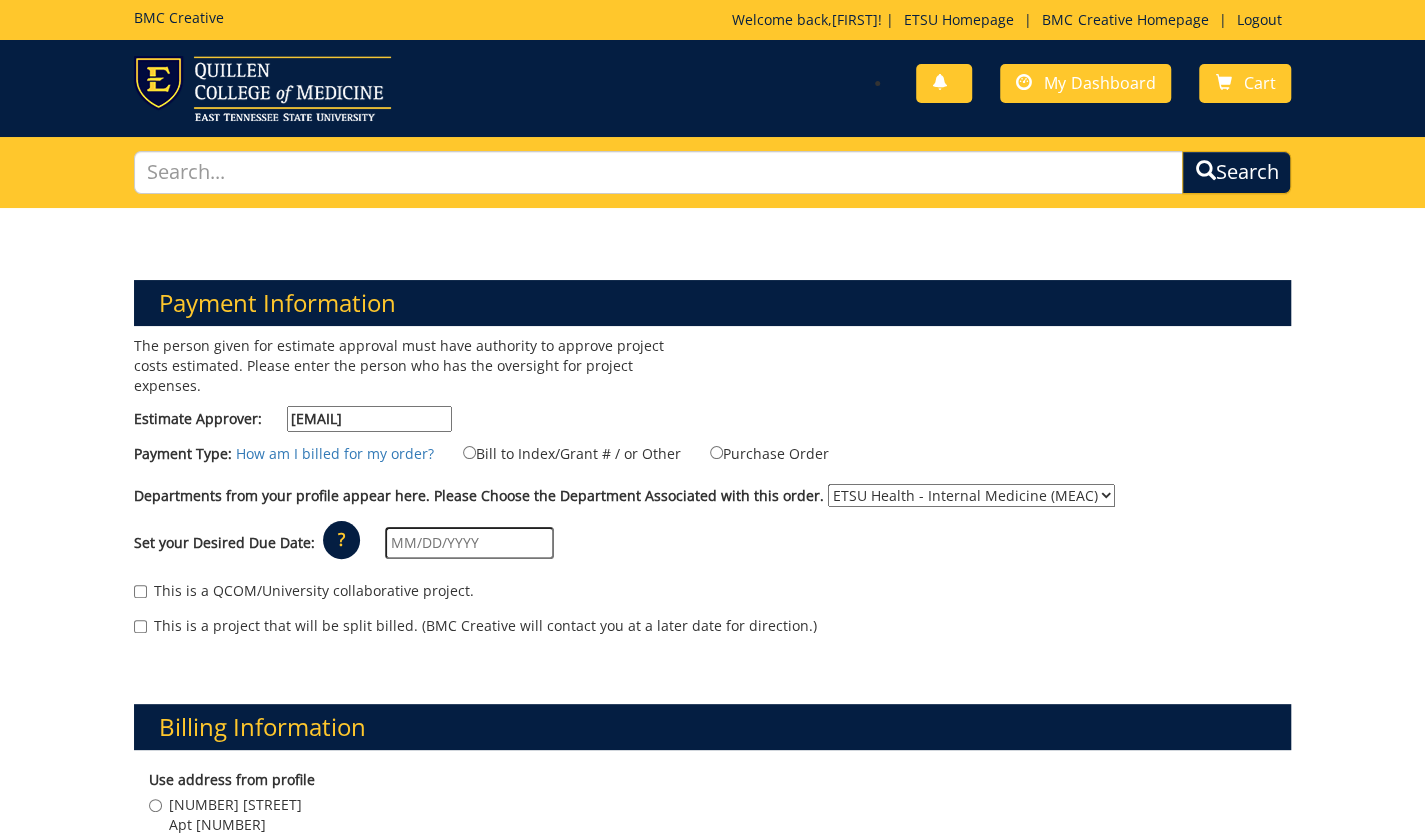 click on "No Department (Personal Order)
ETSU Health -  Internal Medicine (MEAC)" at bounding box center [971, 495] 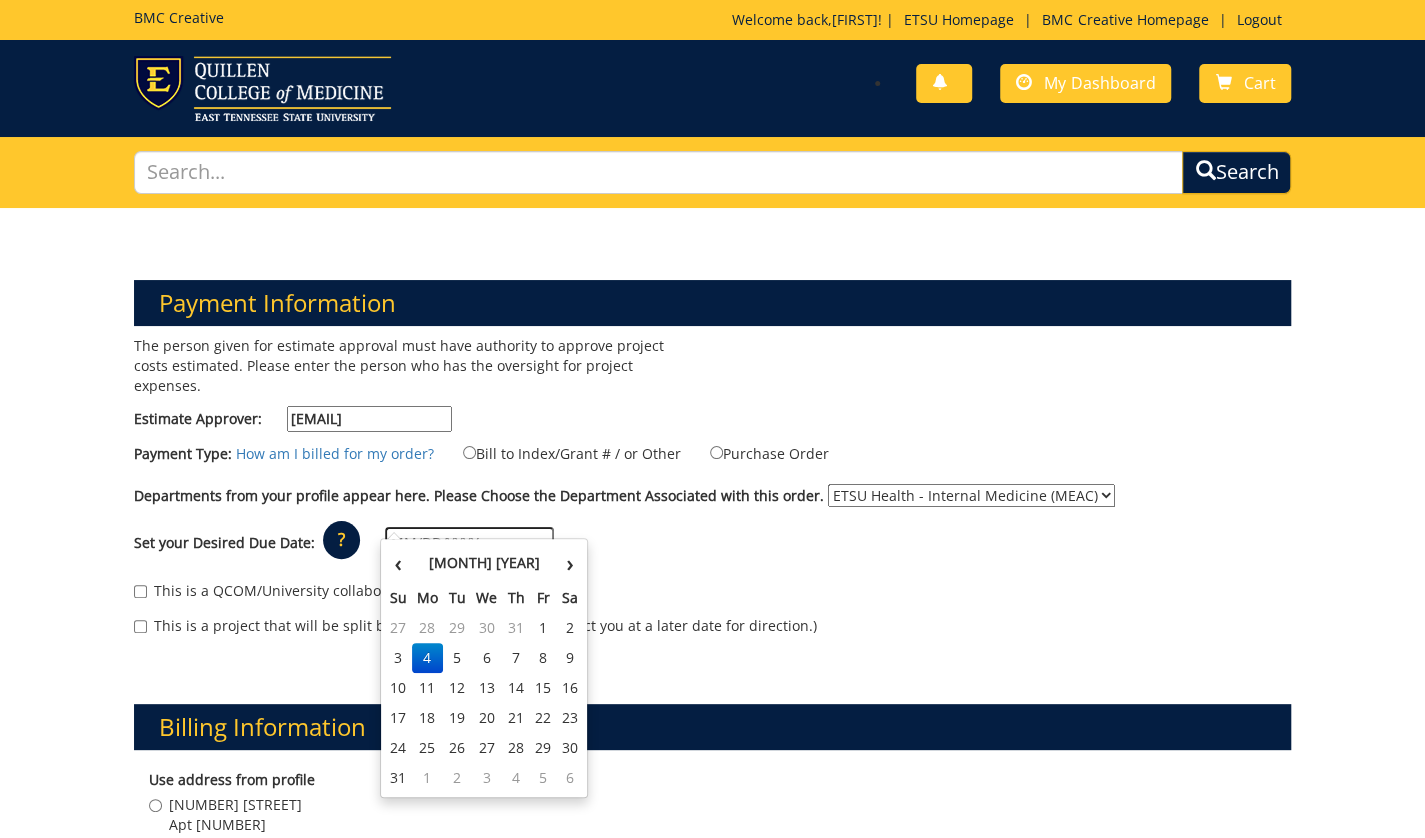 click at bounding box center (469, 543) 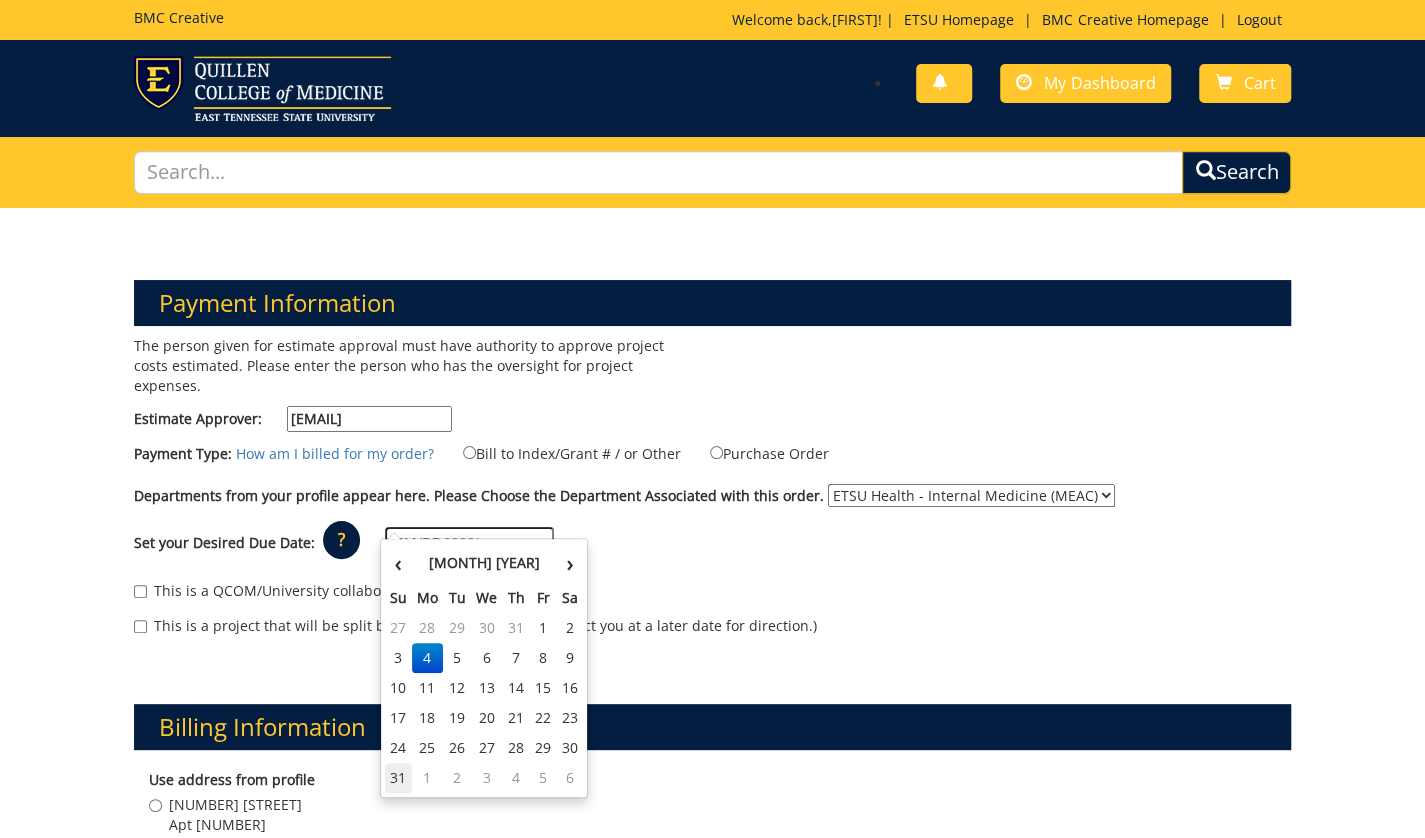 click on "31" at bounding box center [398, 778] 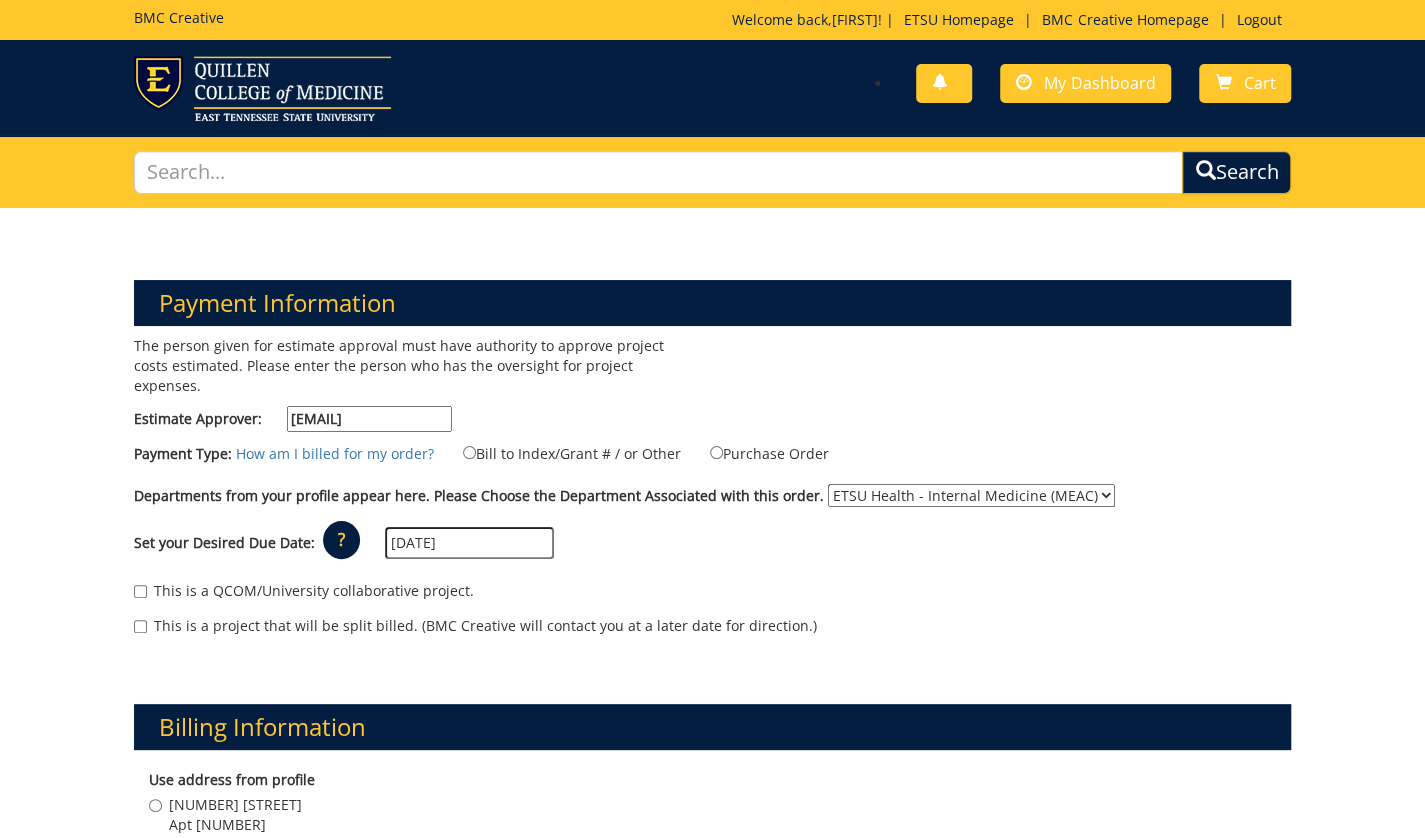 click on "08/31/2025" at bounding box center [469, 543] 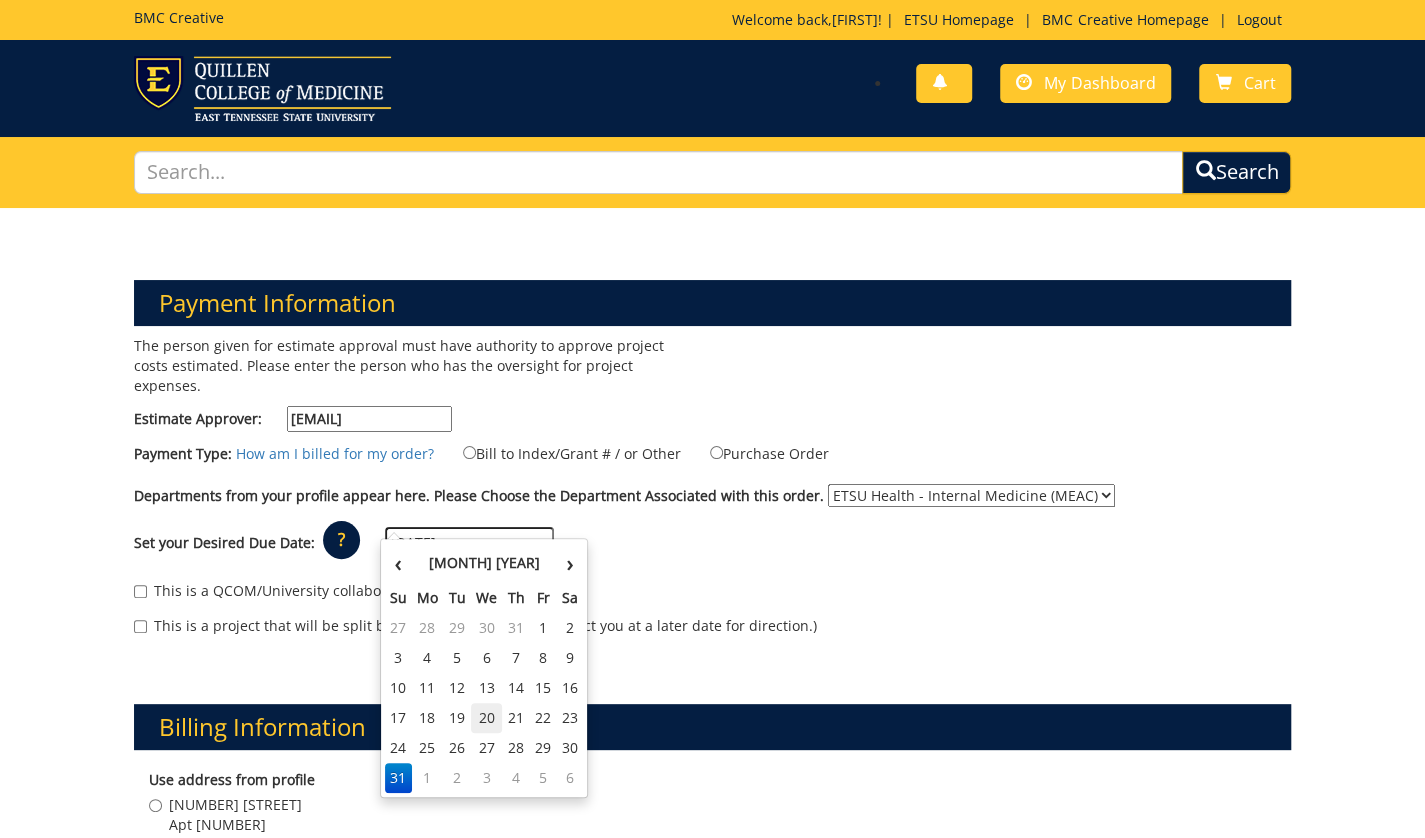 click on "20" at bounding box center (487, 718) 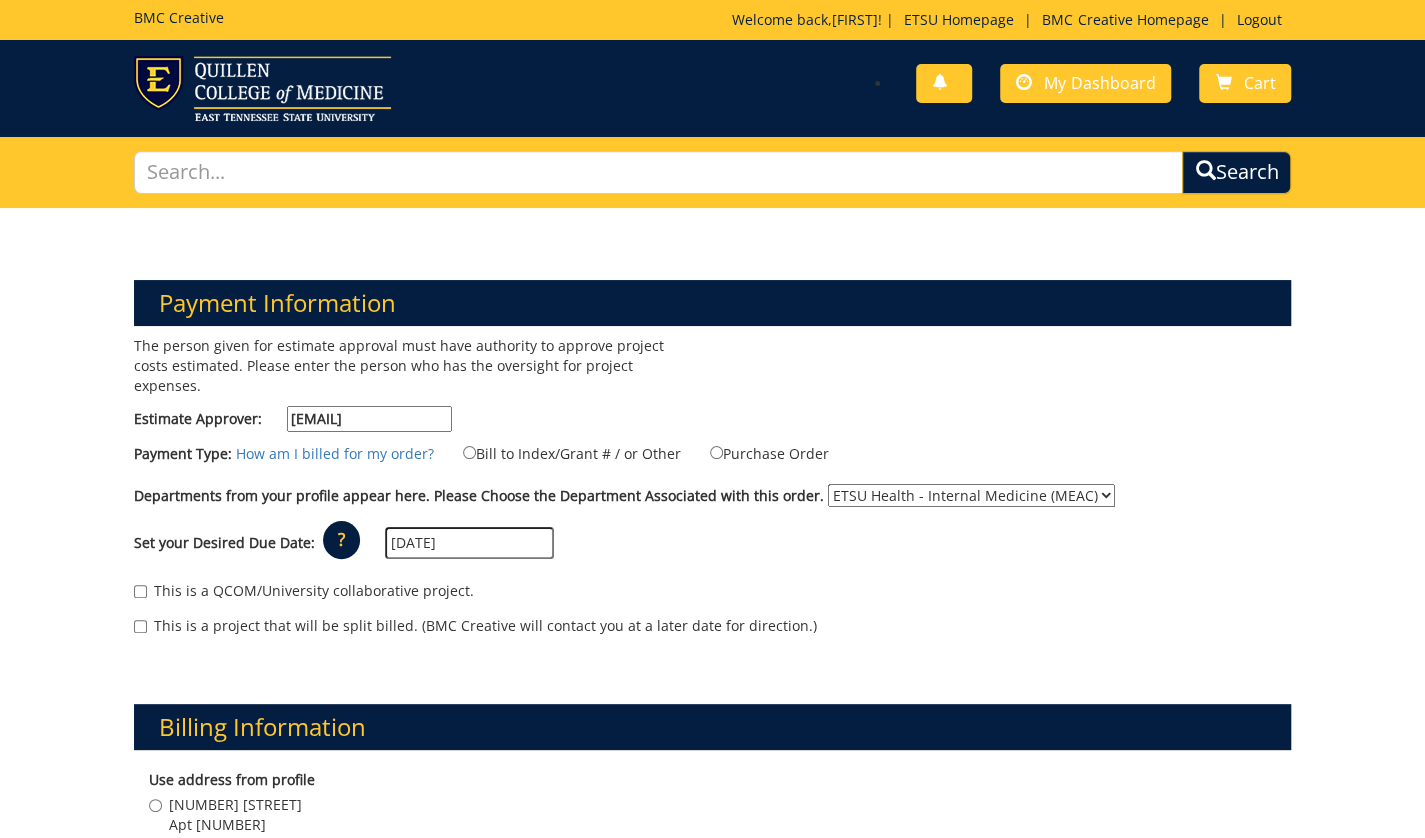 click on "08/20/2025" at bounding box center [469, 543] 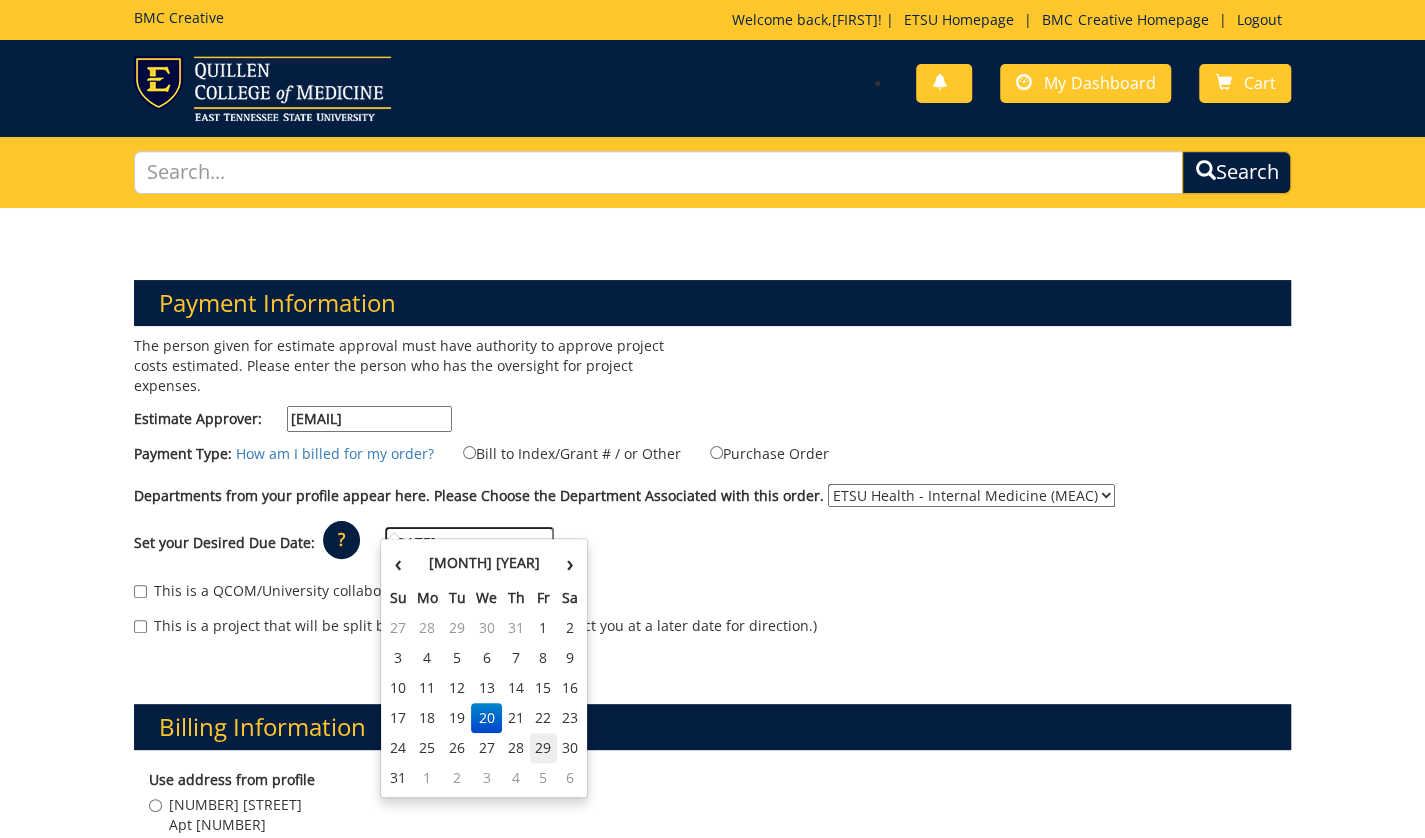 click on "29" at bounding box center (543, 748) 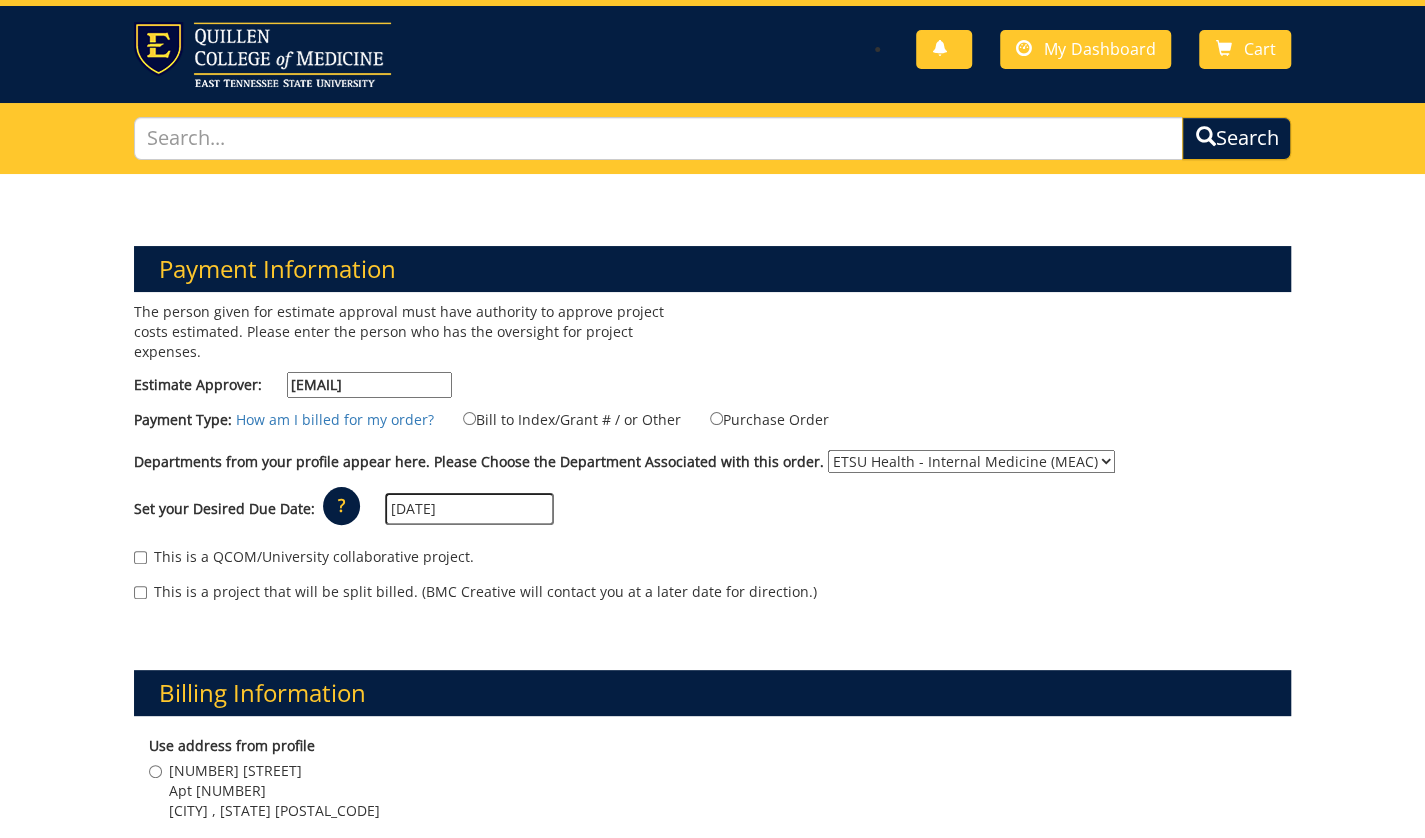 scroll, scrollTop: 28, scrollLeft: 0, axis: vertical 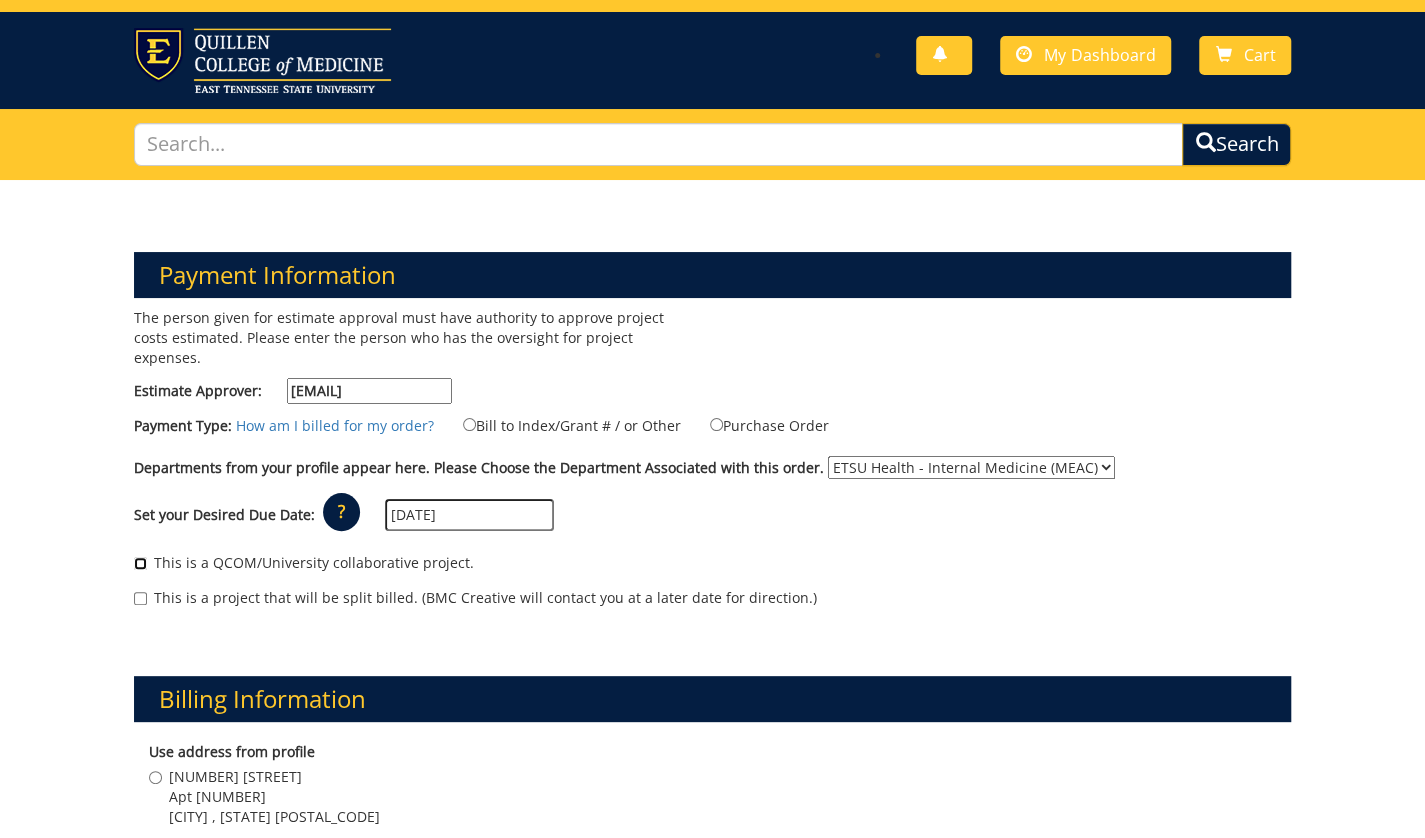 click on "This is a
QCOM/University collaborative project." at bounding box center [140, 563] 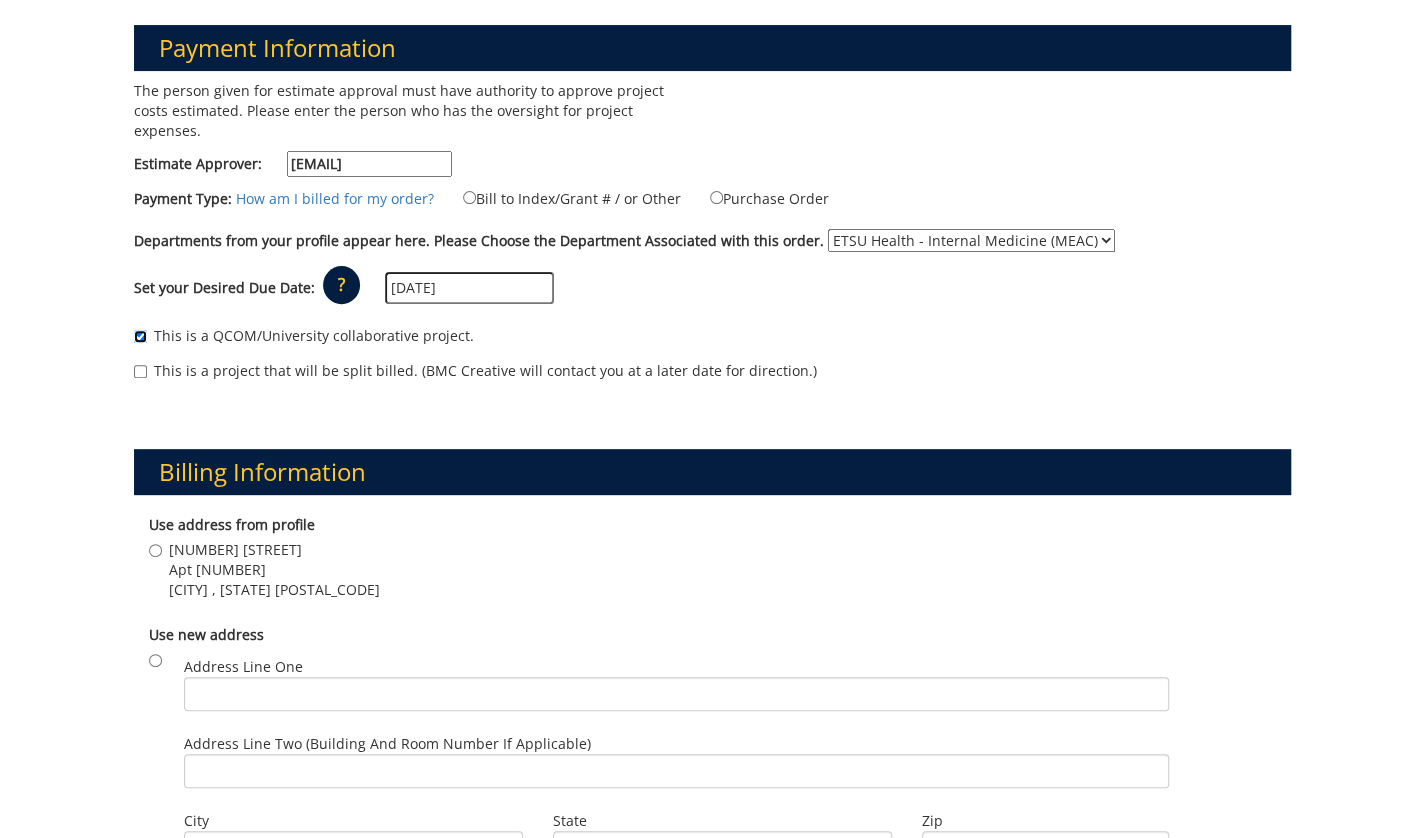 scroll, scrollTop: 307, scrollLeft: 0, axis: vertical 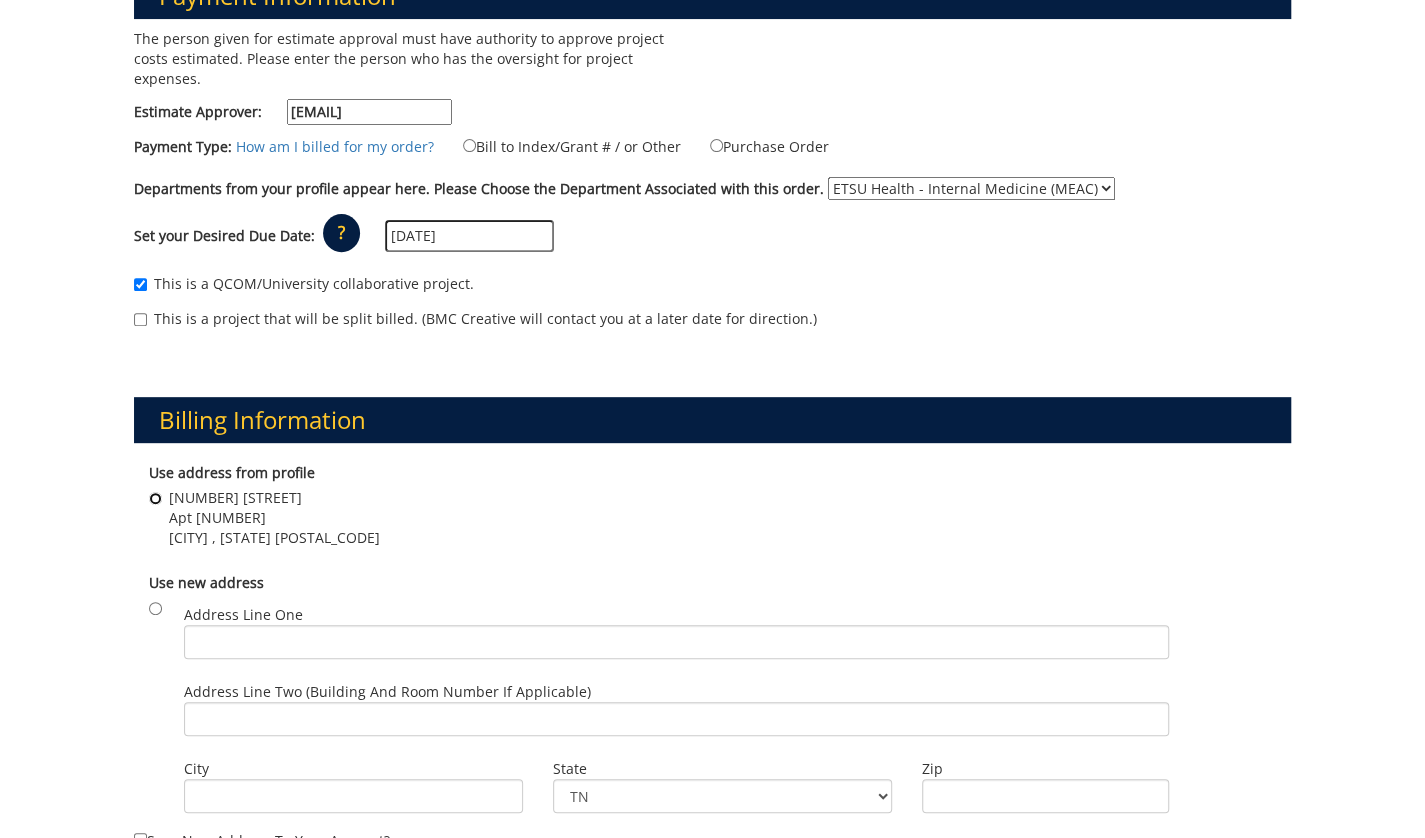 click on "1084 W Oakland Ave
Apt 711
Johnson City
, TN 37604" at bounding box center [155, 498] 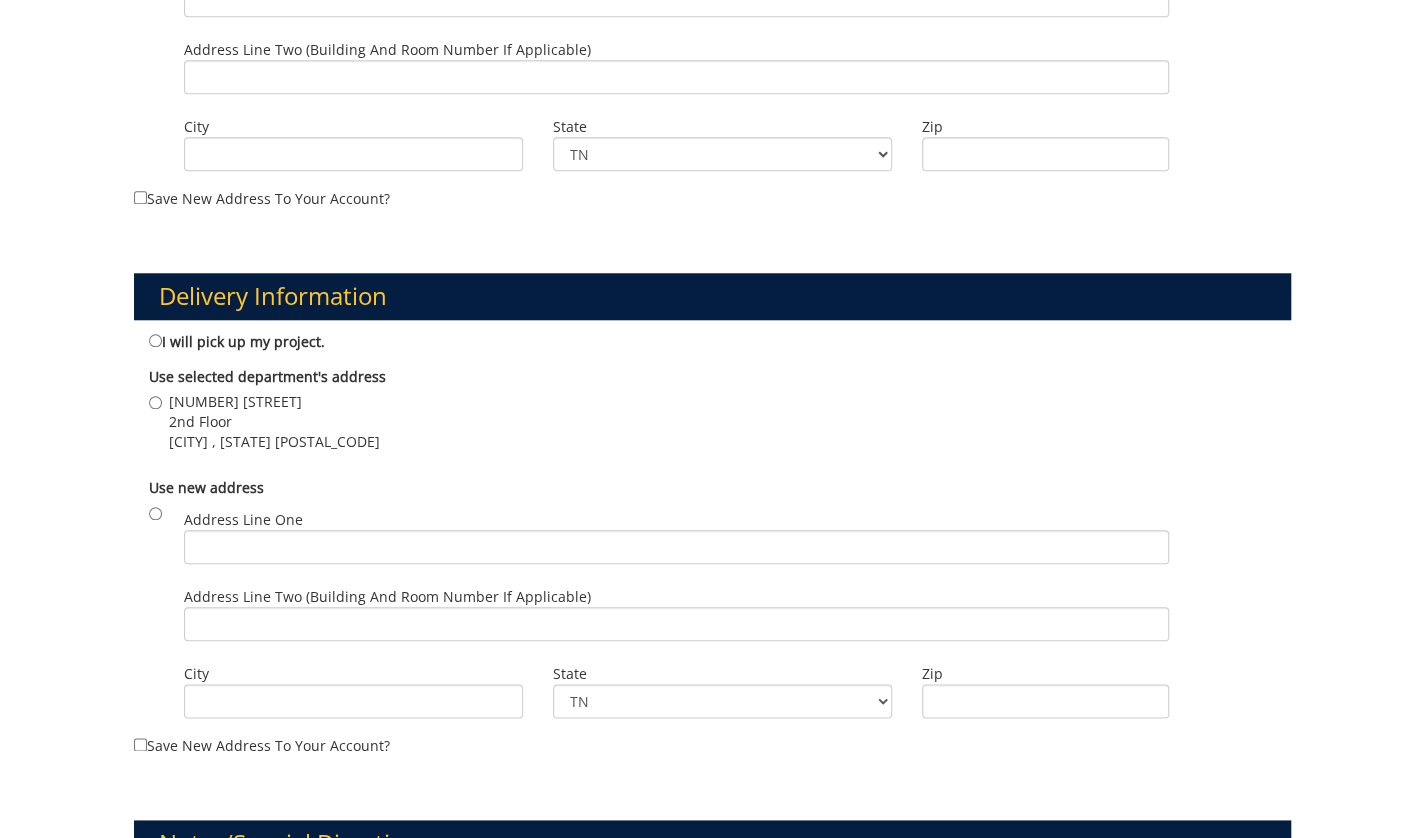 scroll, scrollTop: 953, scrollLeft: 0, axis: vertical 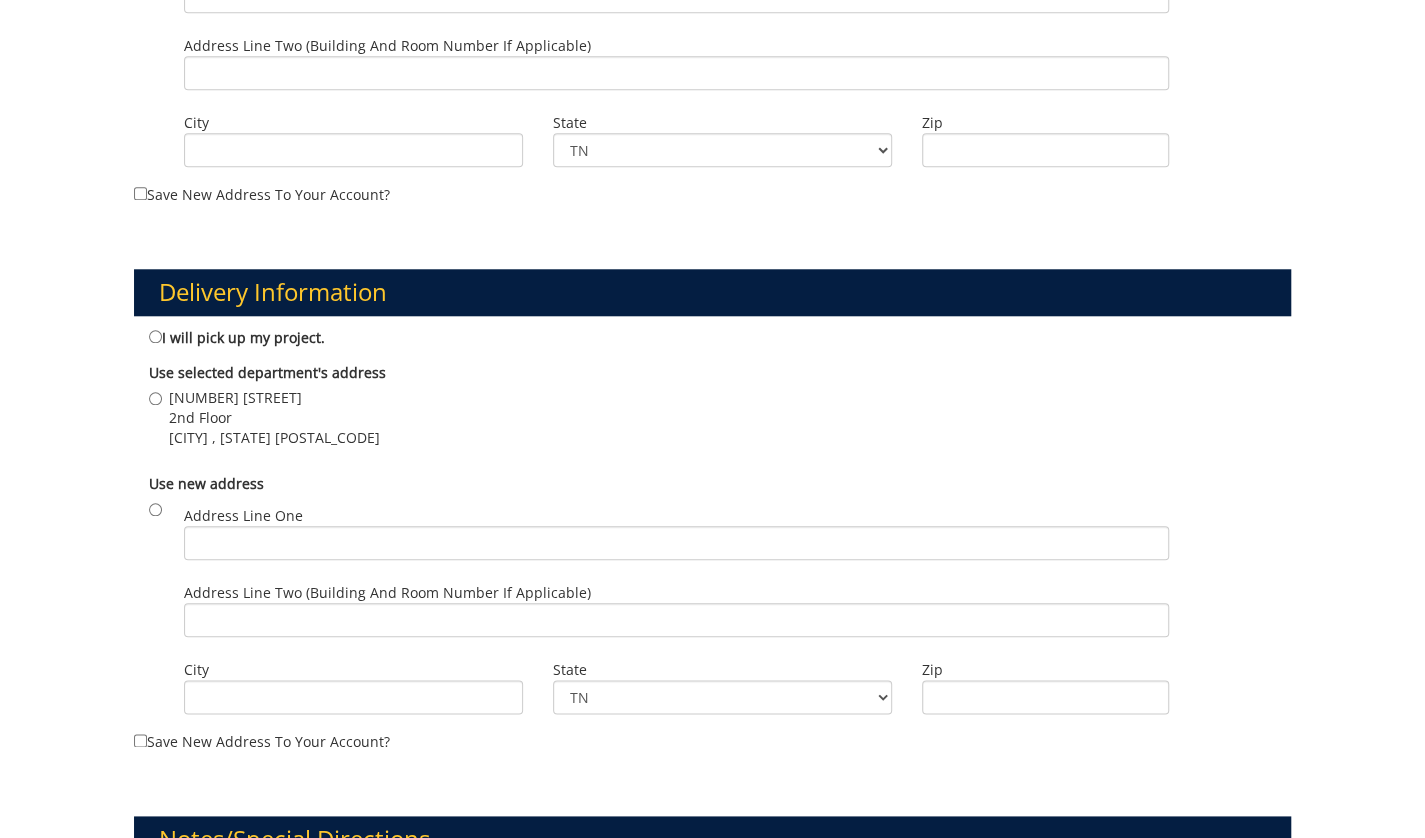 click on "Use new address
Address Line One
Address Line Two (Building and Room Number if
applicable)" at bounding box center (713, 597) 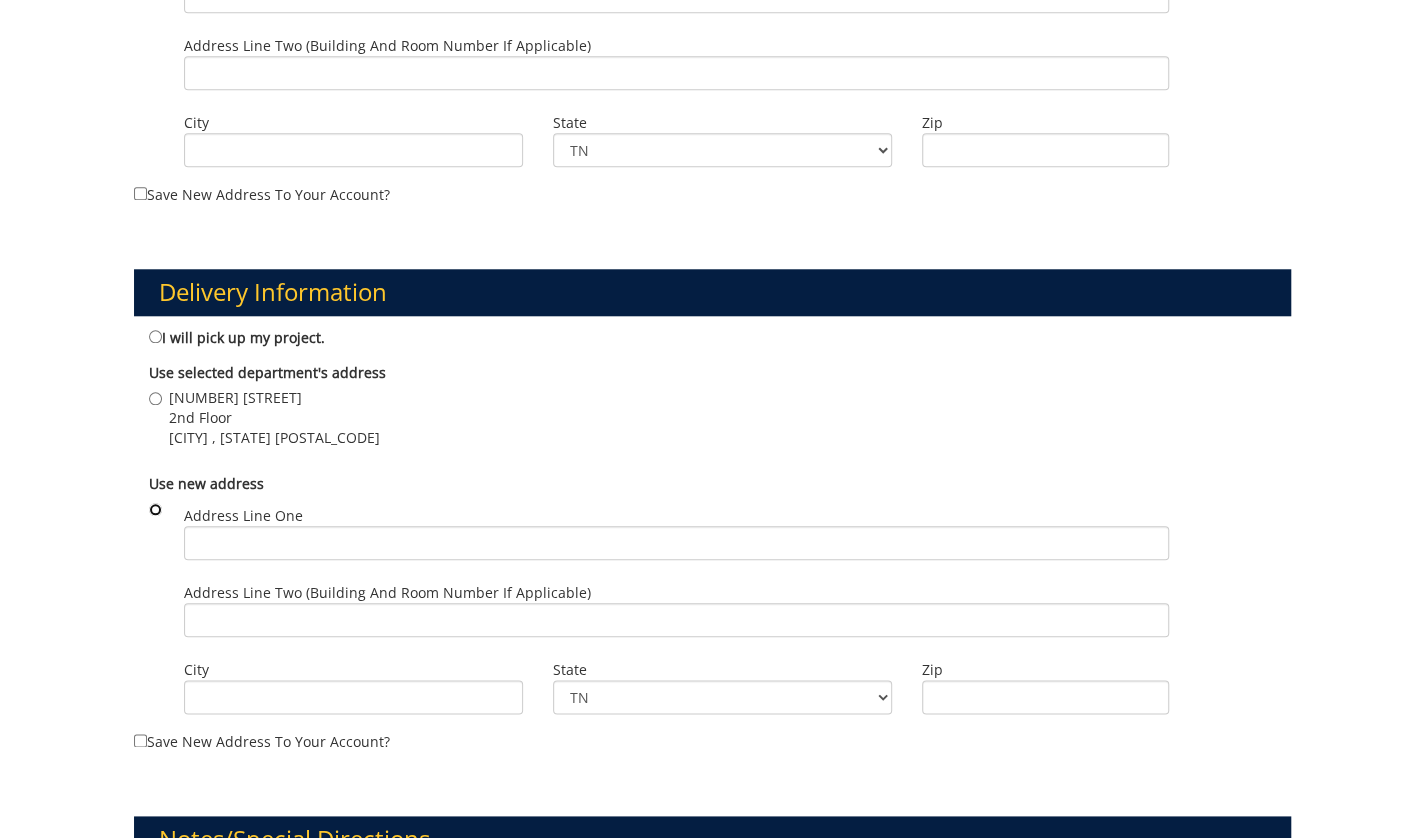 click at bounding box center [155, 509] 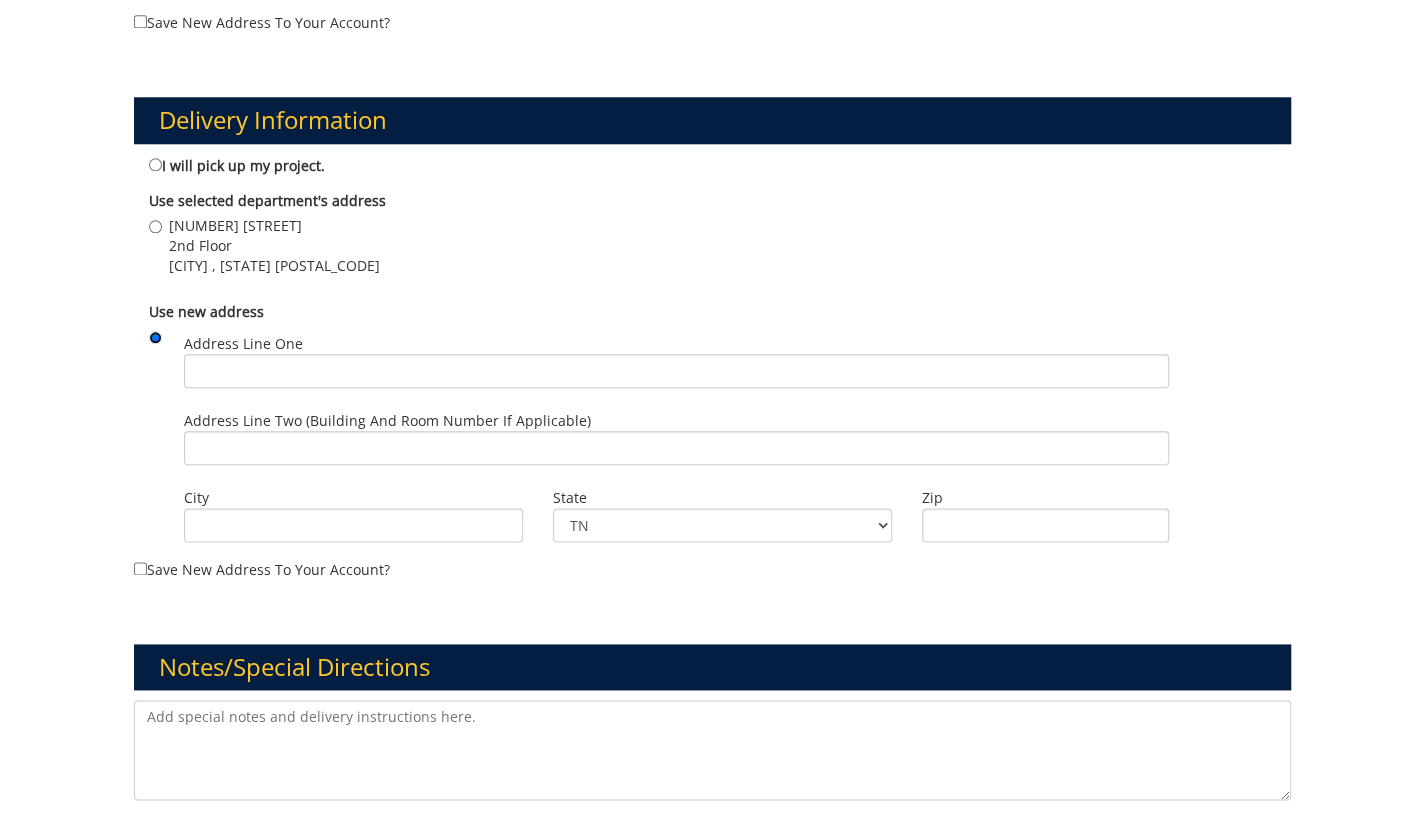 scroll, scrollTop: 1126, scrollLeft: 0, axis: vertical 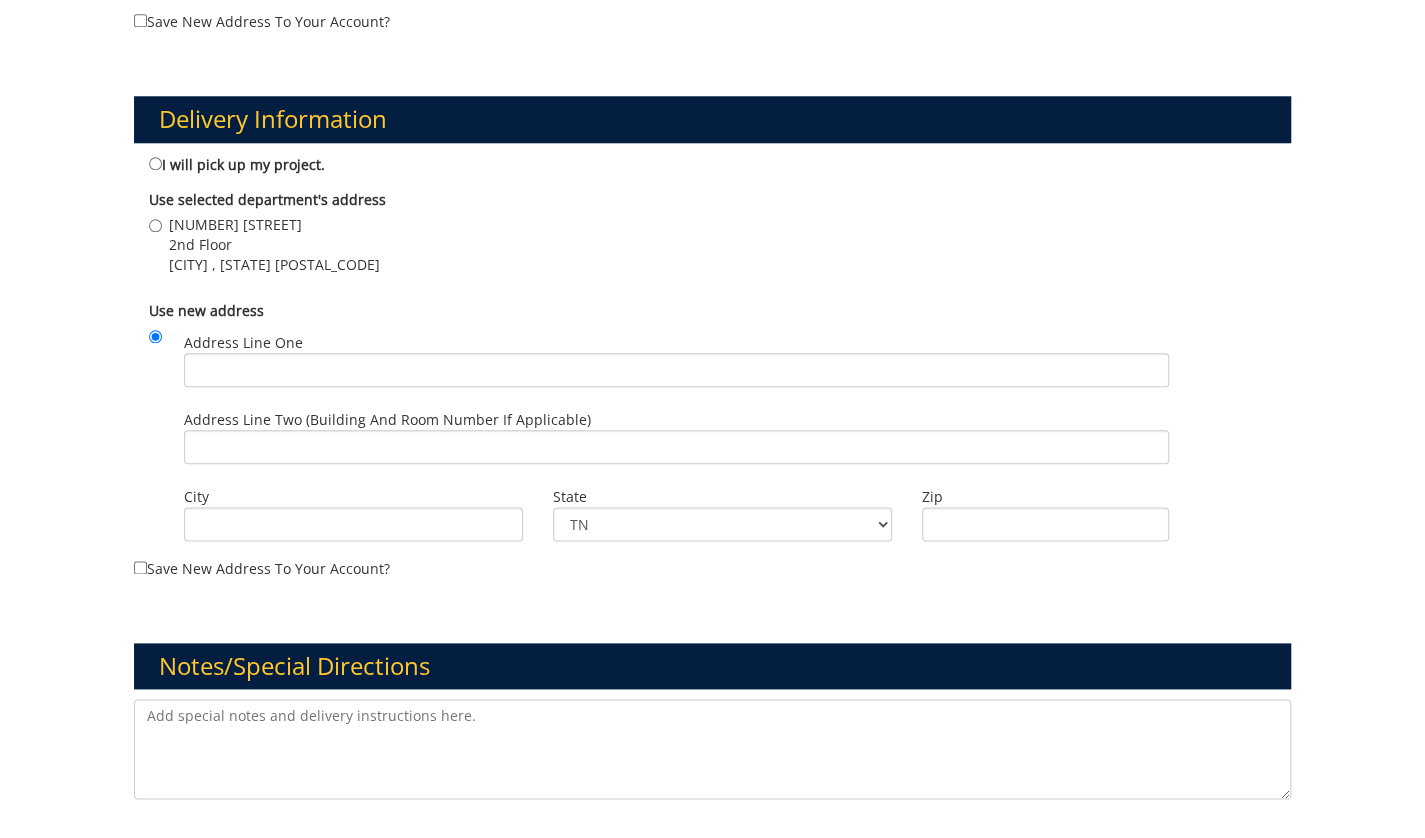 click on "Address Line One" at bounding box center [676, 364] 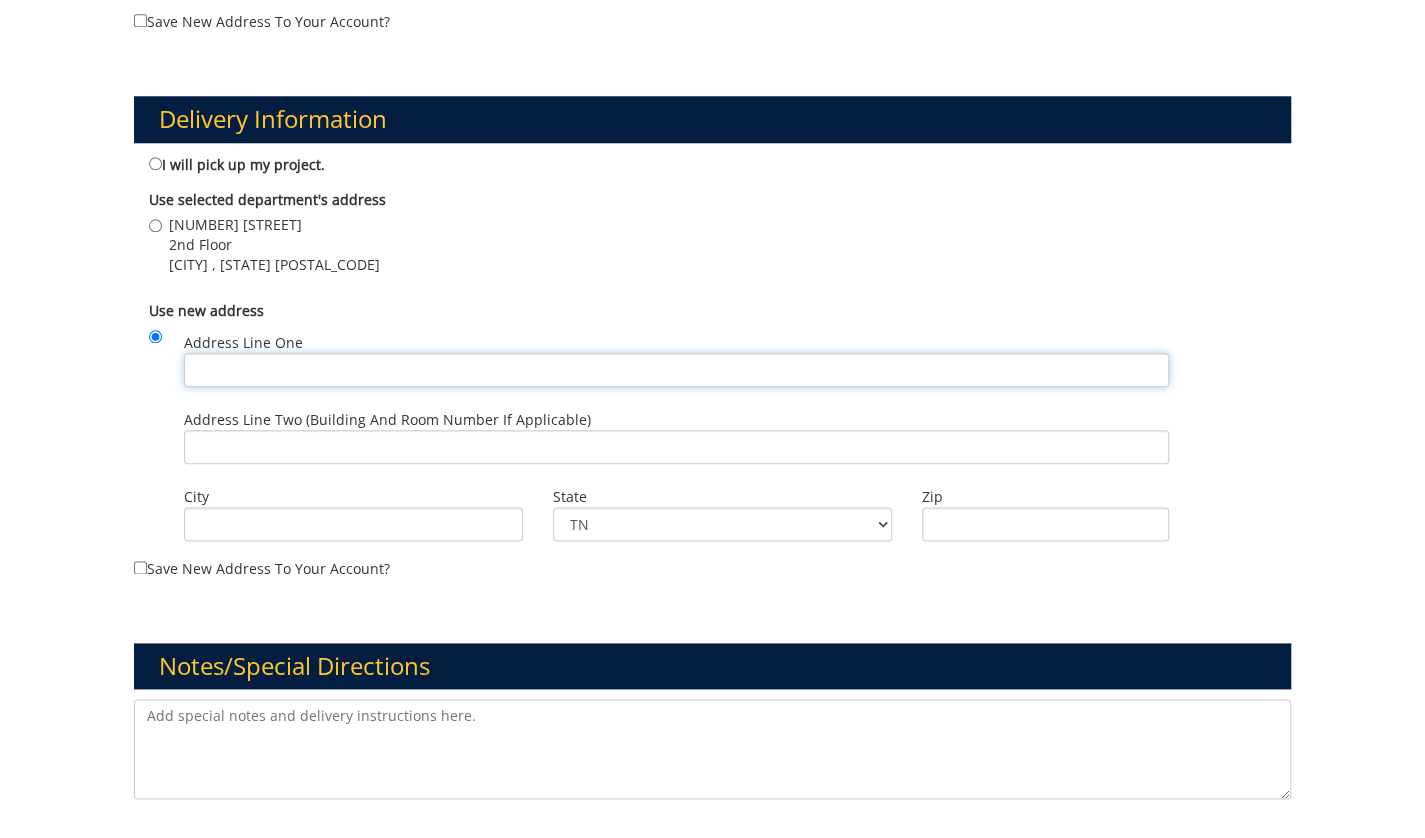 click on "Address Line One" at bounding box center [676, 370] 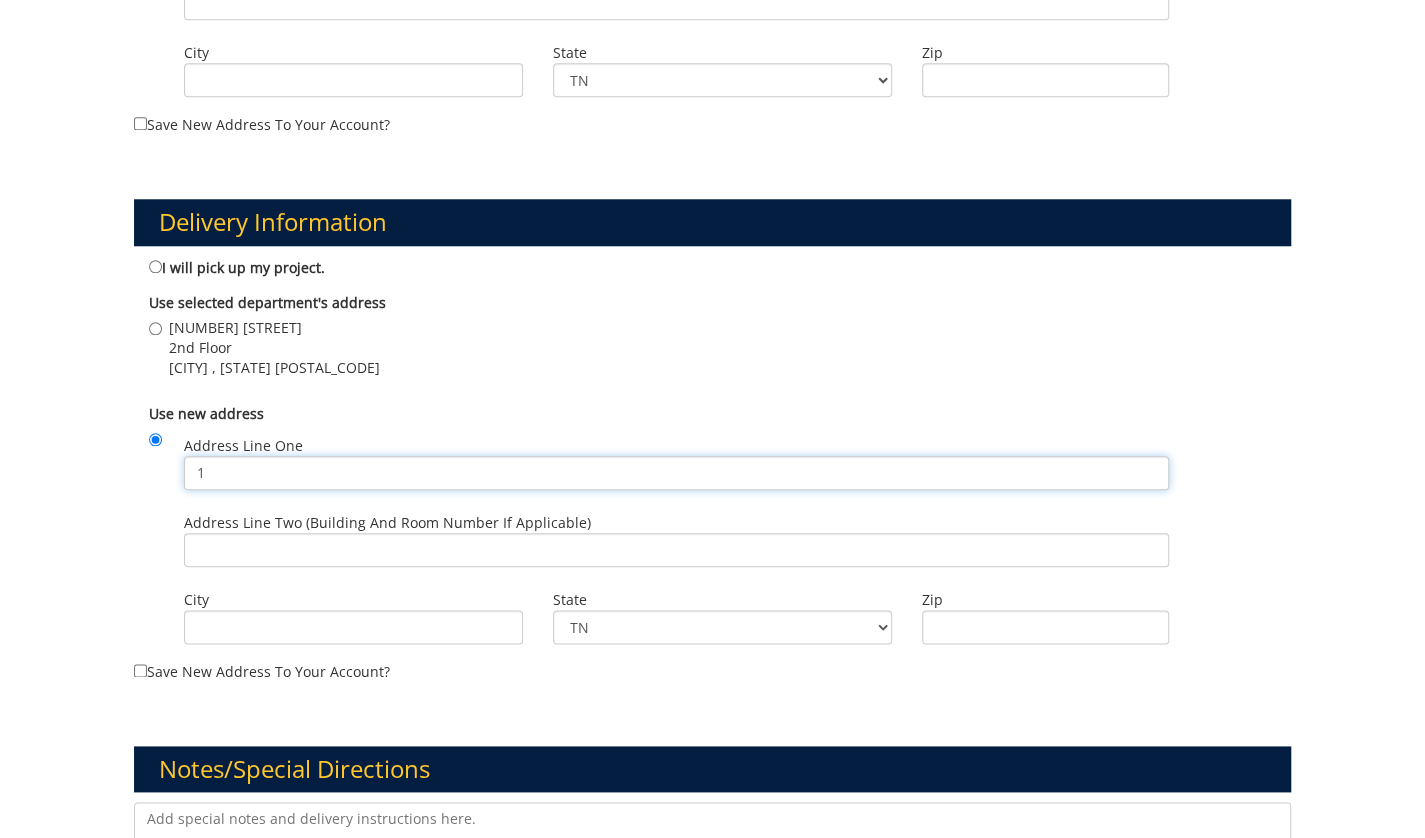 scroll, scrollTop: 1025, scrollLeft: 0, axis: vertical 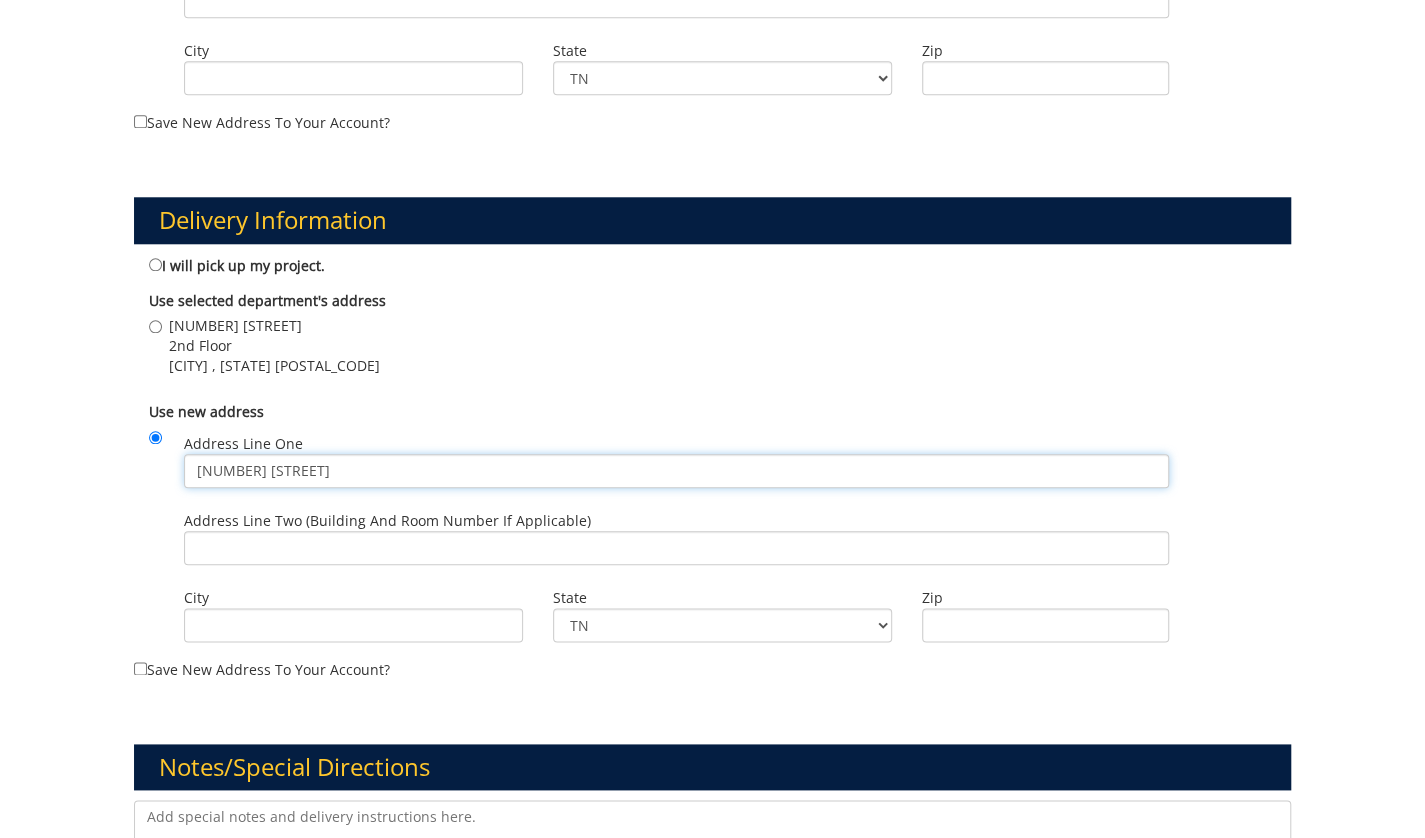 type on "[NUMBER] [STREET]" 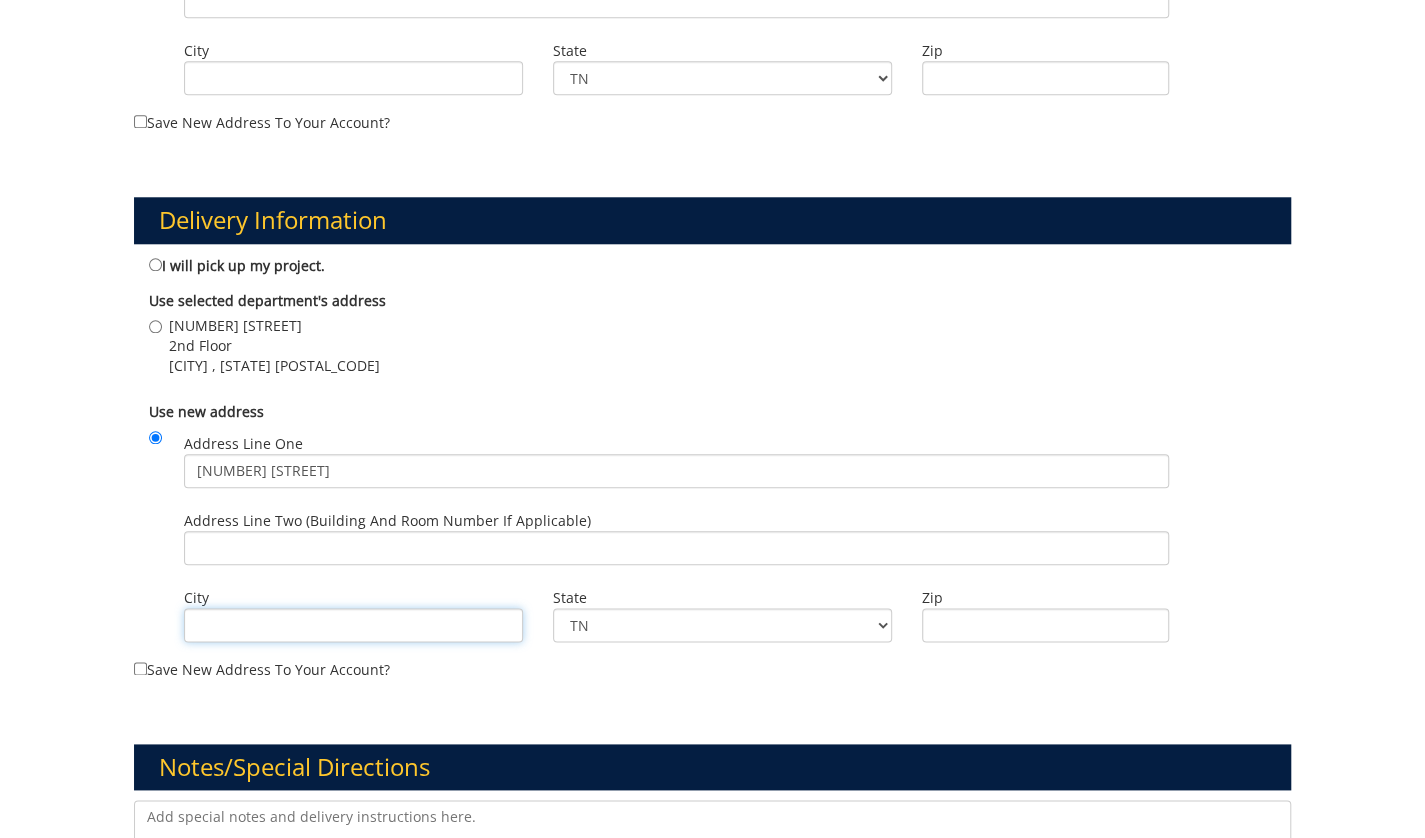 click on "City" at bounding box center (353, 625) 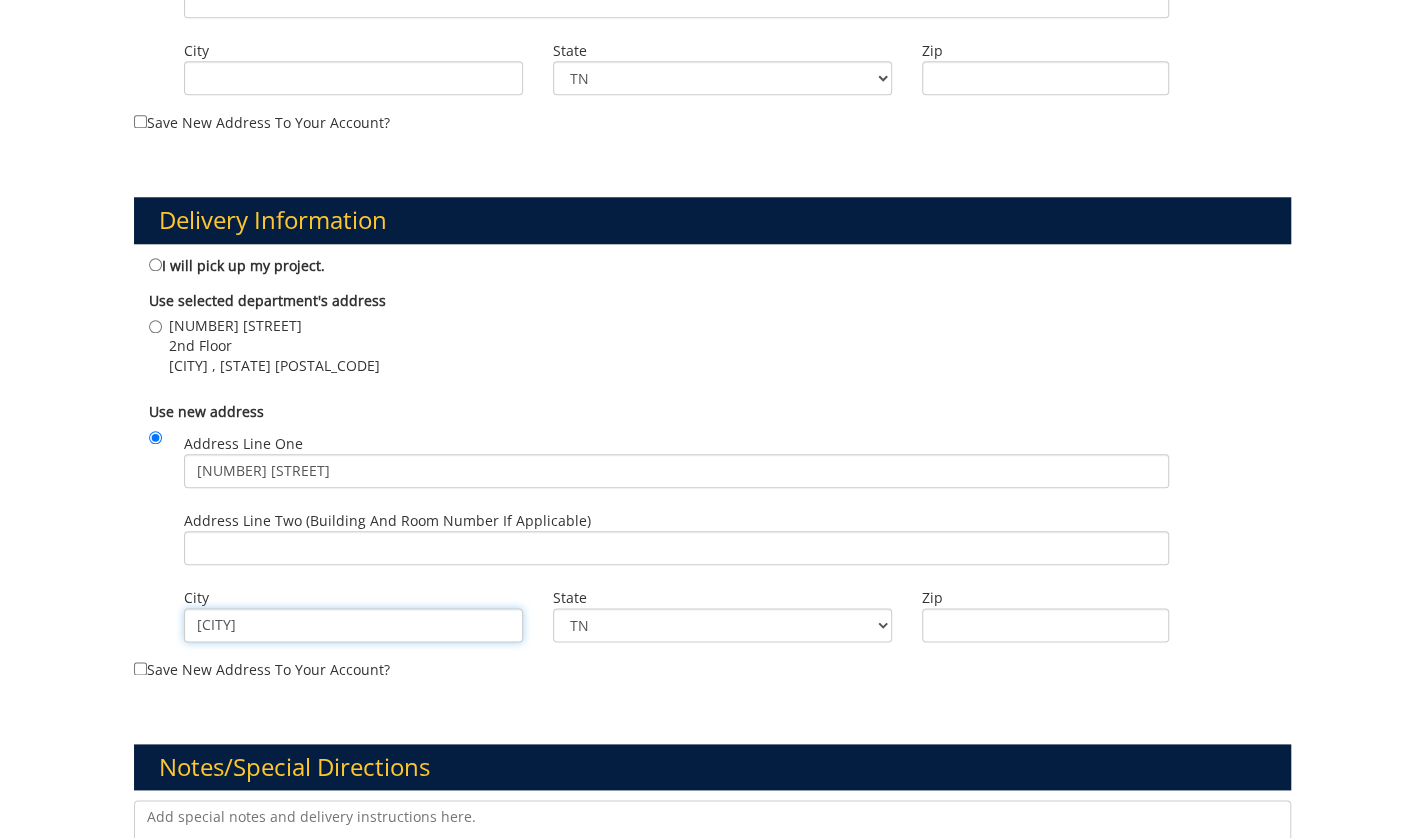 type on "Johnson City" 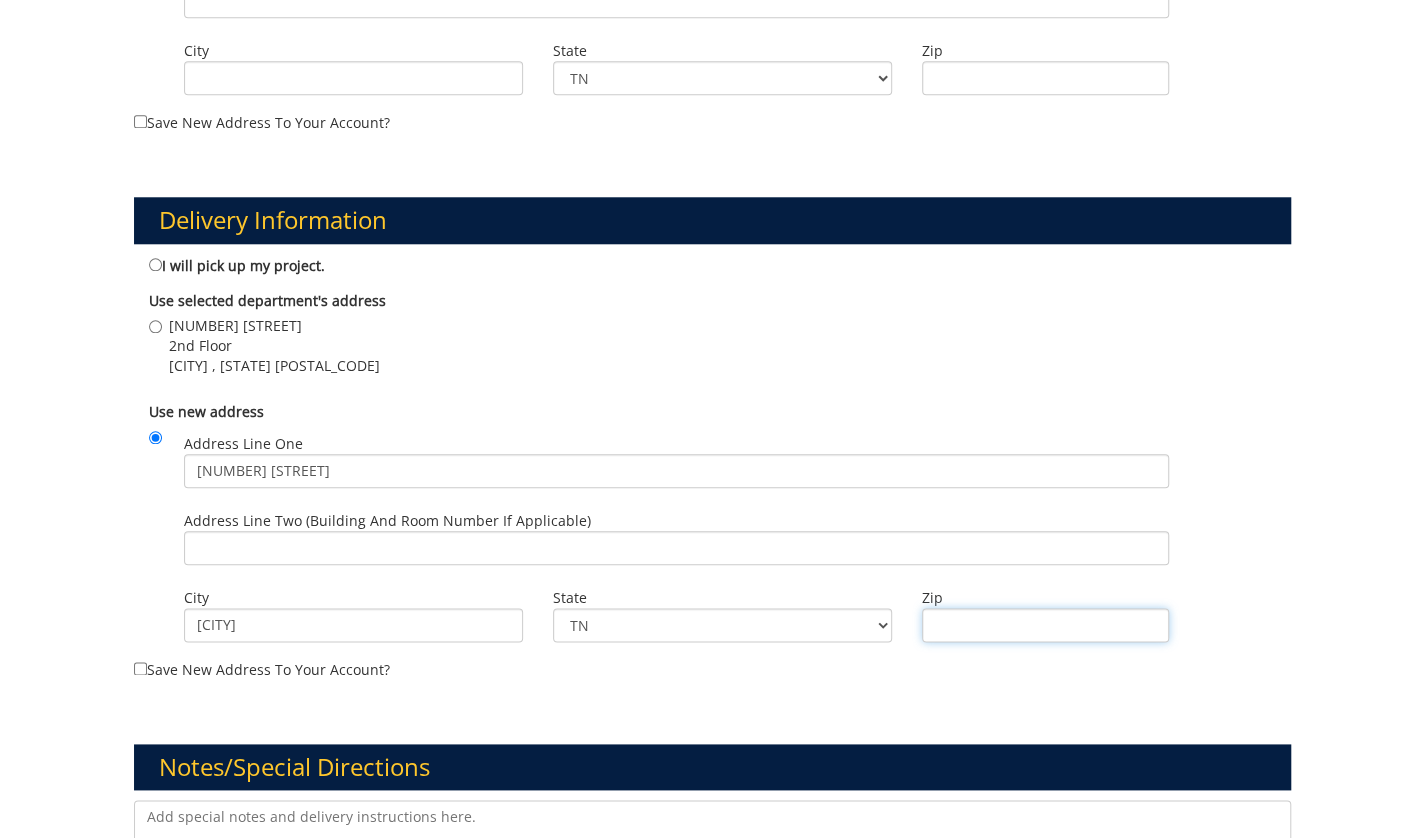 click on "Zip" at bounding box center [1045, 625] 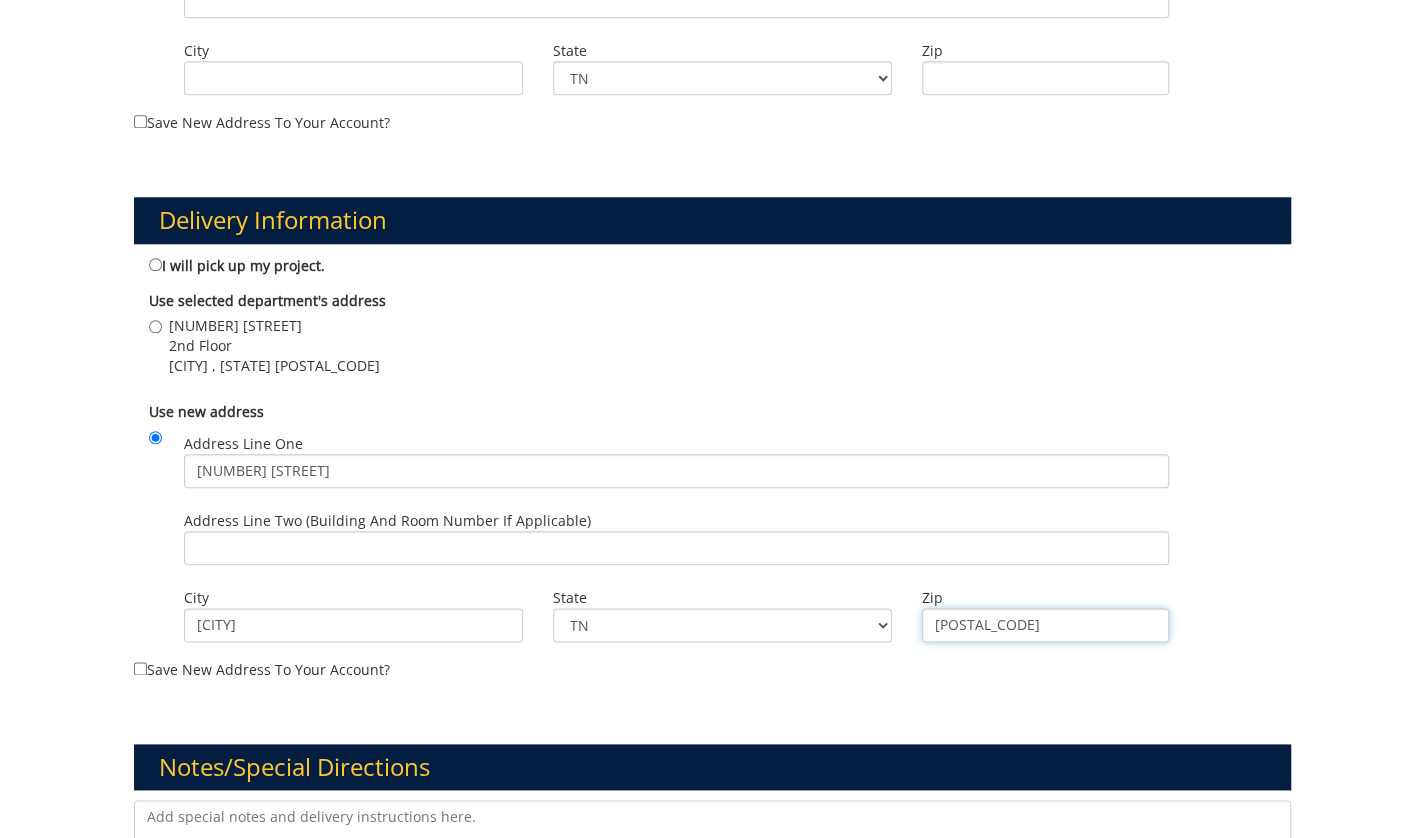 type on "37604" 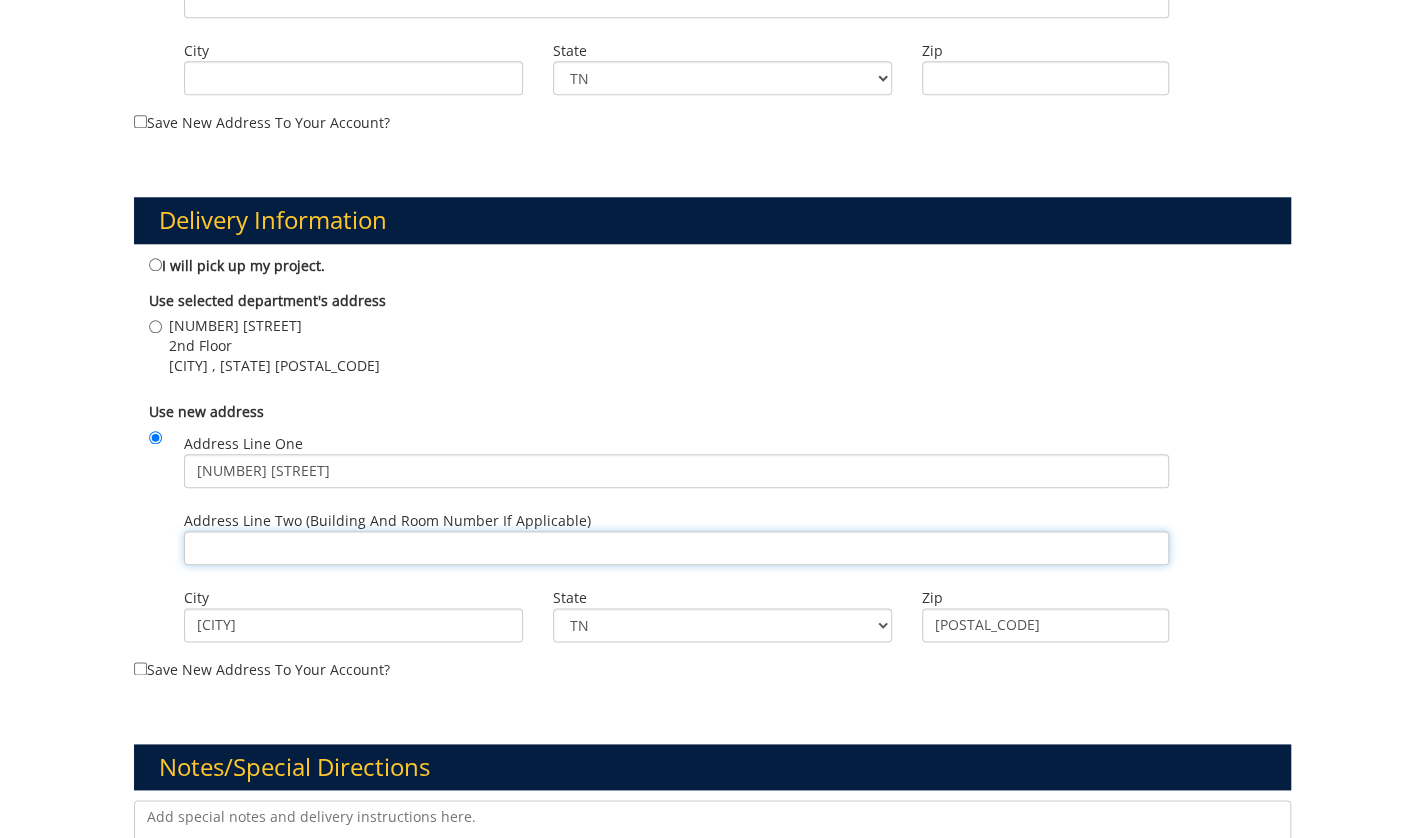 click on "Address Line Two (Building and Room Number if
applicable)" at bounding box center (676, 548) 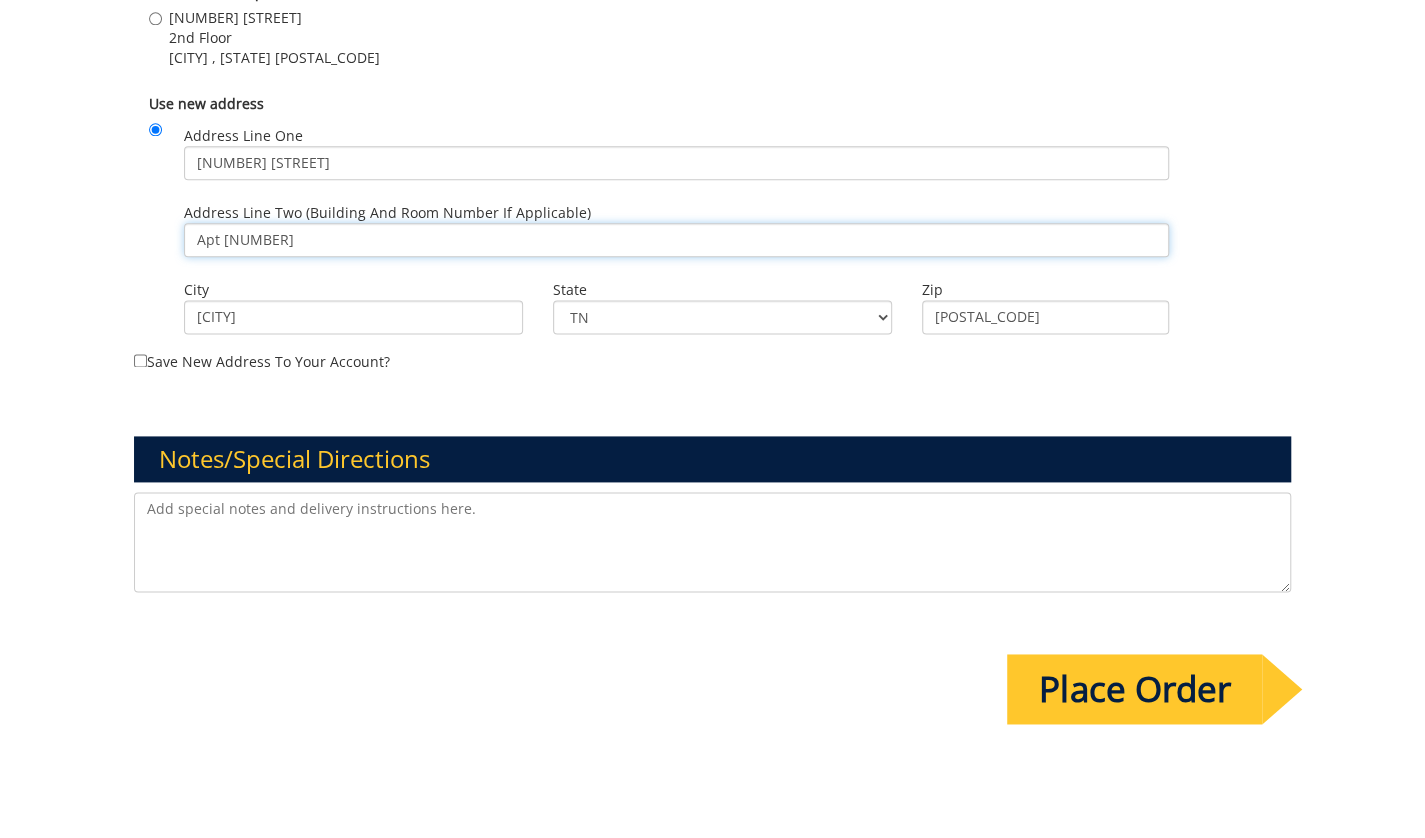 scroll, scrollTop: 1472, scrollLeft: 0, axis: vertical 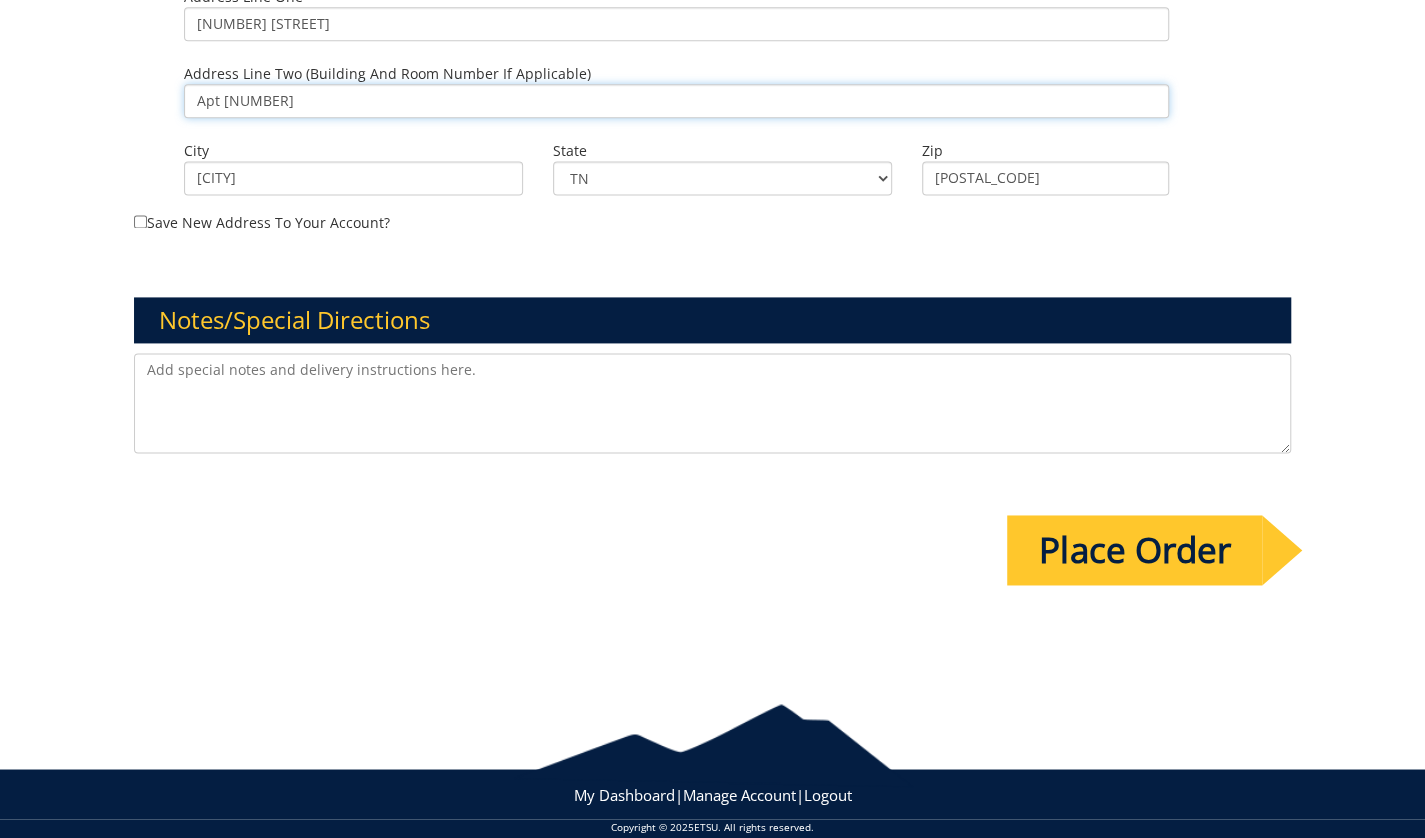 type on "Apt [NUMBER]" 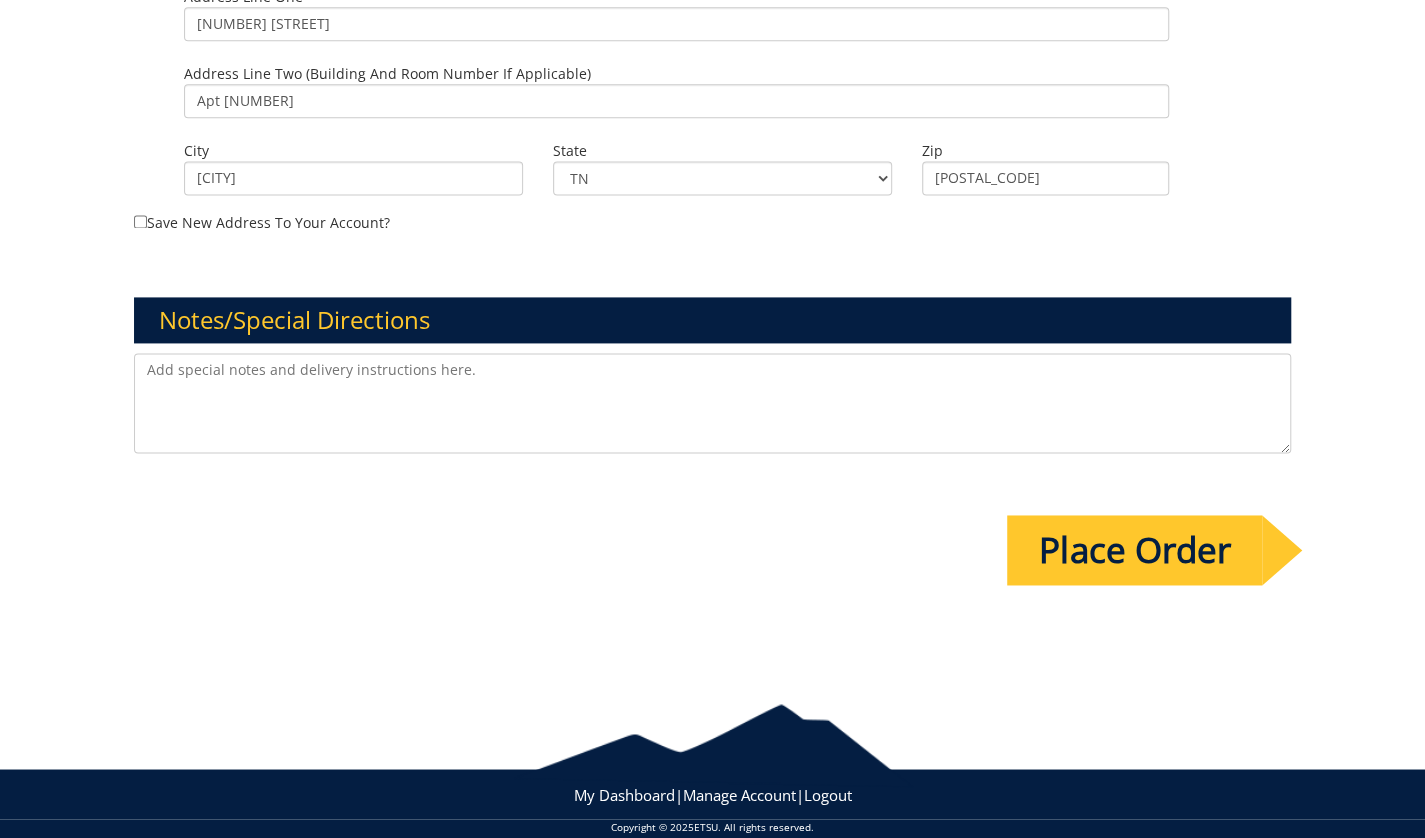 drag, startPoint x: 557, startPoint y: 365, endPoint x: 459, endPoint y: 397, distance: 103.09219 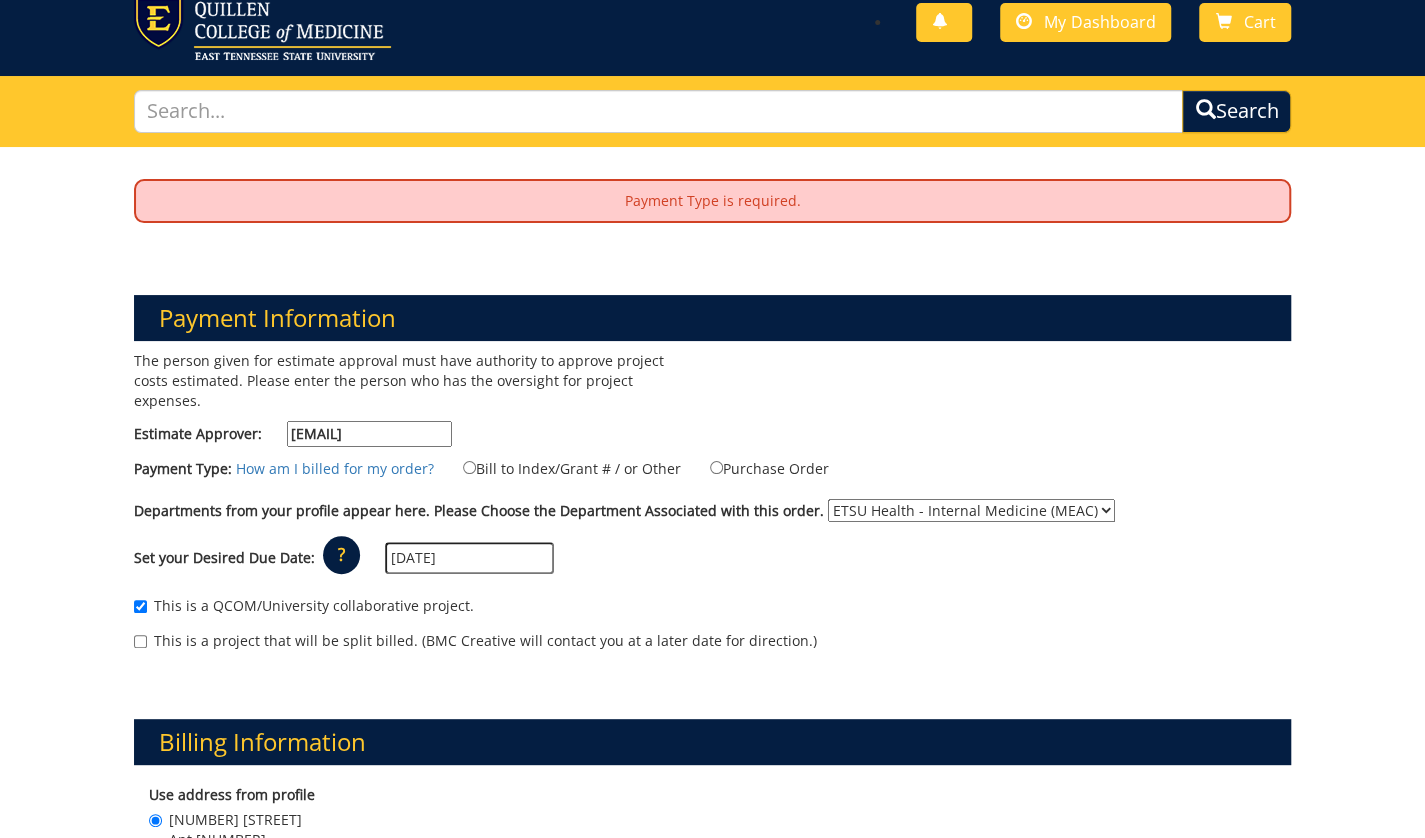 scroll, scrollTop: 62, scrollLeft: 0, axis: vertical 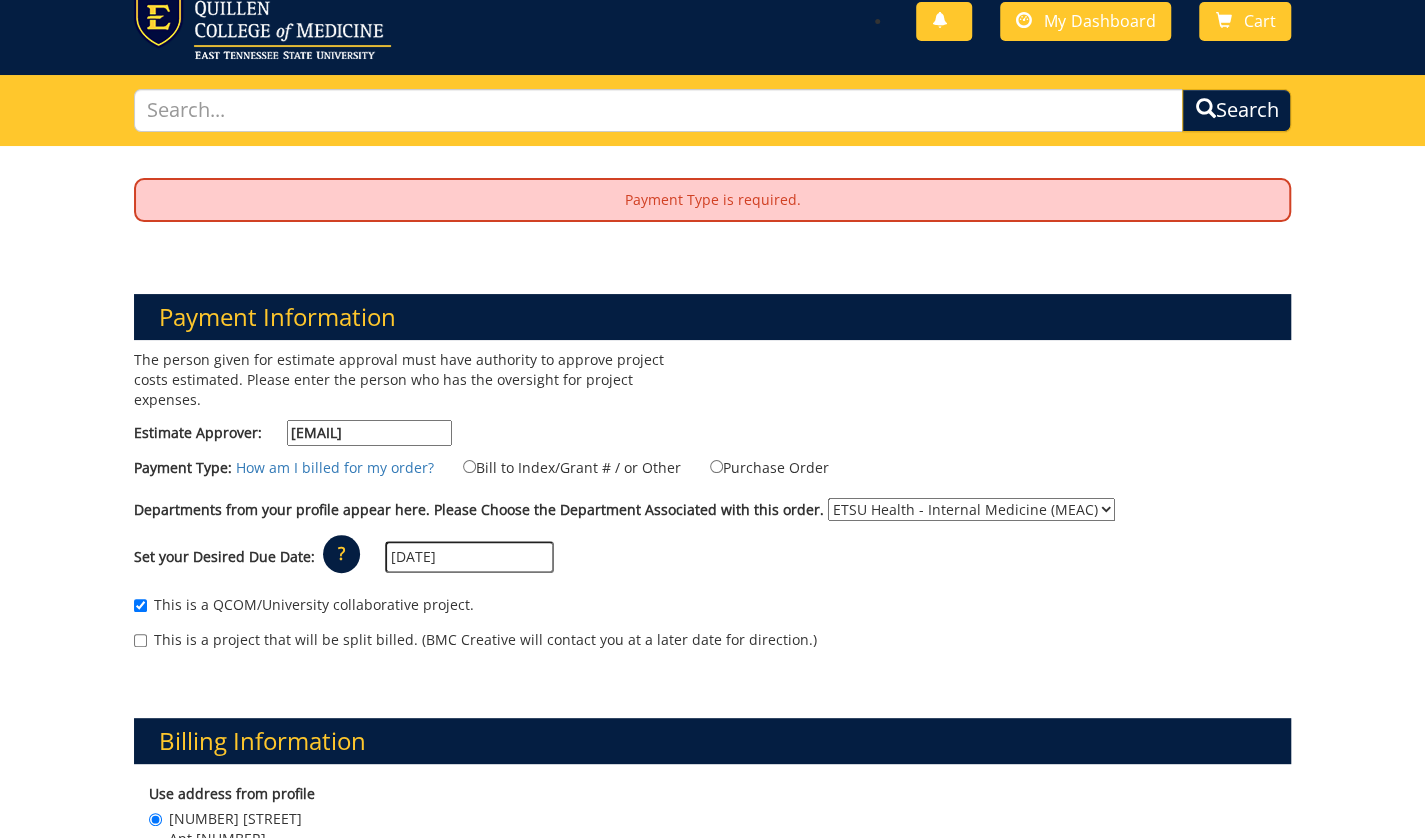 click on "Purchase Order" at bounding box center [757, 467] 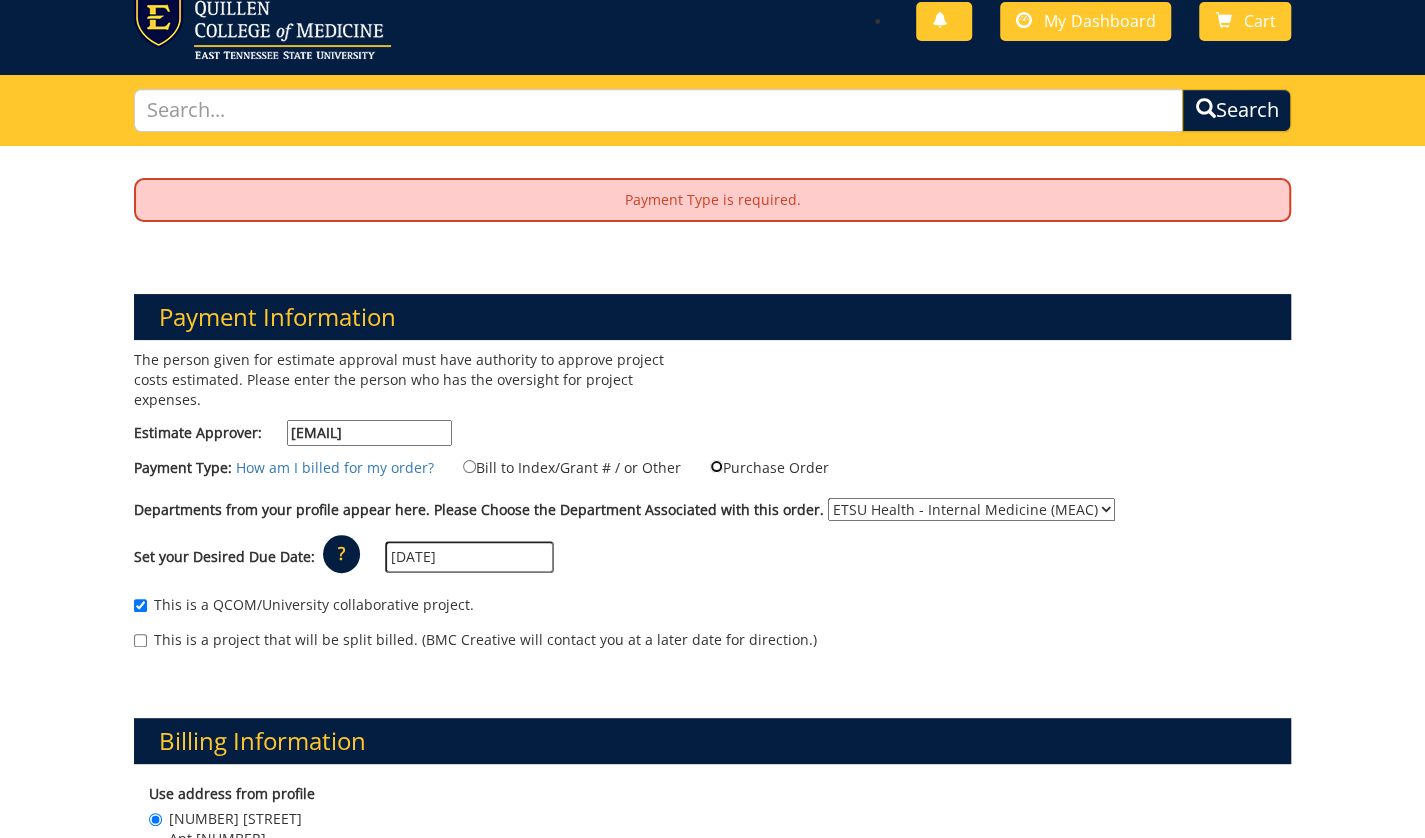 click on "Purchase Order" at bounding box center (716, 466) 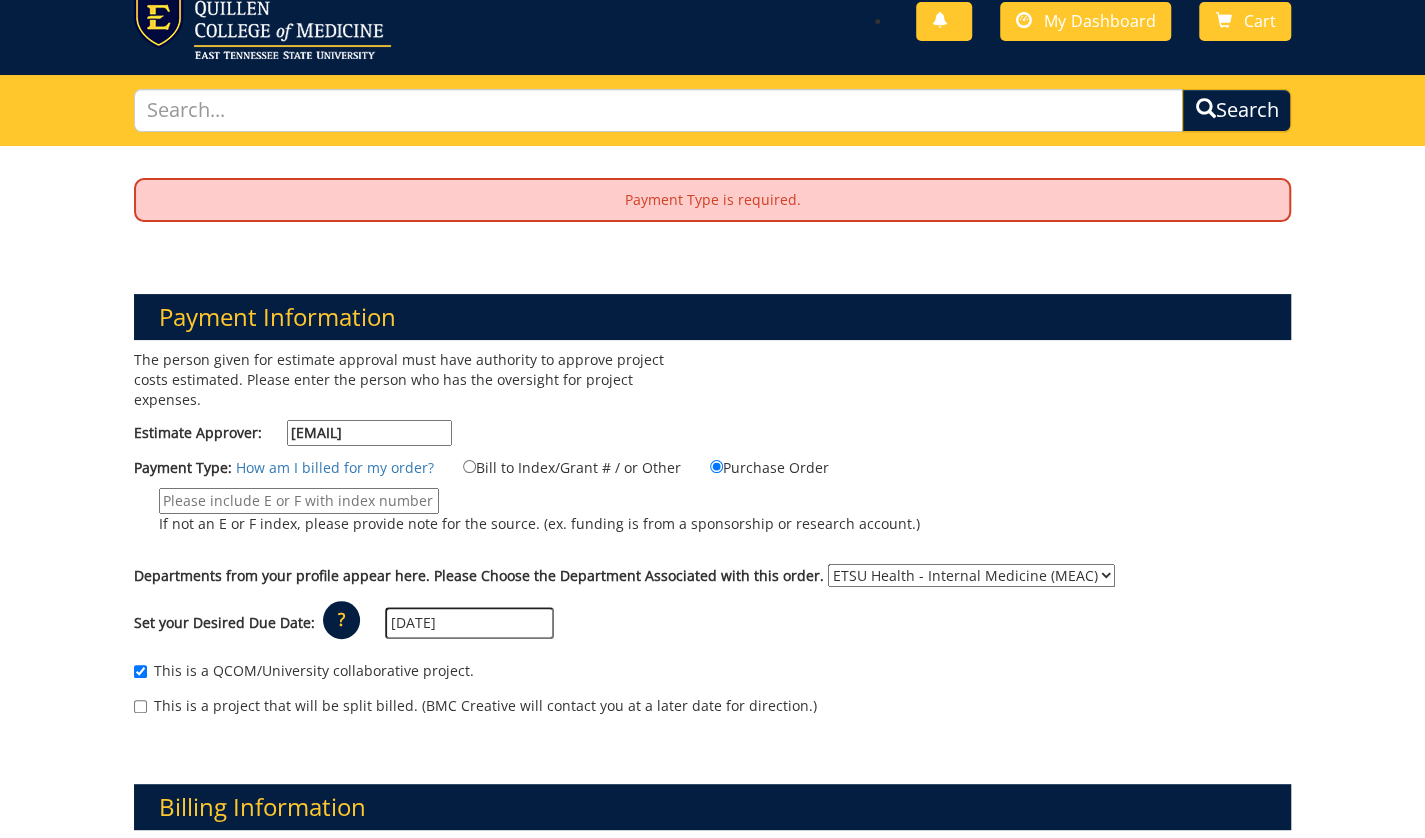 click on "Bill to Index/Grant # / or
Other" at bounding box center [559, 467] 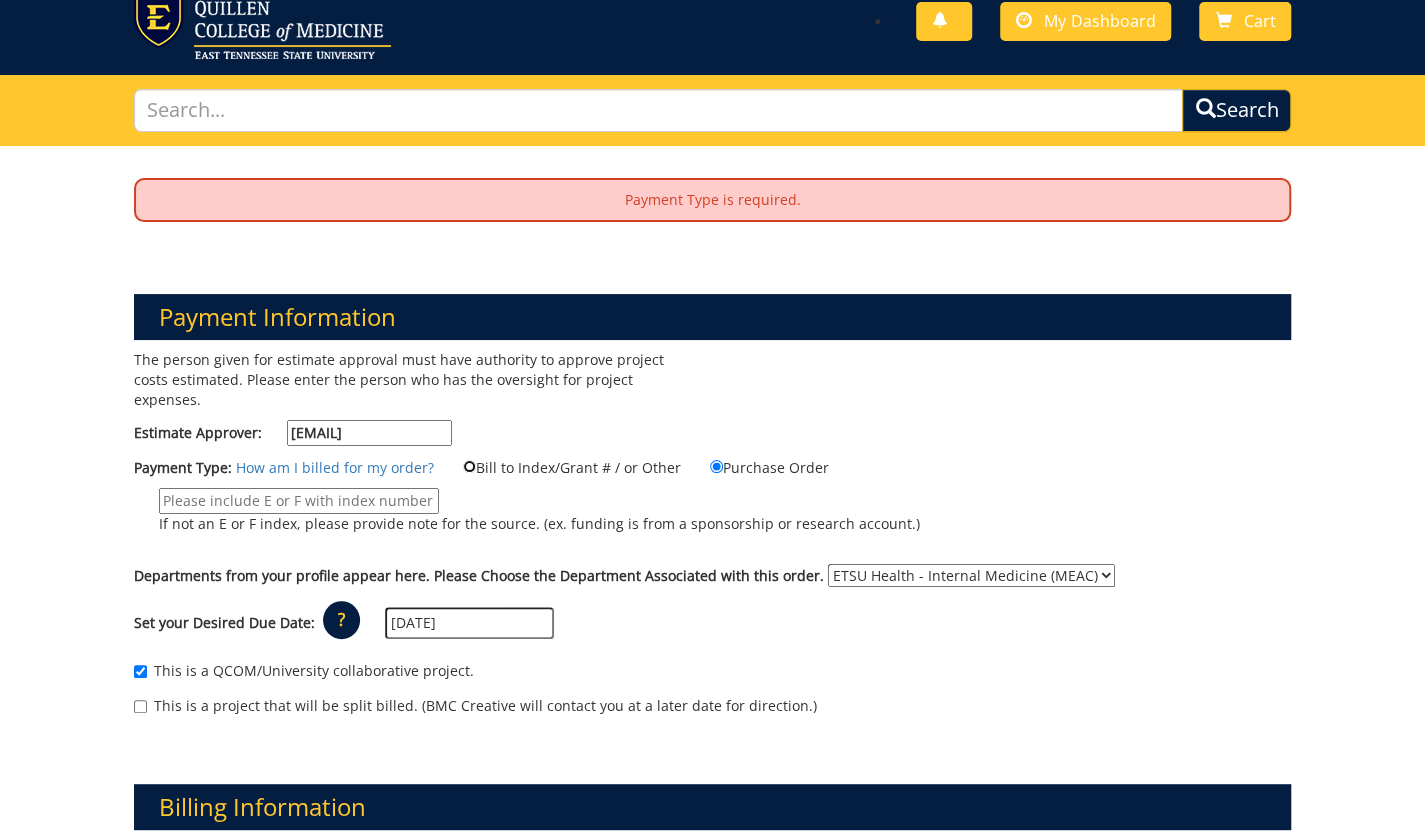 click on "Bill to Index/Grant # / or
Other" at bounding box center (469, 466) 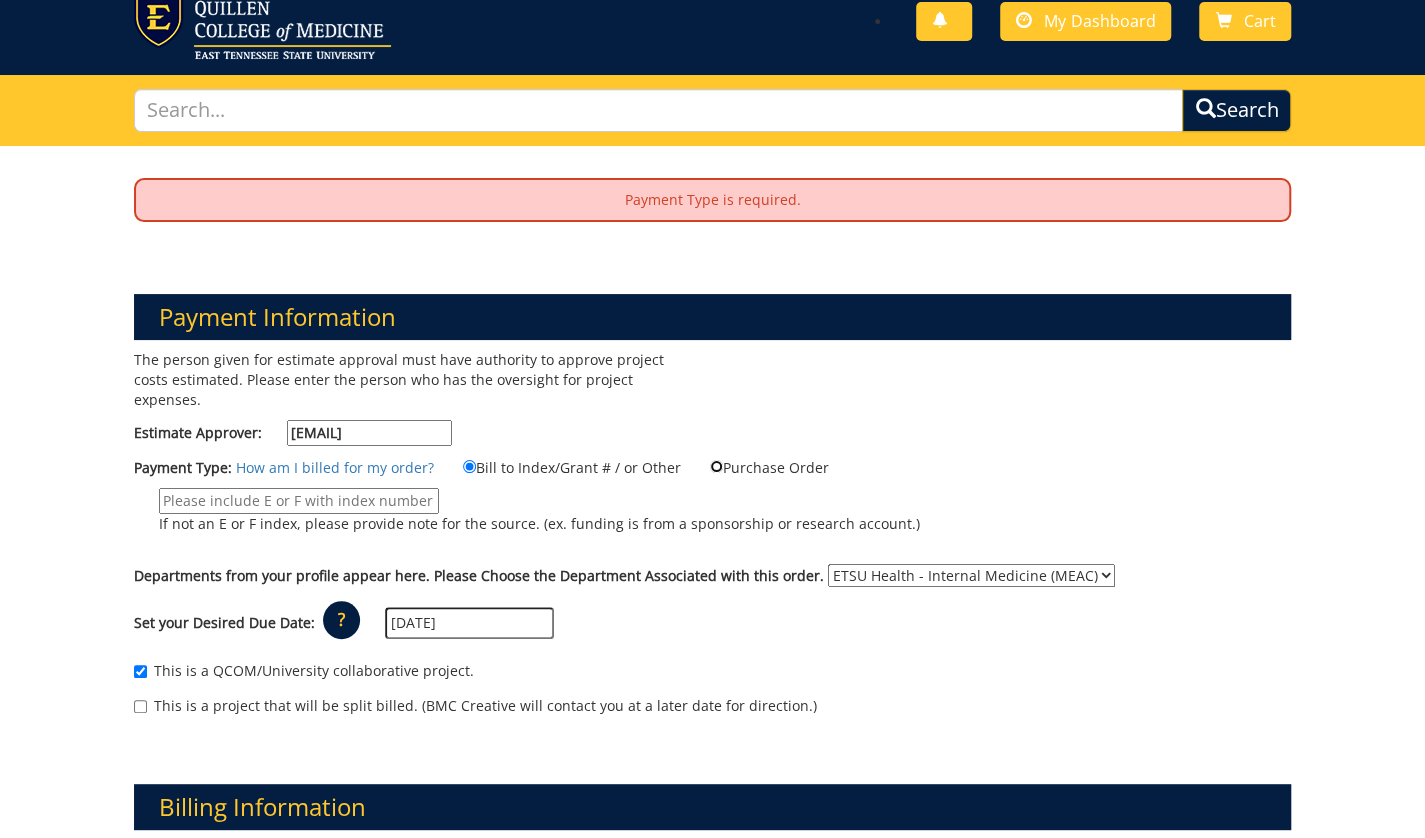 click on "Purchase Order" at bounding box center (716, 466) 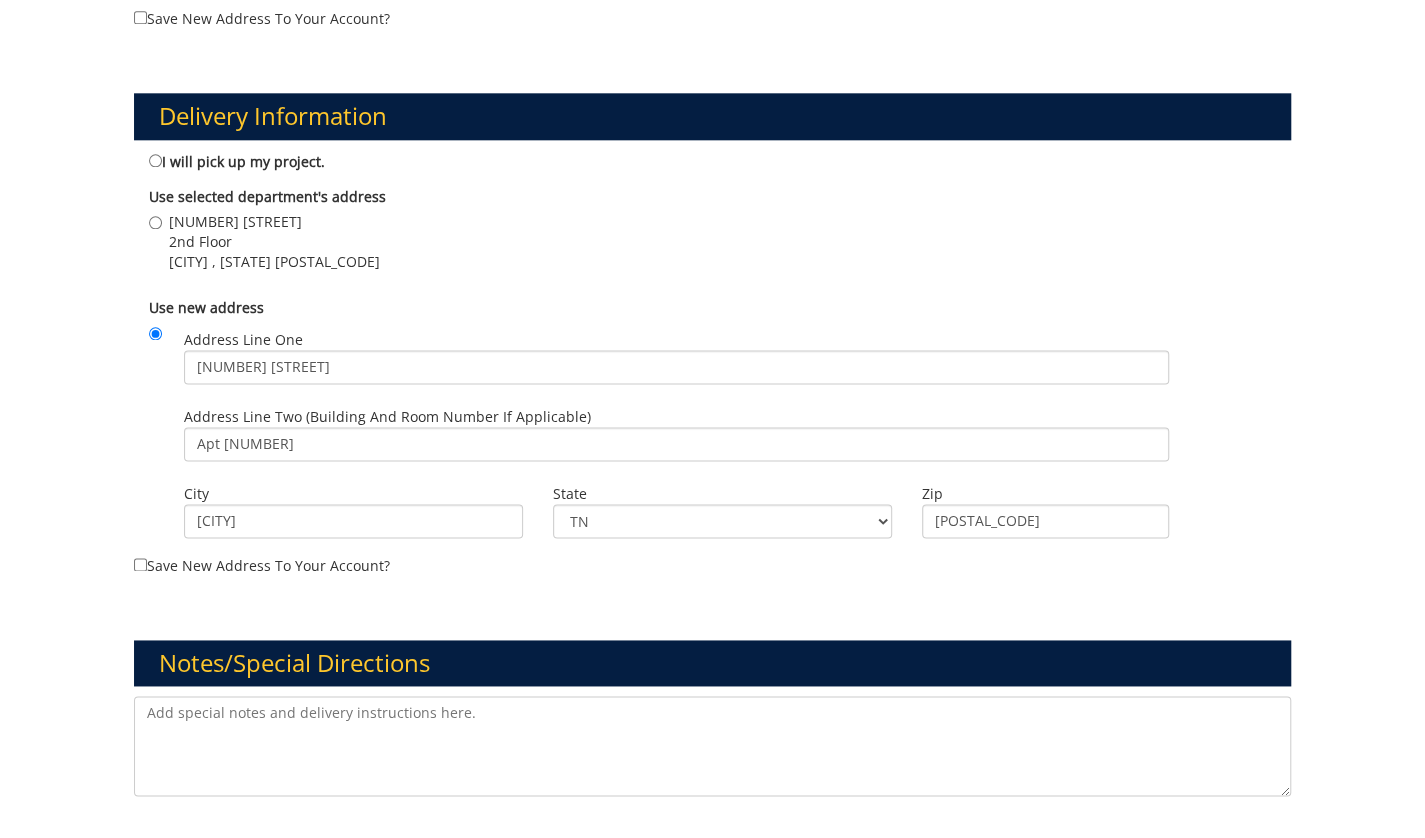 scroll, scrollTop: 1614, scrollLeft: 0, axis: vertical 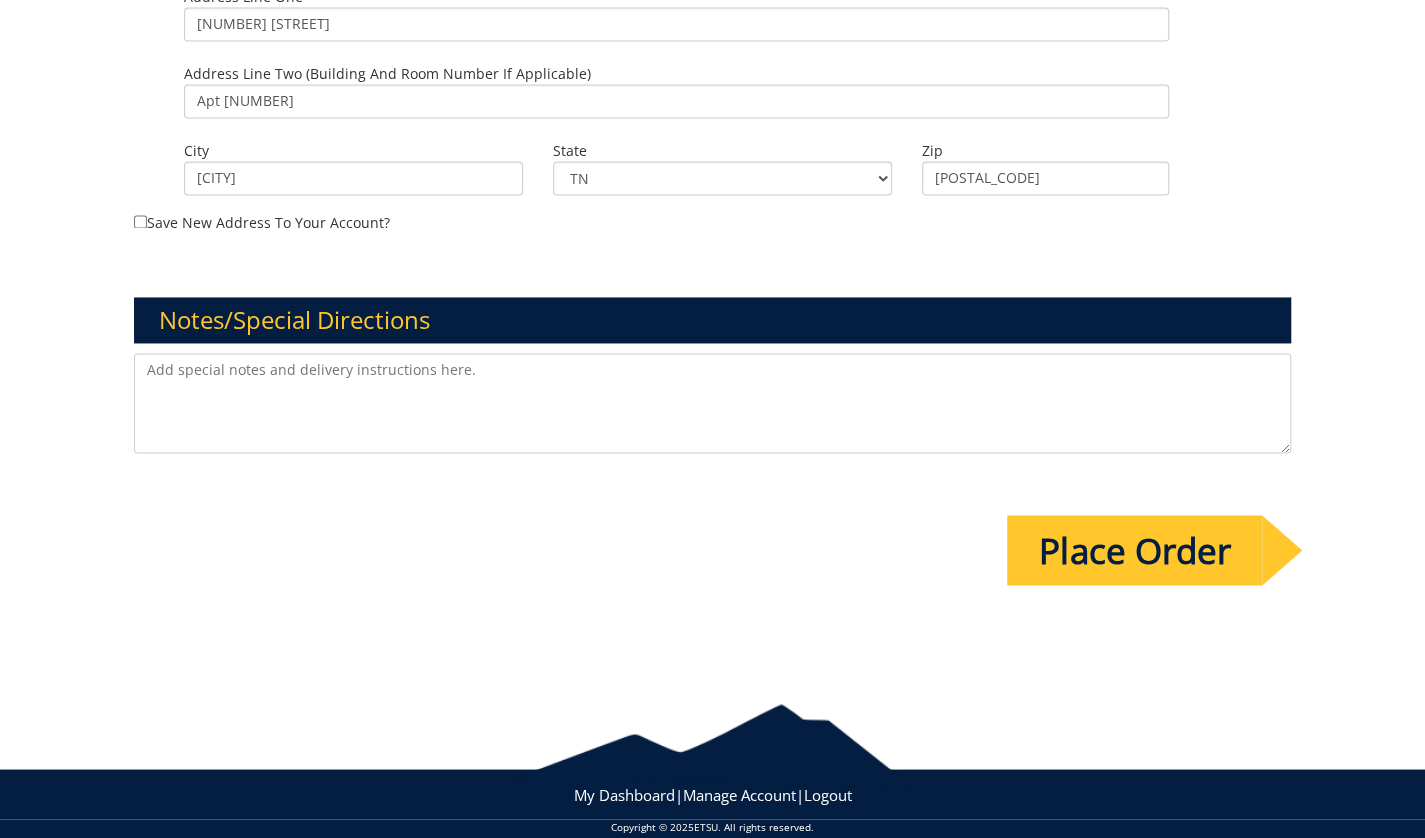 click on "Place Order" at bounding box center (1134, 550) 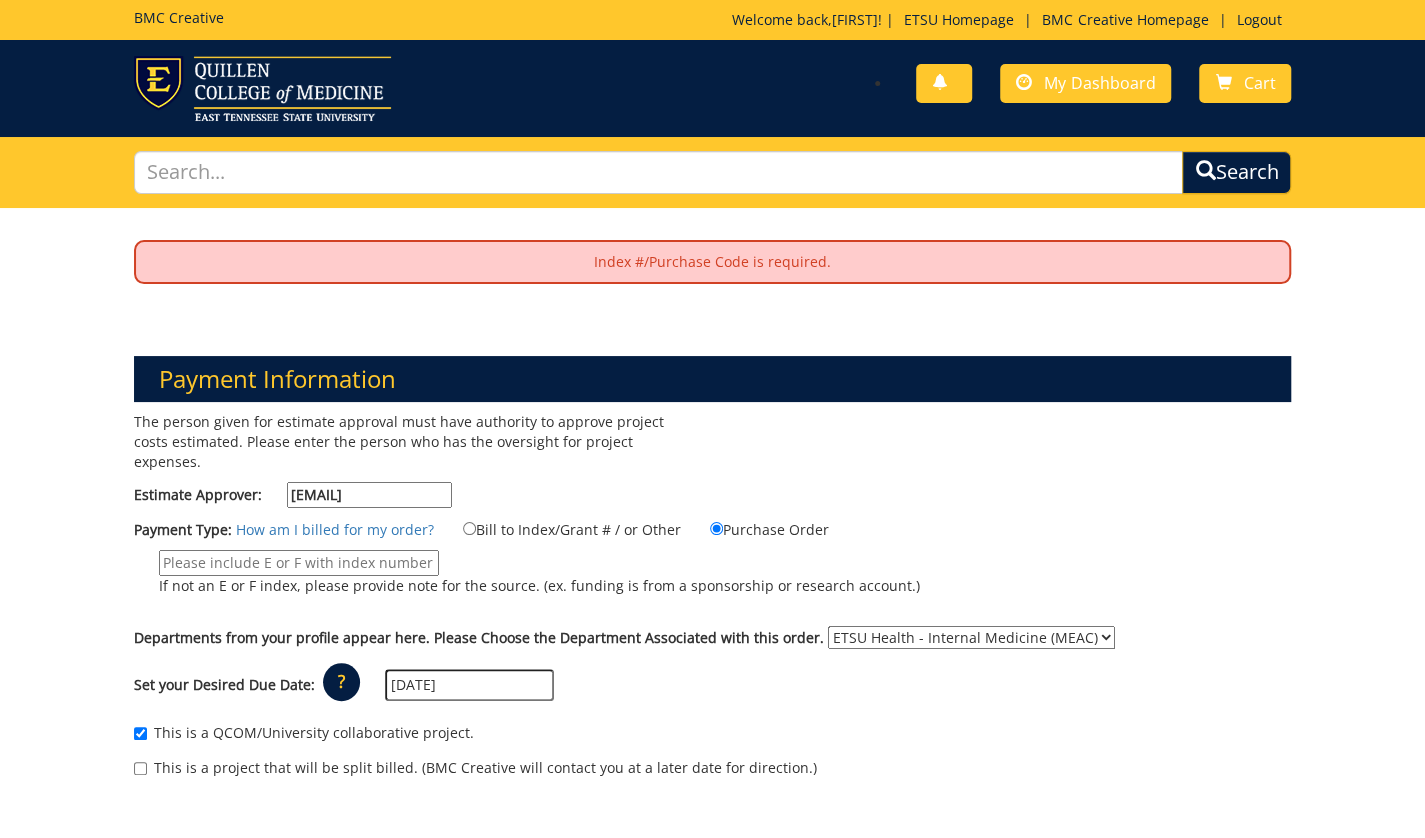 click on "Bill to Index/Grant # / or
Other" at bounding box center [559, 529] 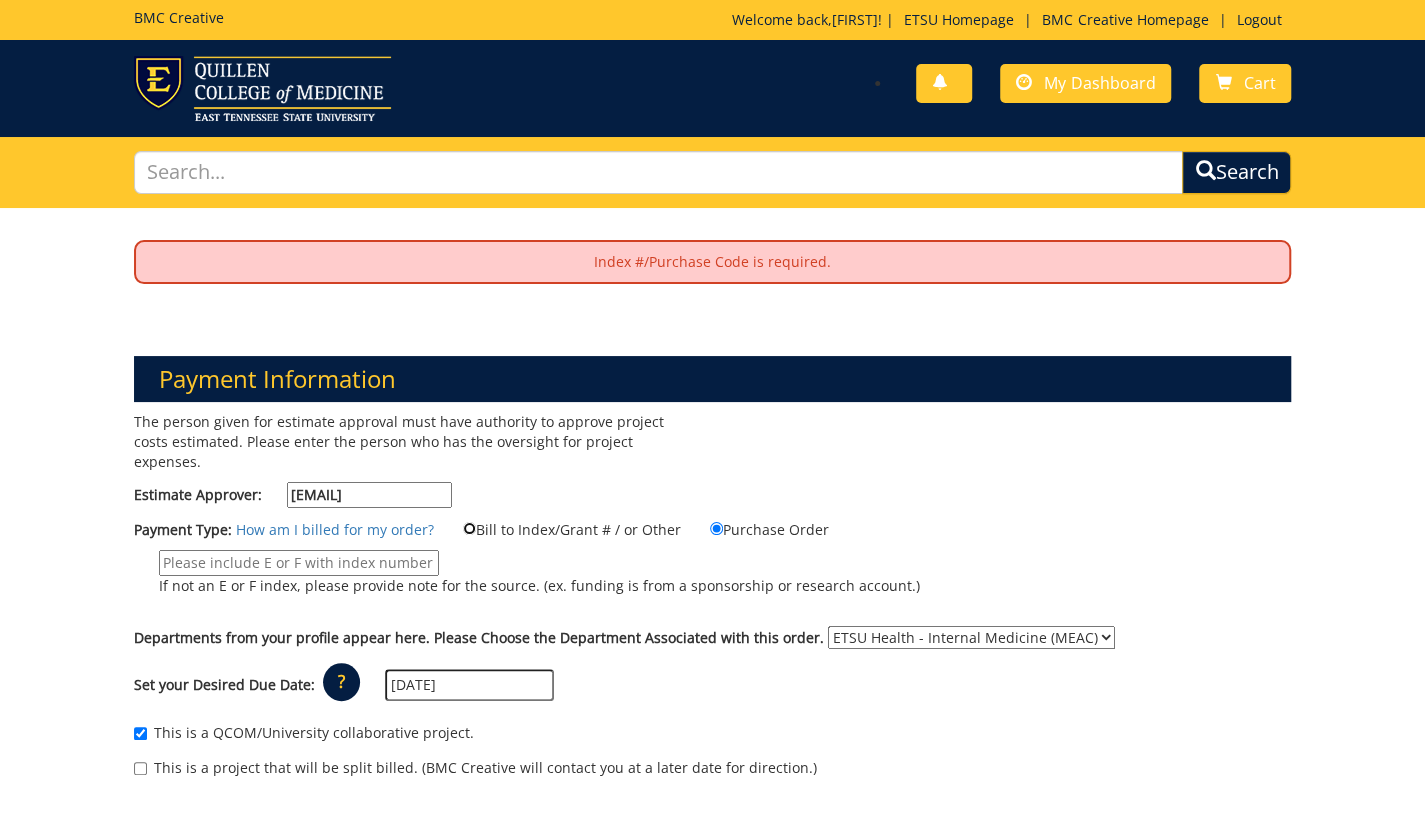 click on "Bill to Index/Grant # / or
Other" at bounding box center (469, 528) 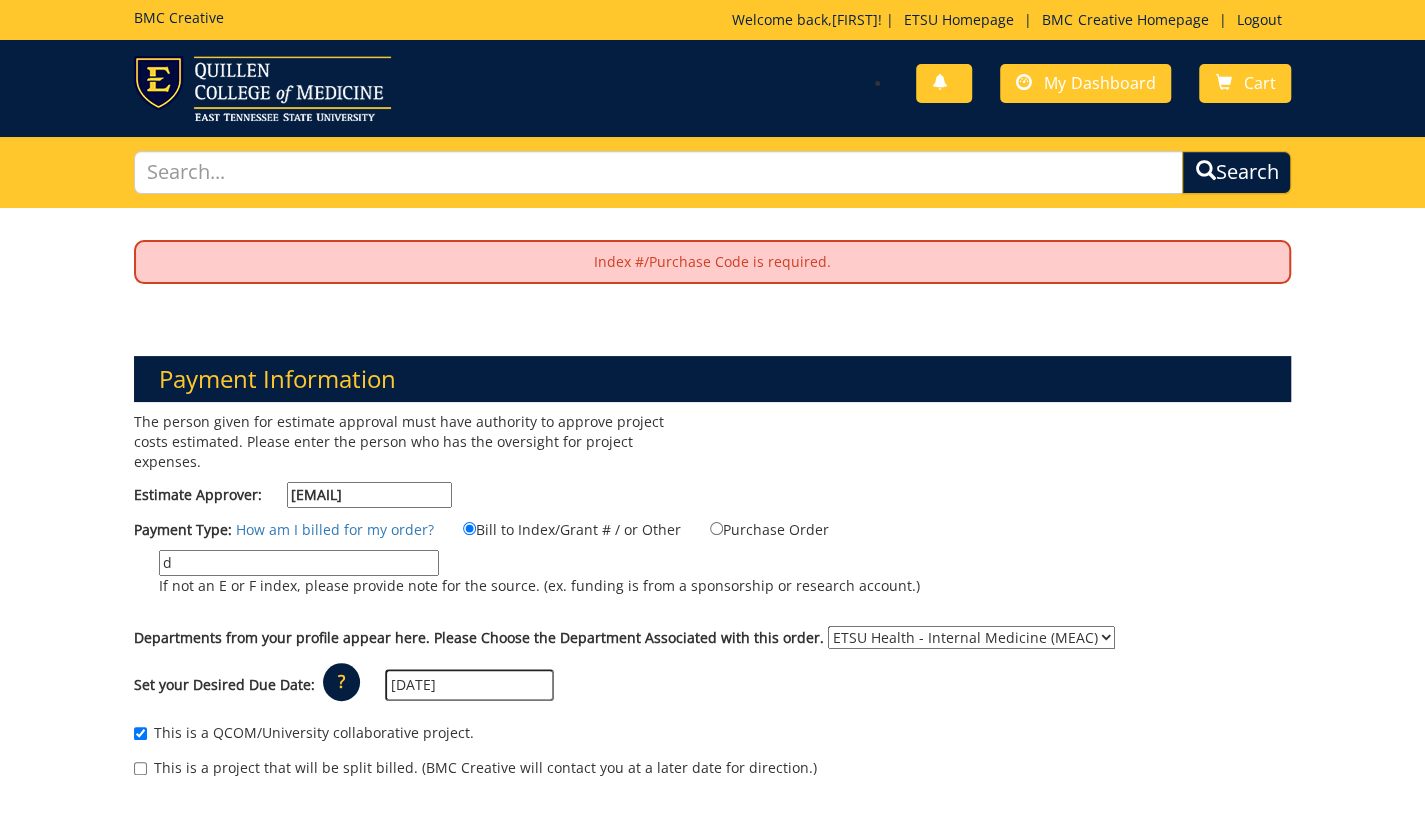 click on "d" at bounding box center (299, 563) 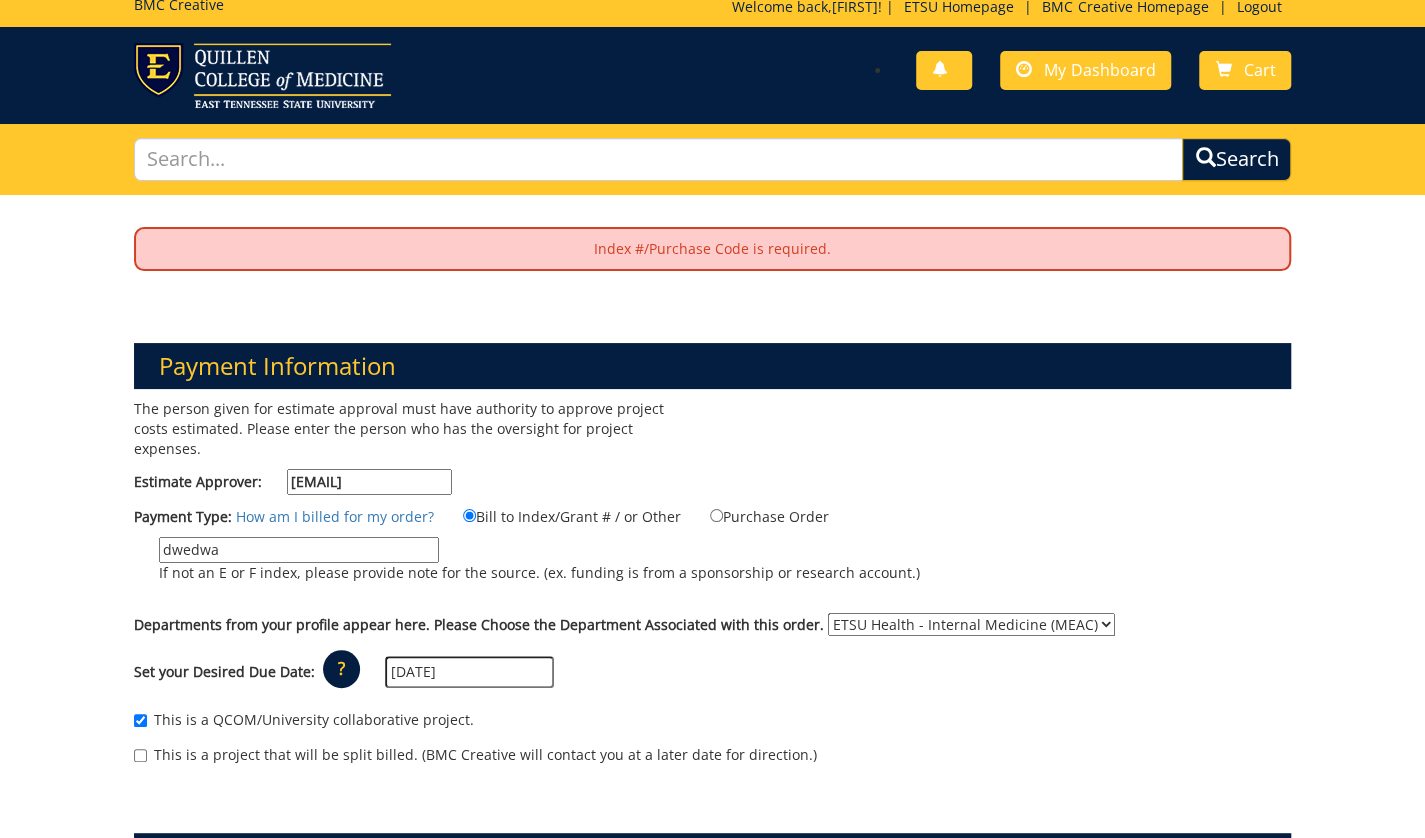 scroll, scrollTop: 14, scrollLeft: 0, axis: vertical 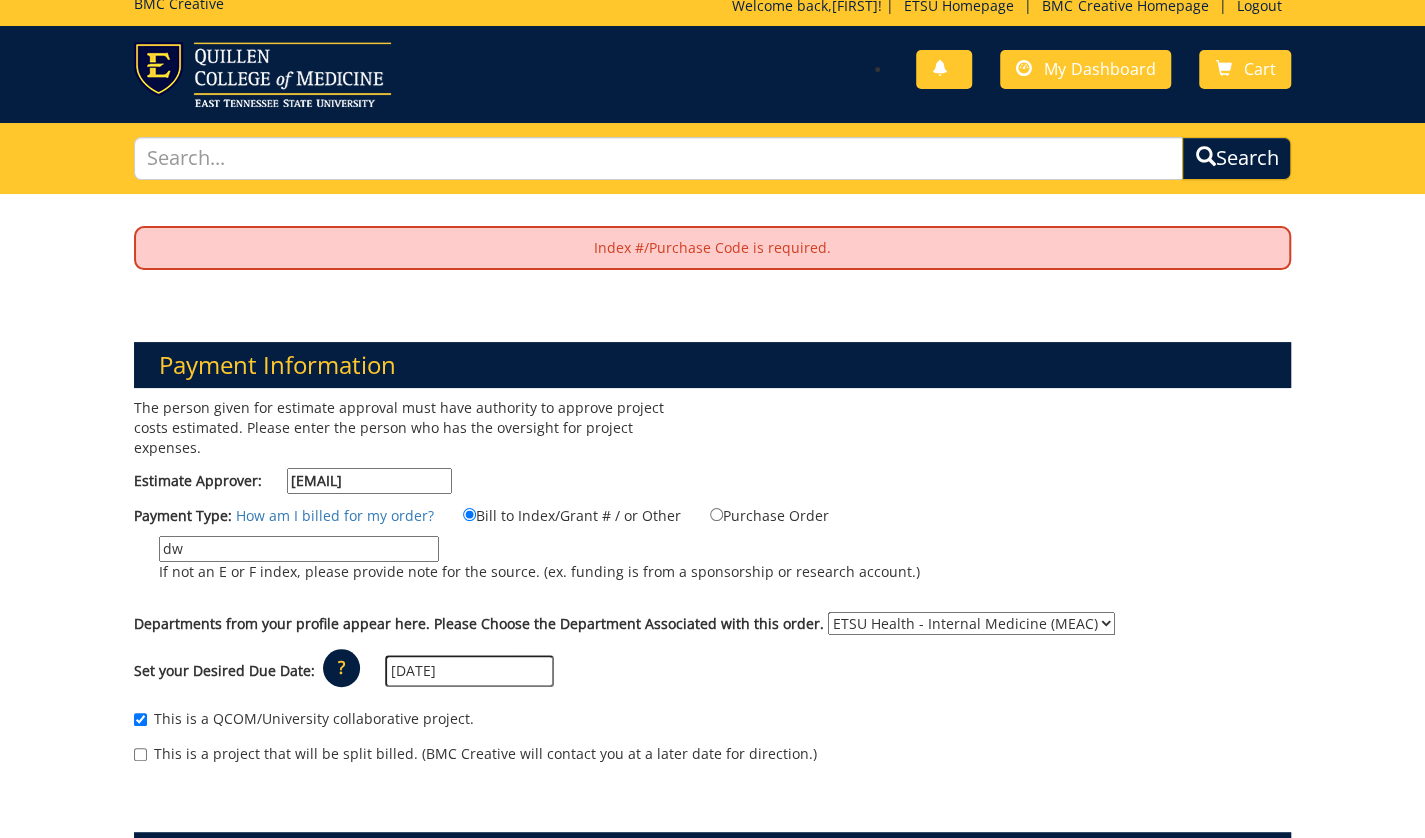 type on "d" 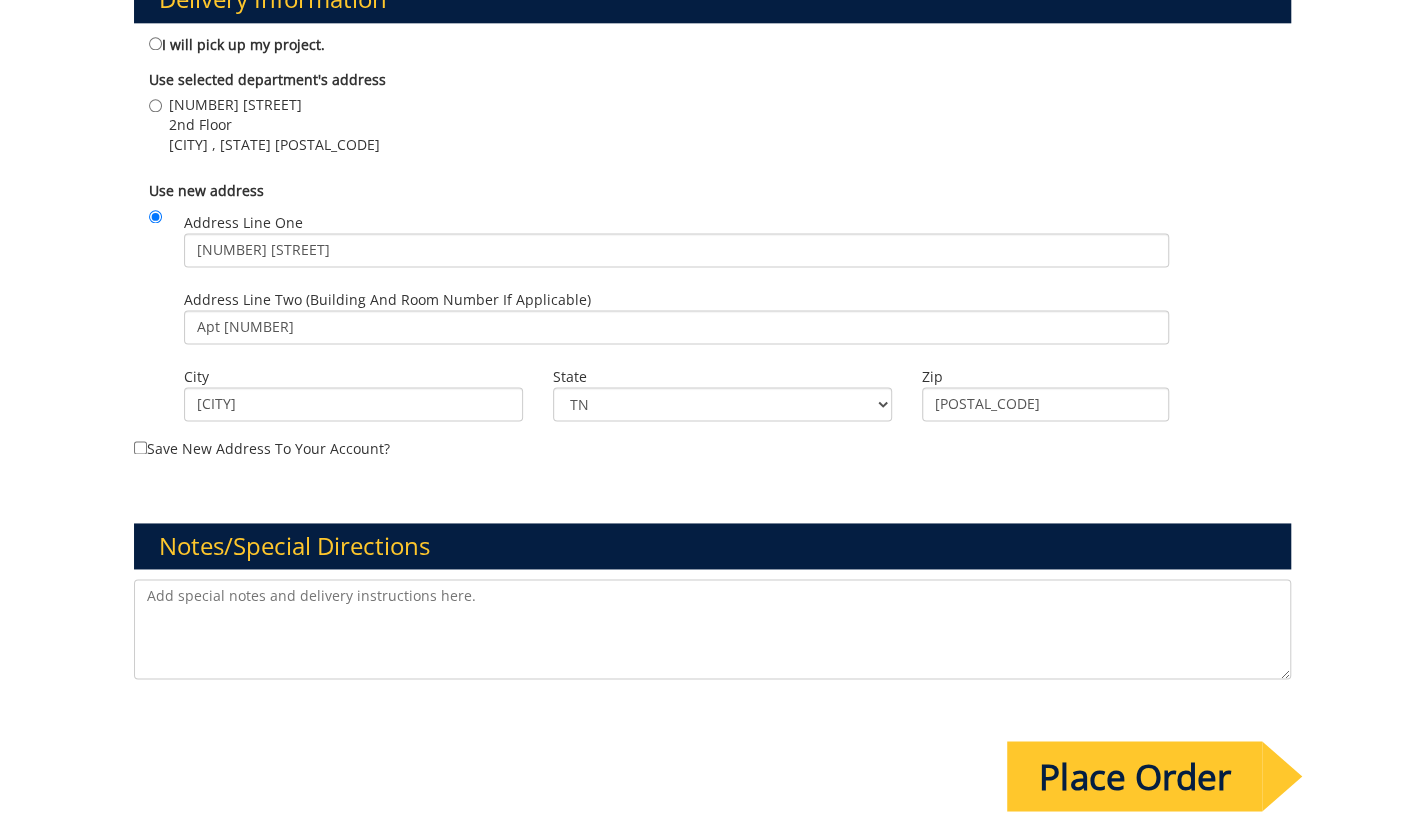 scroll, scrollTop: 1614, scrollLeft: 0, axis: vertical 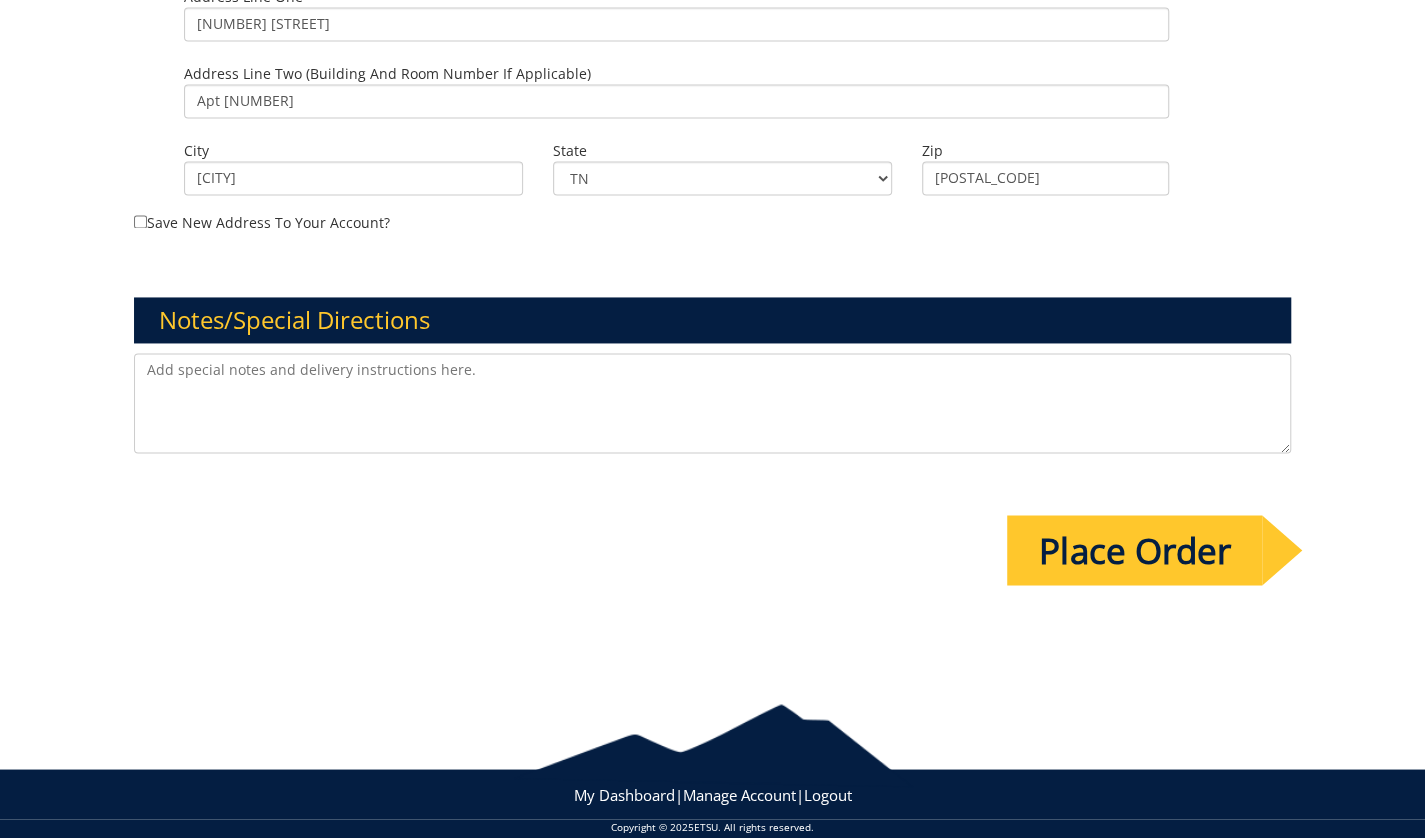 type on "research" 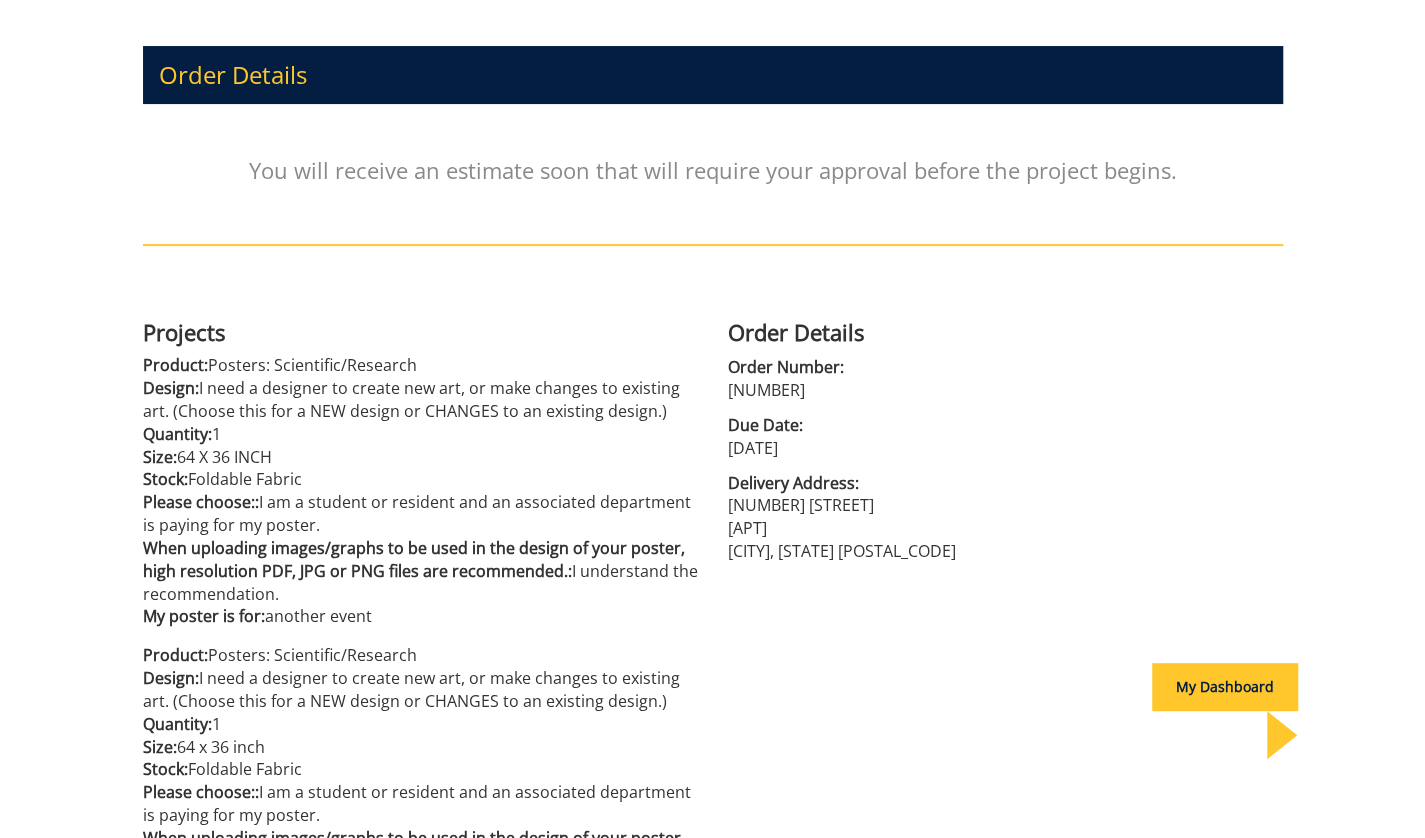 scroll, scrollTop: 222, scrollLeft: 0, axis: vertical 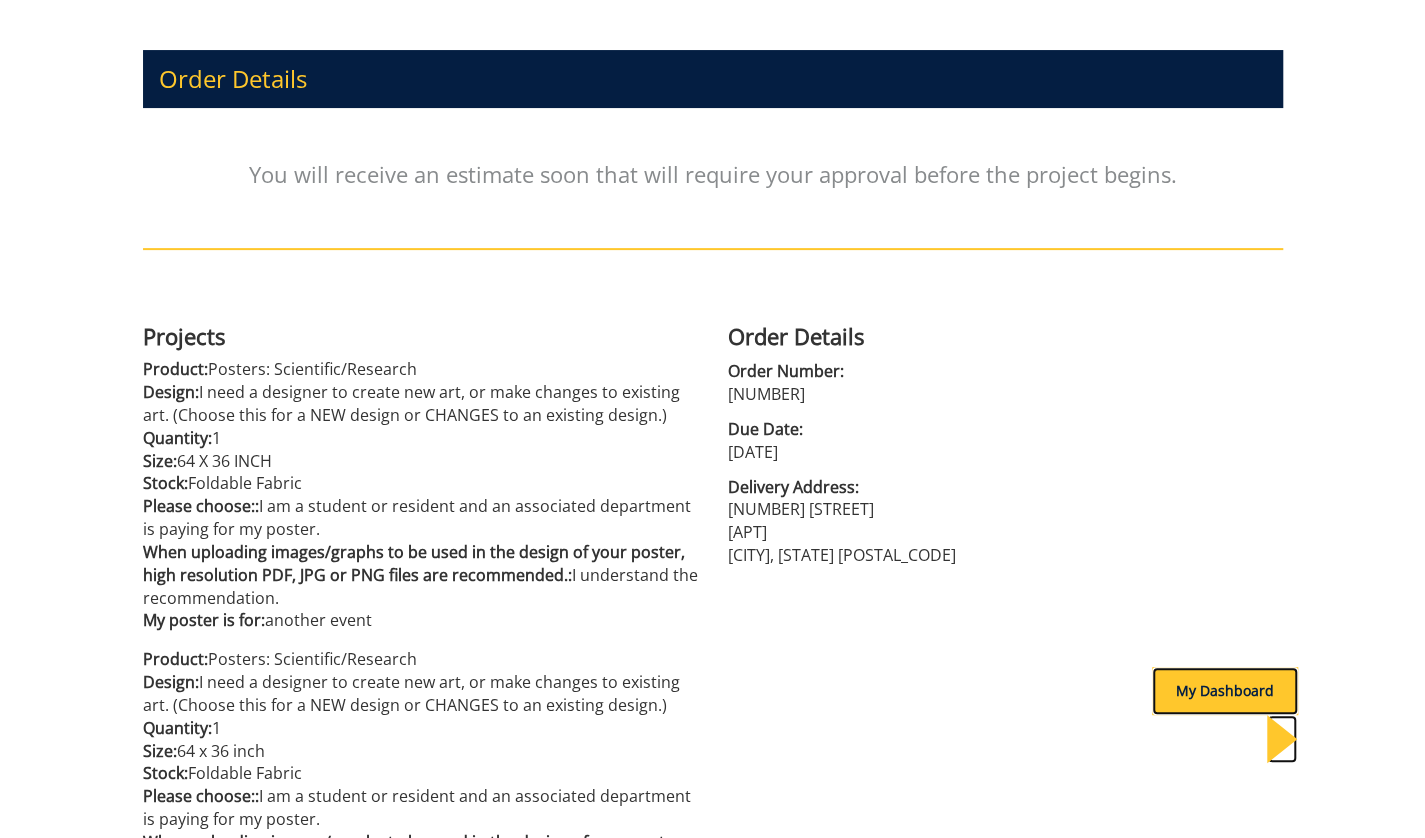 click on "My Dashboard" at bounding box center [1225, 691] 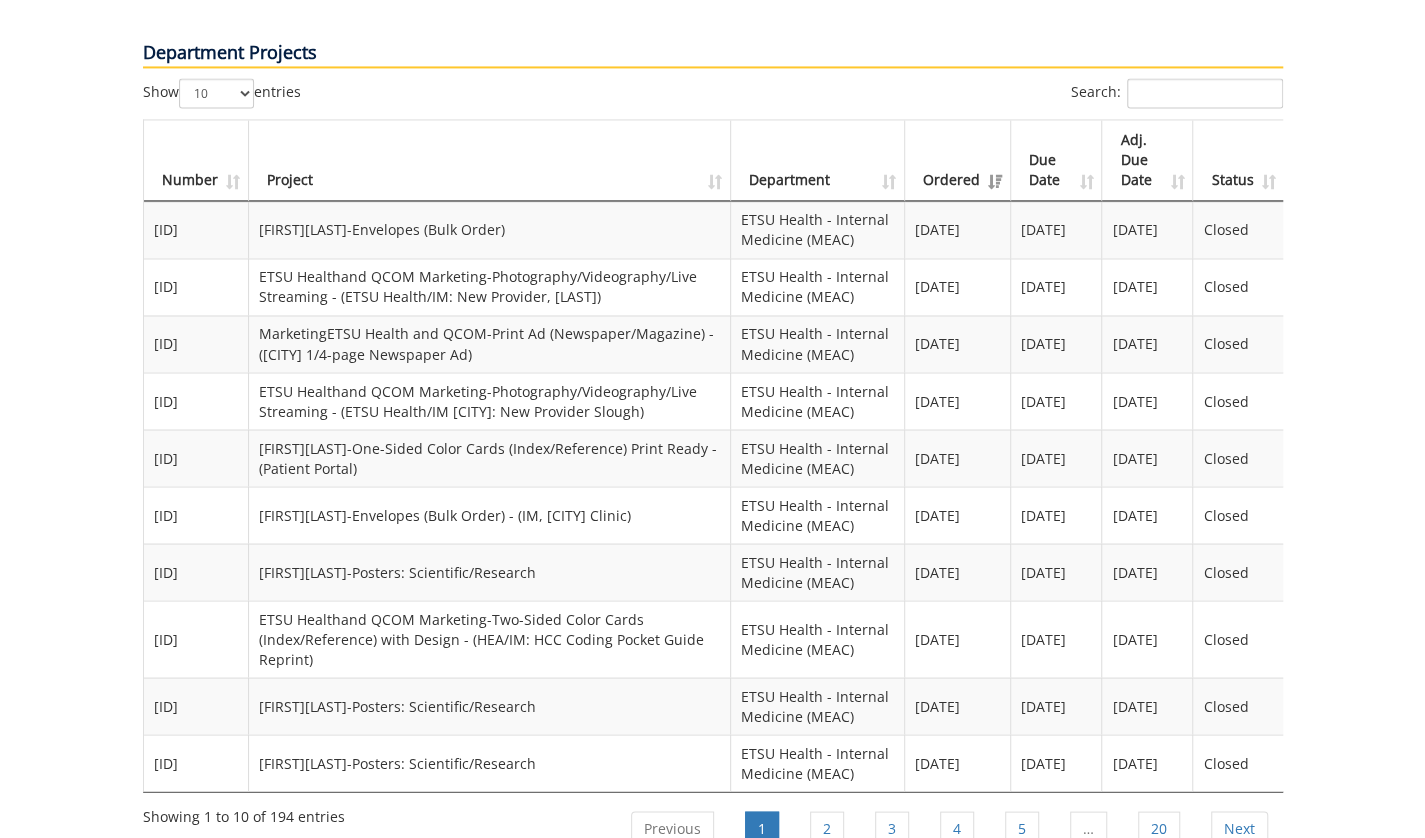 scroll, scrollTop: 1785, scrollLeft: 0, axis: vertical 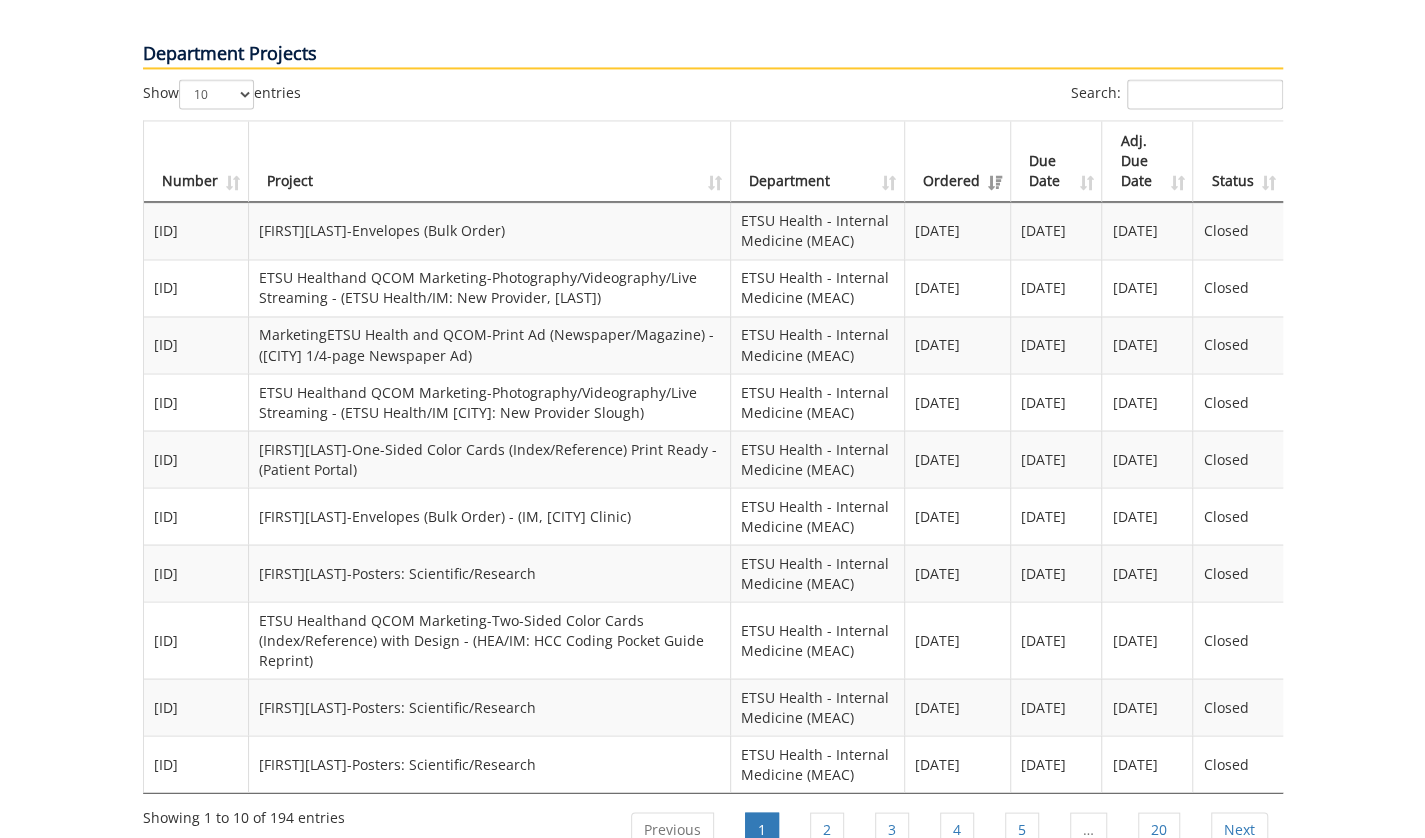 click on "[FIRST][LAST]-Posters: Scientific/Research" at bounding box center (490, 572) 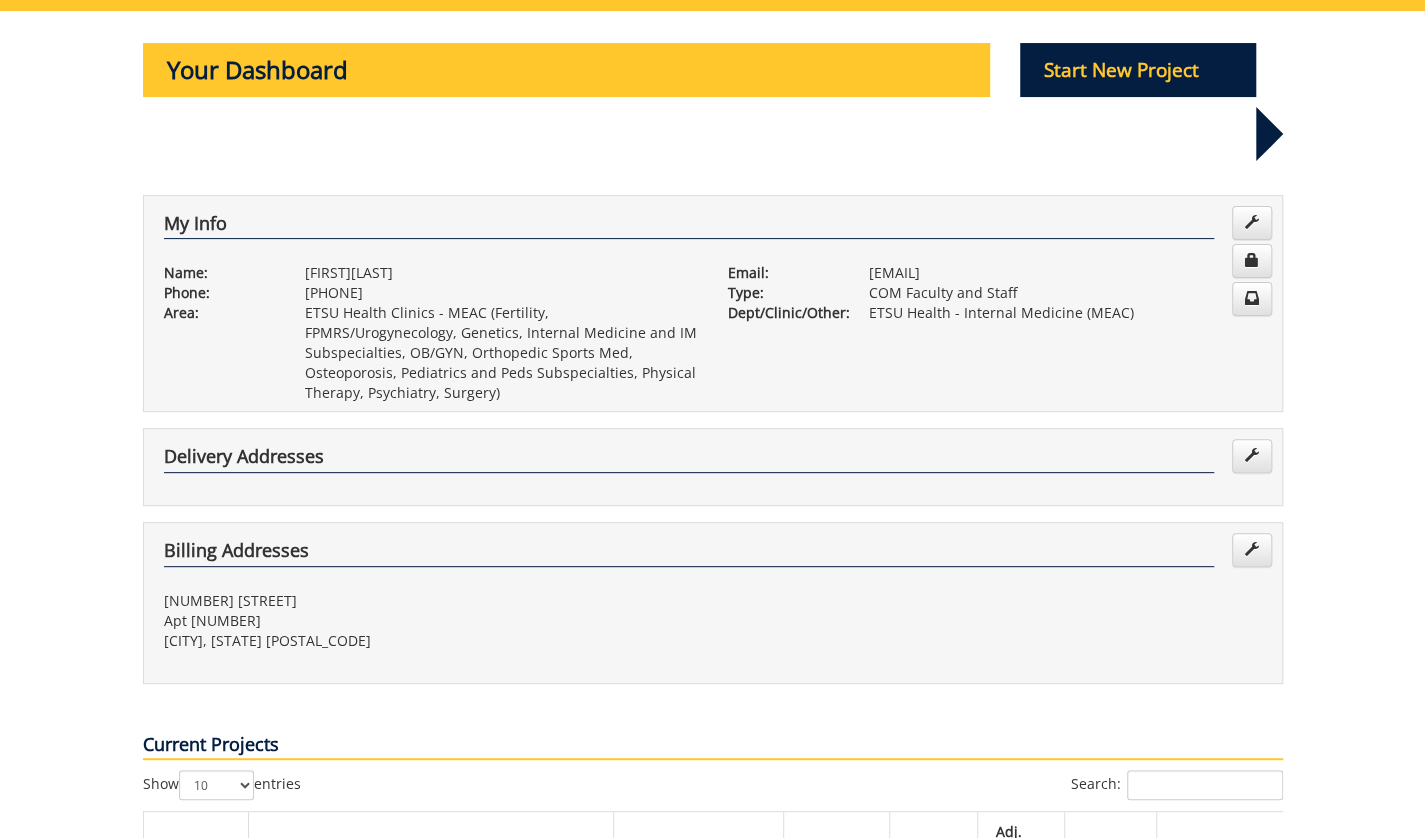 scroll, scrollTop: 0, scrollLeft: 0, axis: both 